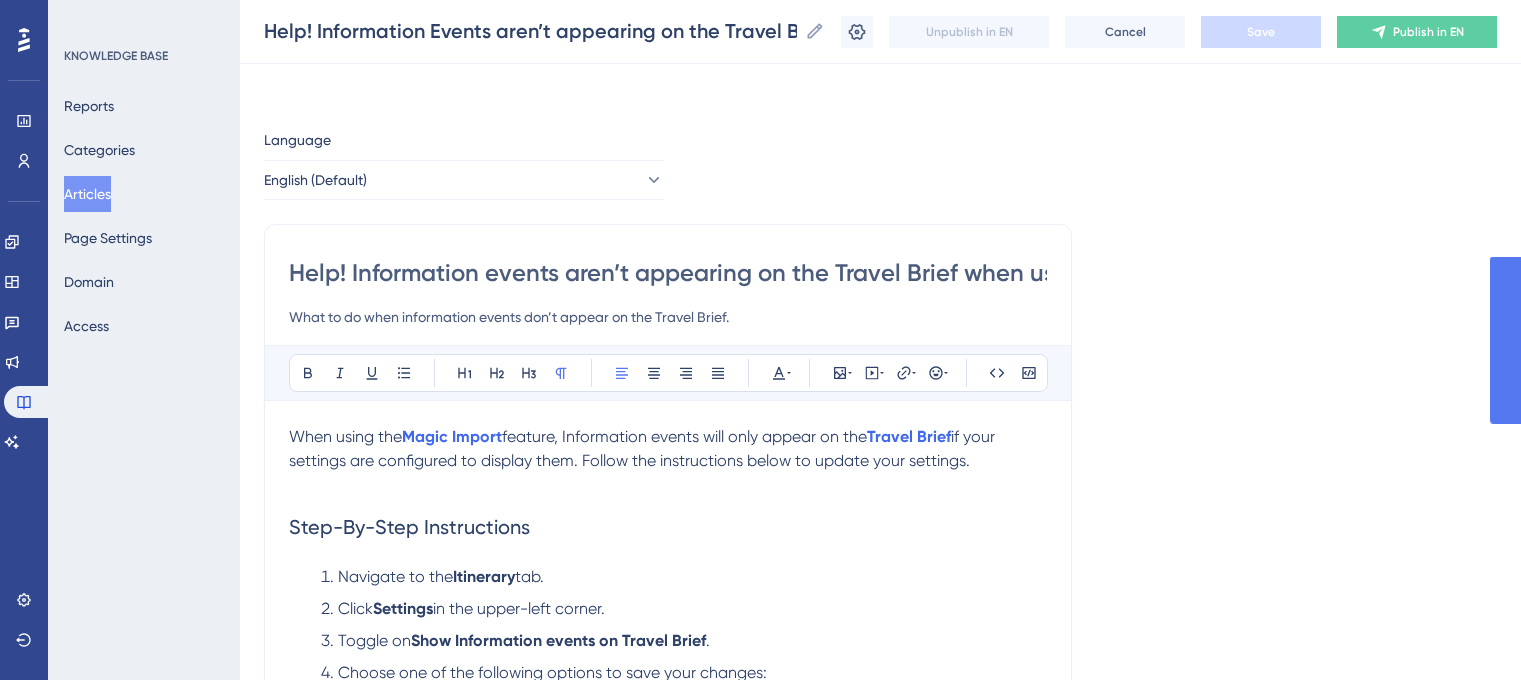 scroll, scrollTop: 100, scrollLeft: 0, axis: vertical 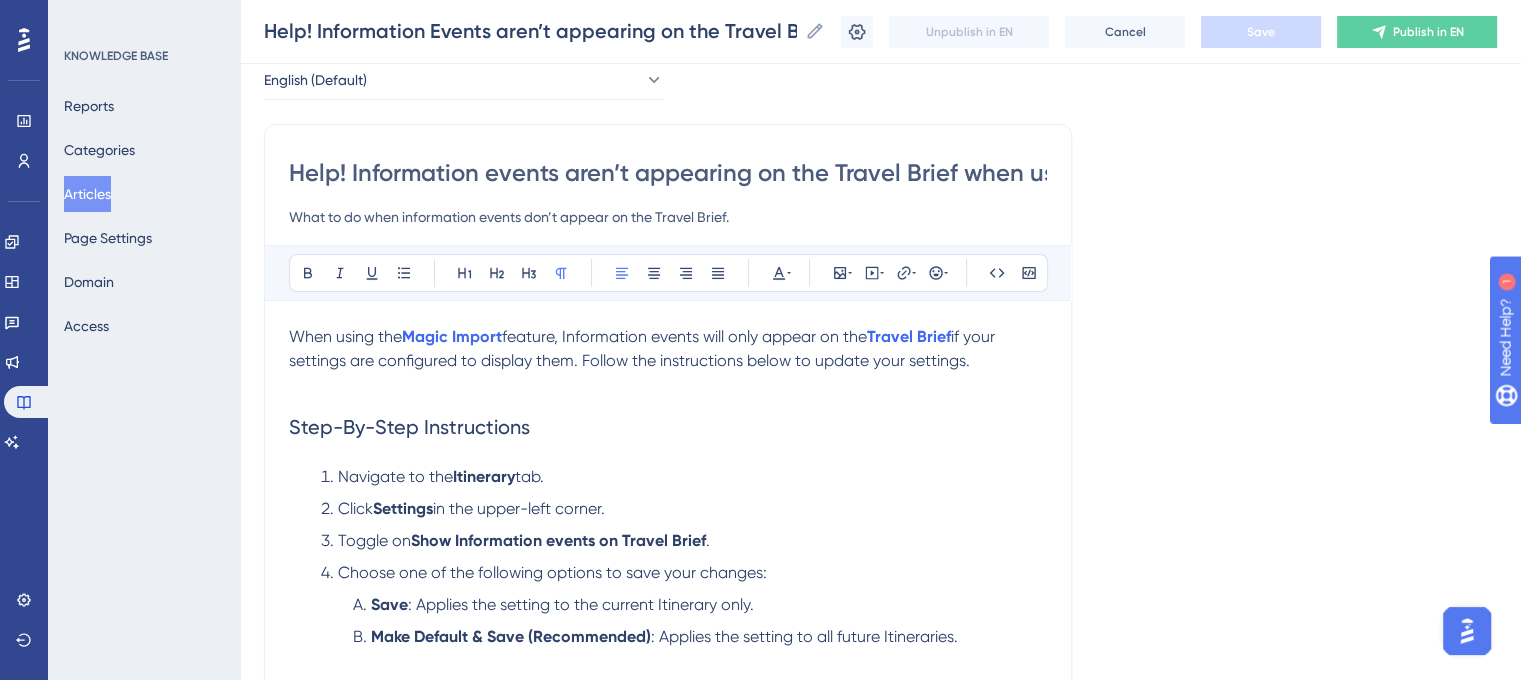 click on "Language English (Default) Help! Information events aren’t appearing on the Travel Brief when using Magic Import What to do when information events don’t appear on the Travel Brief. Bold Italic Underline Bullet Point Heading 1 Heading 2 Heading 3 Normal Align Left Align Center Align Right Align Justify Text Color Insert Image Embed Video Hyperlink Emojis Code Code Block When using the Magic Import feature, Information events will only appear on the Travel Brief if your settings are configured to display them. Follow the instructions below to update your settings. Step-By-Step Instructions Navigate to the Itinerary tab. Click Settings in the upper-left corner. Toggle on Show Information events on Travel Brief. Choose one of the following options to save your changes: Save : Applies the setting to the current Itinerary only. Make Default & Save (Recommended) : Applies the setting to all future Itineraries. Keywords: Magic import, information events, information events not showing on travel brief." at bounding box center (880, 639) 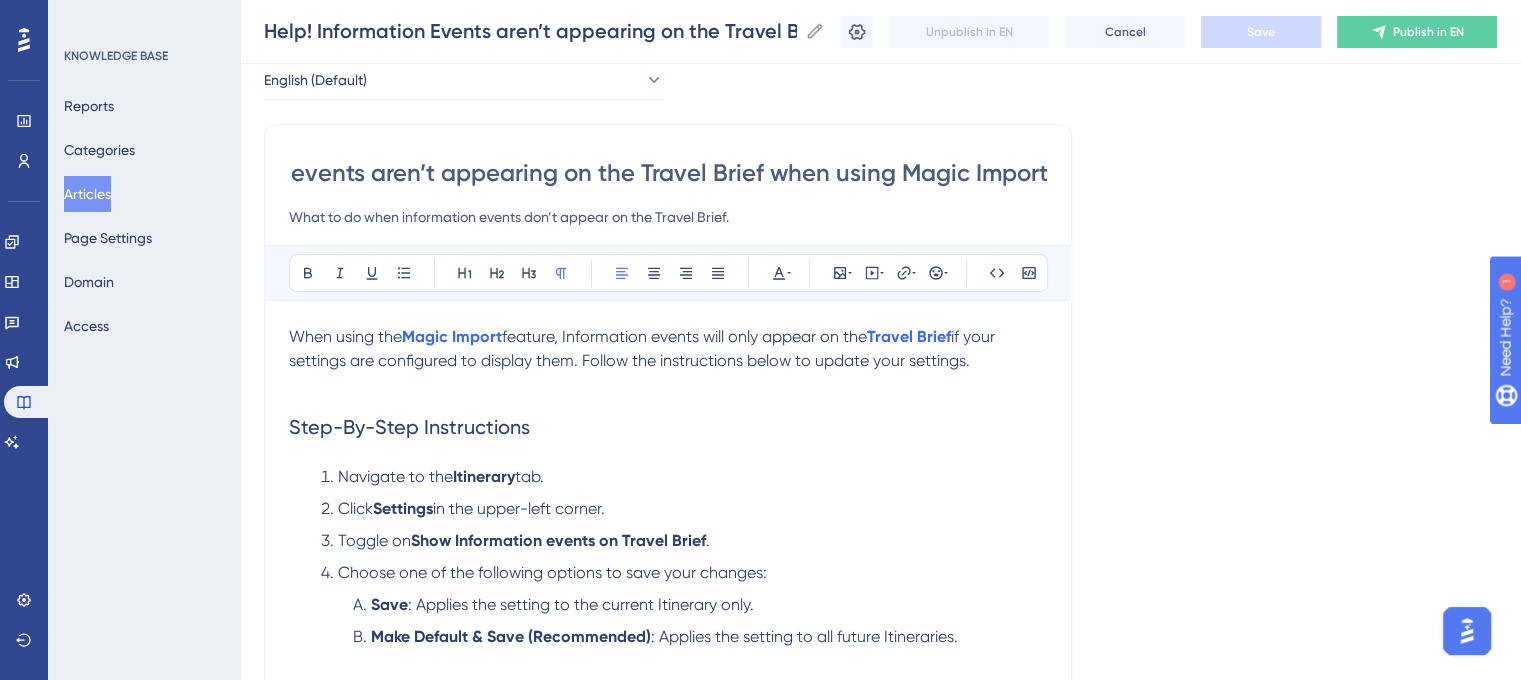 drag, startPoint x: 958, startPoint y: 171, endPoint x: 1364, endPoint y: 183, distance: 406.1773 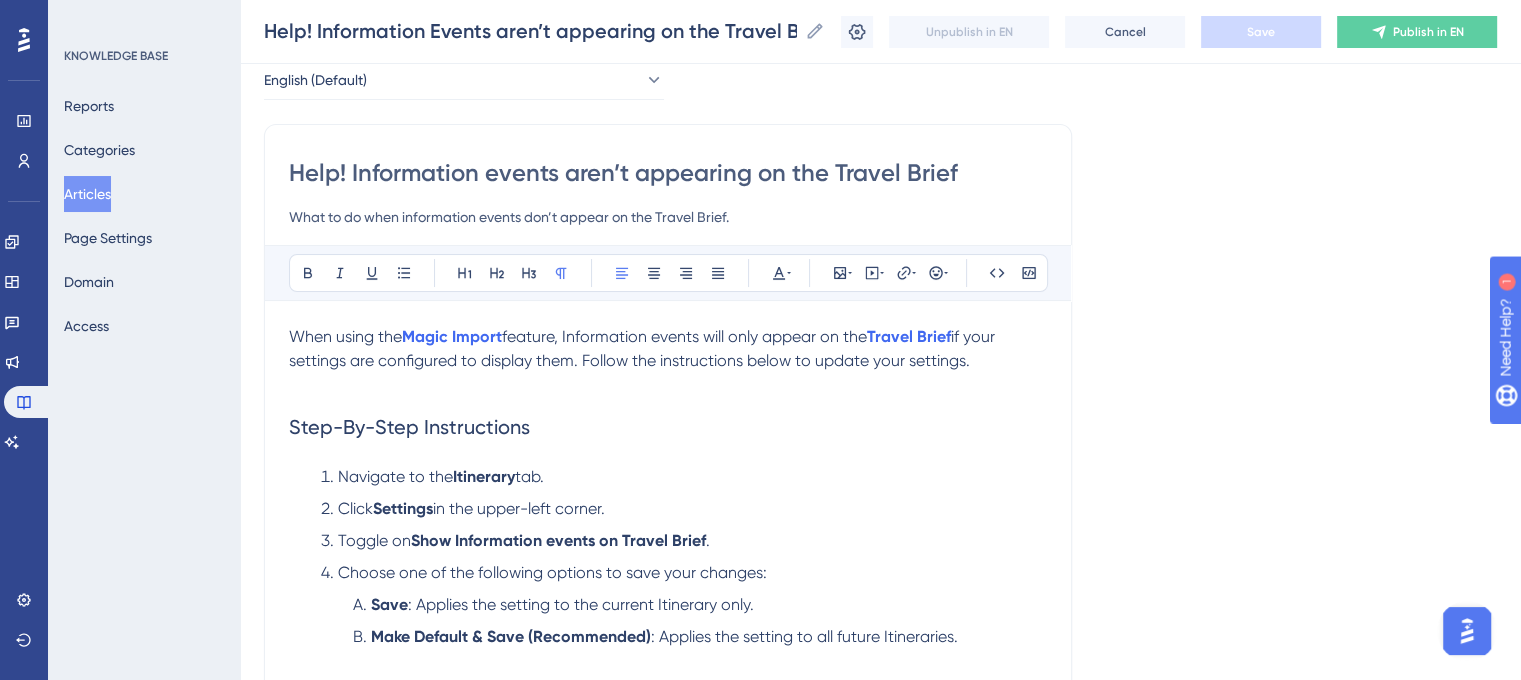 scroll, scrollTop: 0, scrollLeft: 0, axis: both 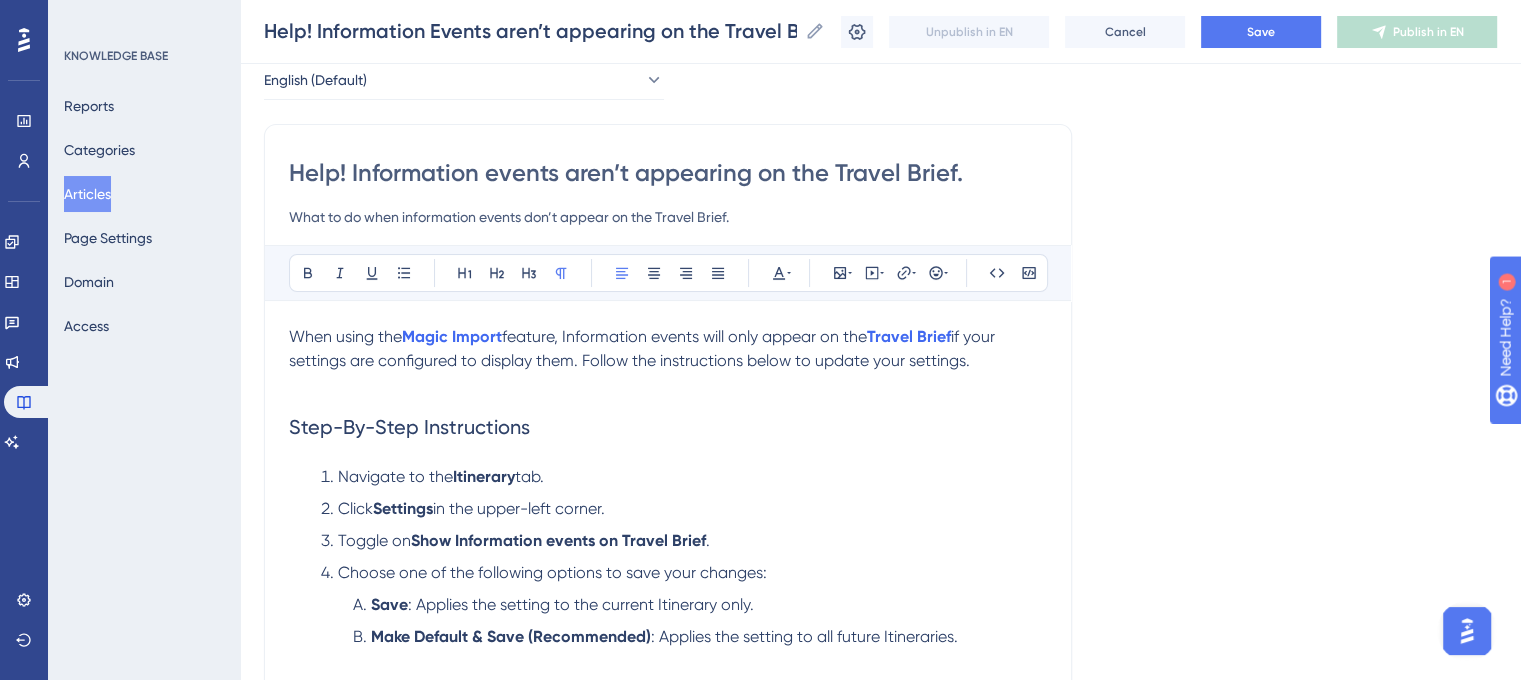 type on "Help! Information events aren’t appearing on the Travel Brief." 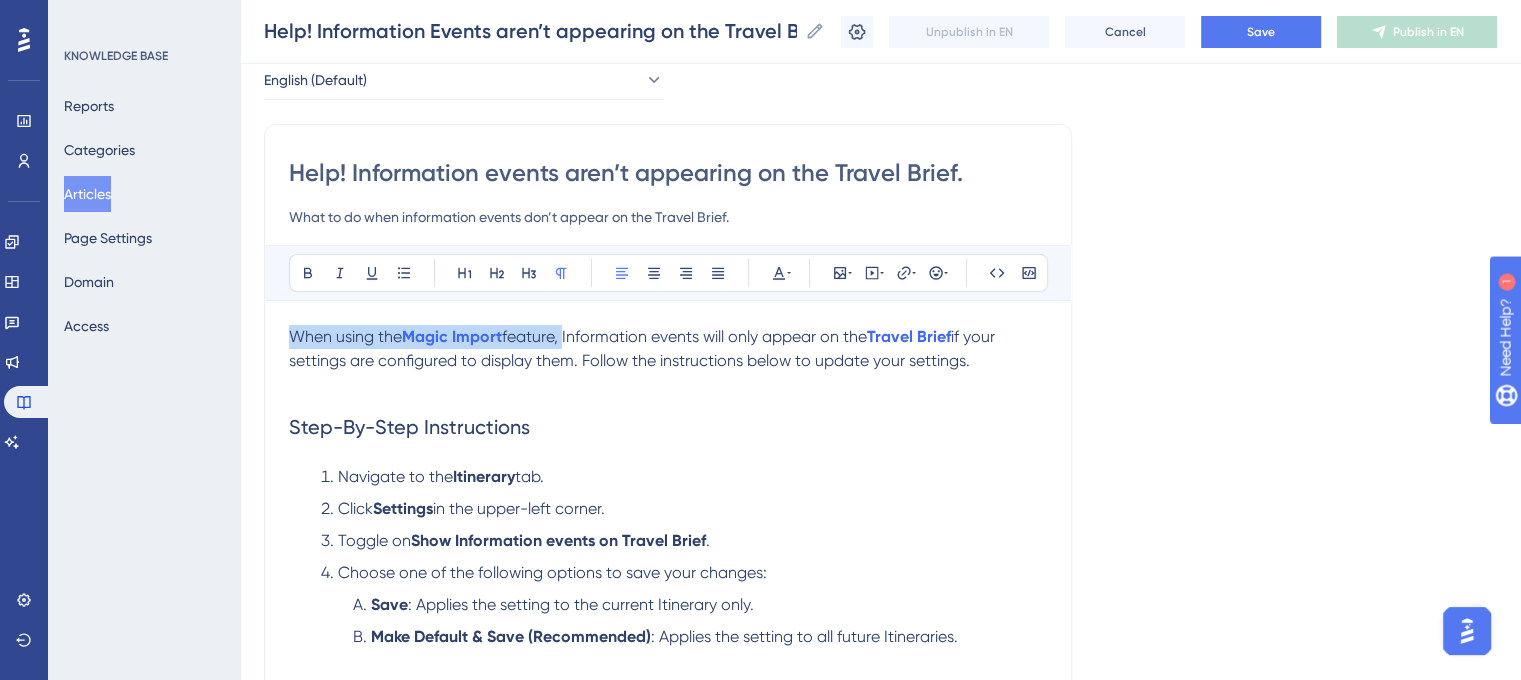 drag, startPoint x: 566, startPoint y: 336, endPoint x: 272, endPoint y: 329, distance: 294.0833 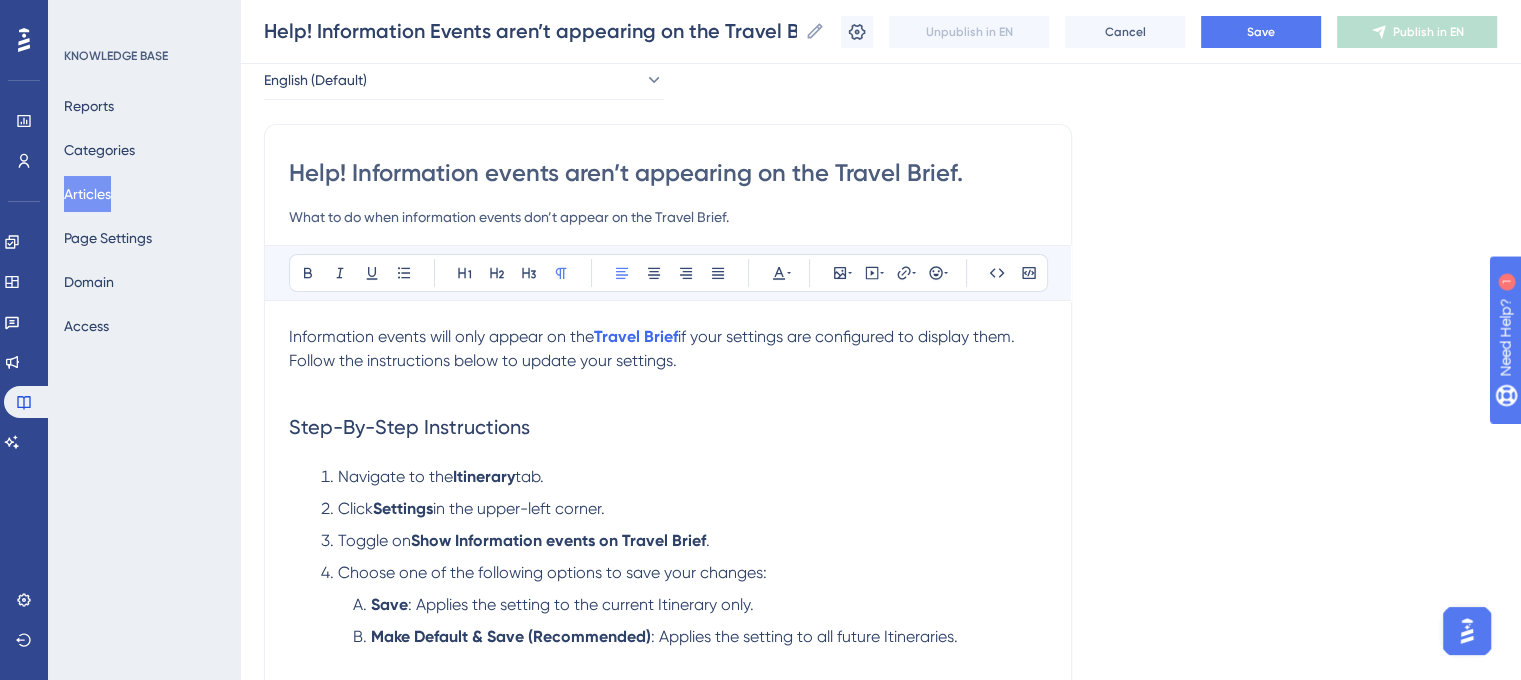 scroll, scrollTop: 200, scrollLeft: 0, axis: vertical 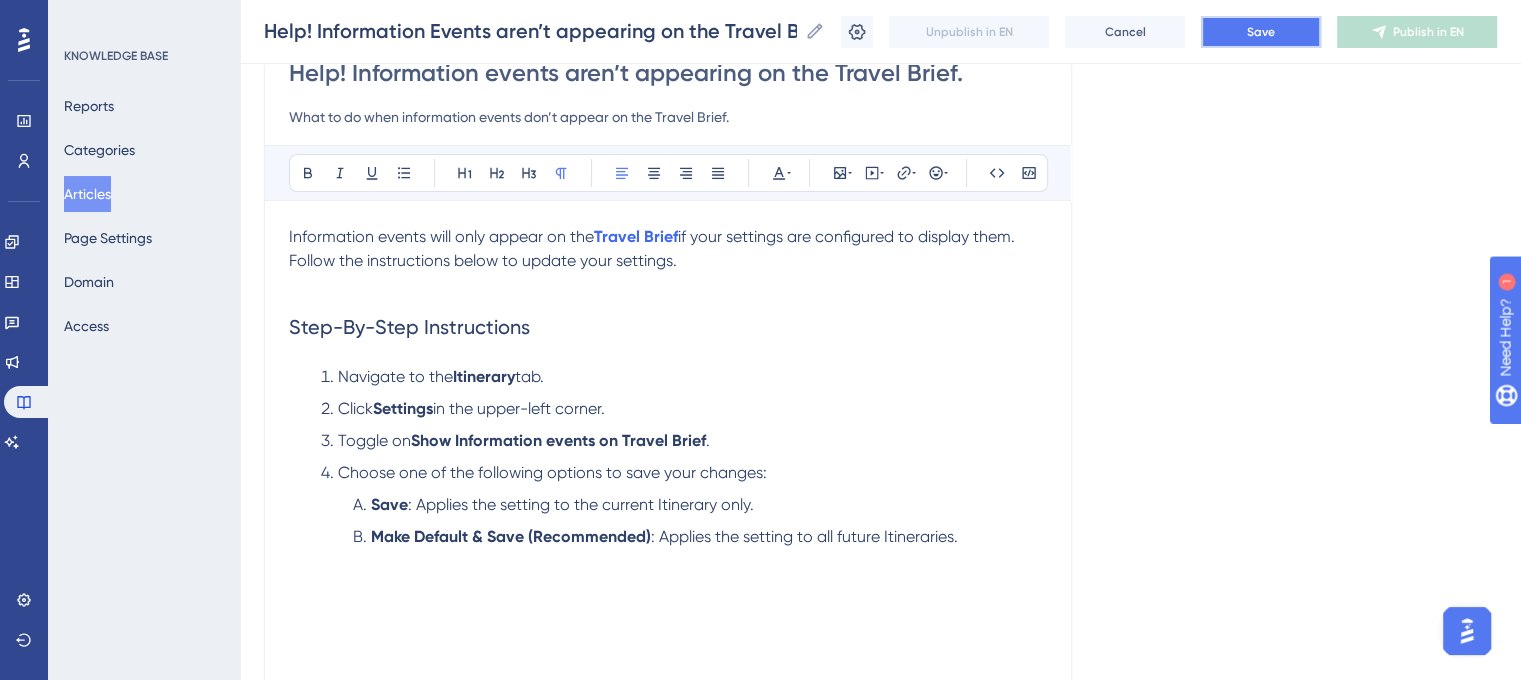 click on "Save" at bounding box center [1261, 32] 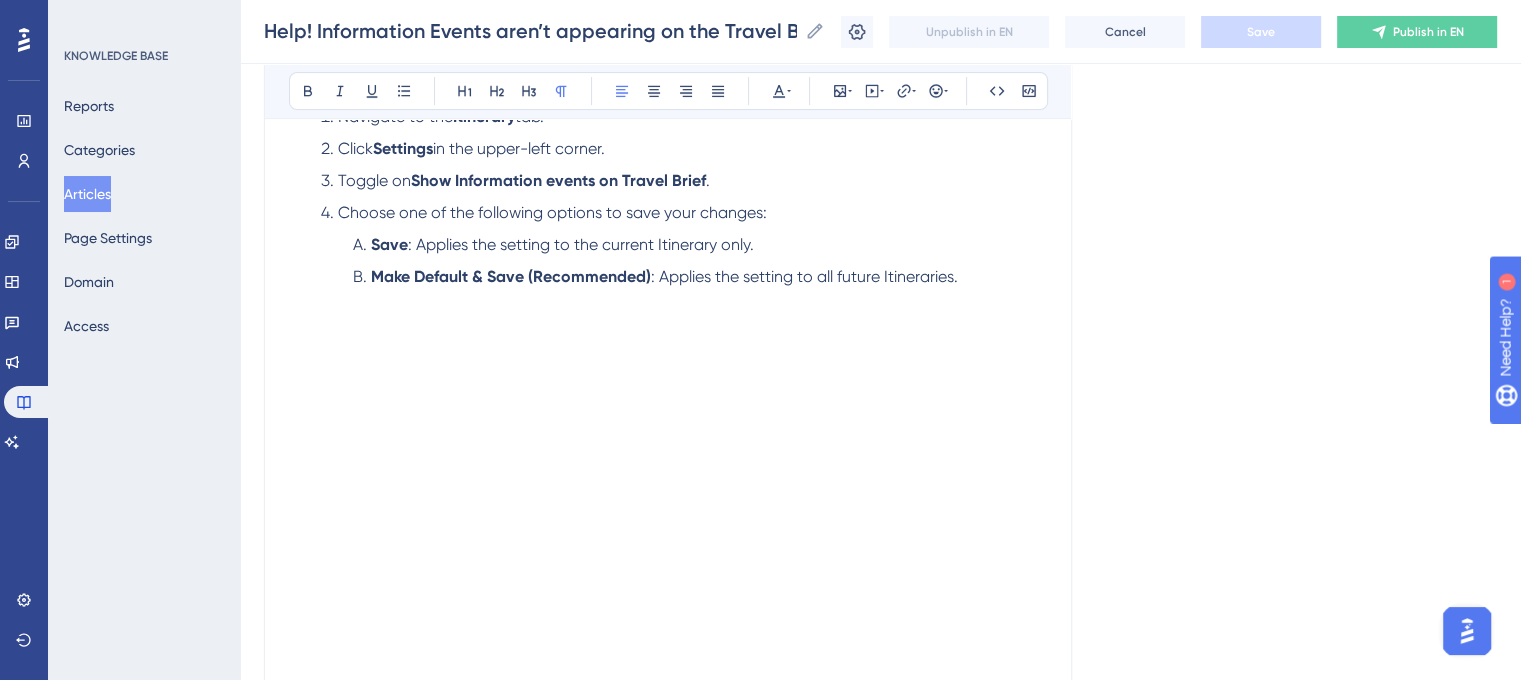 scroll, scrollTop: 300, scrollLeft: 0, axis: vertical 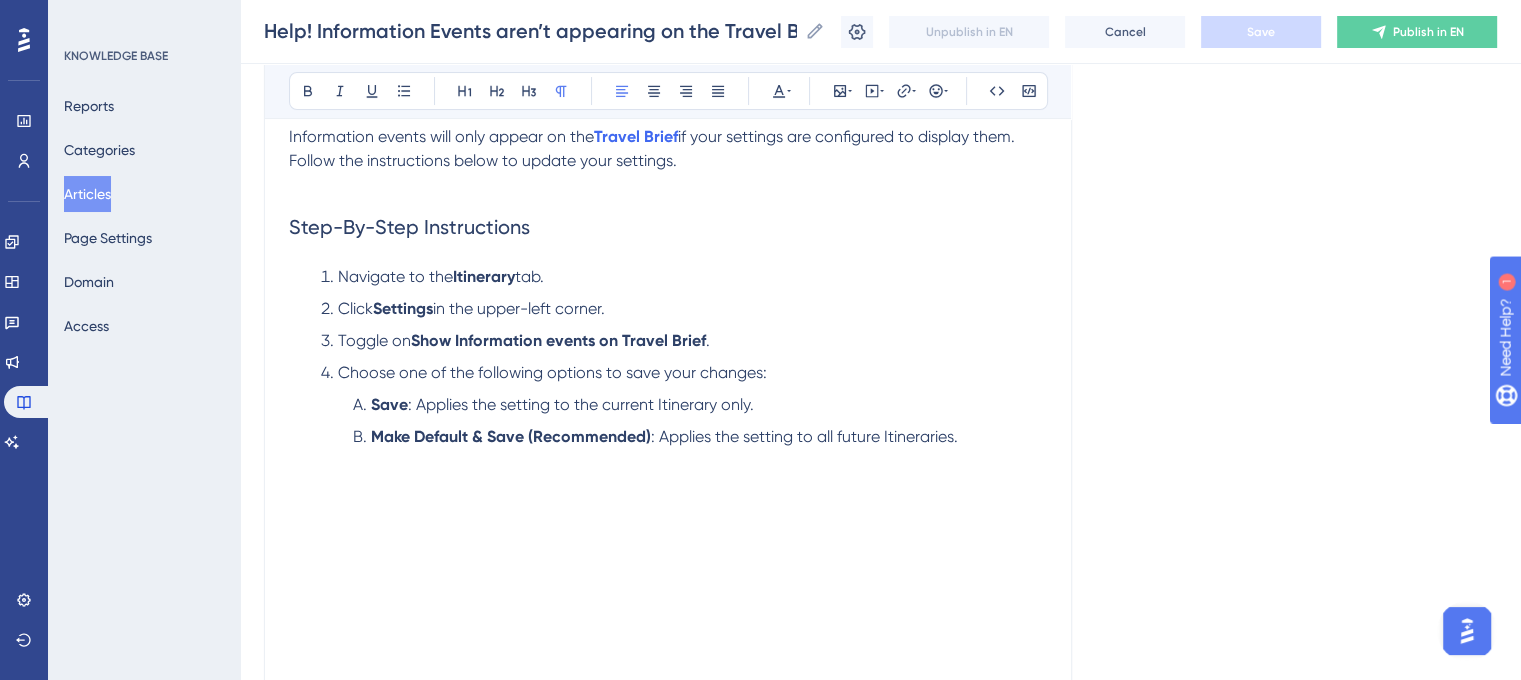 click on "Make Default & Save (Recommended) : Applies the setting to all future Itineraries." at bounding box center (700, 437) 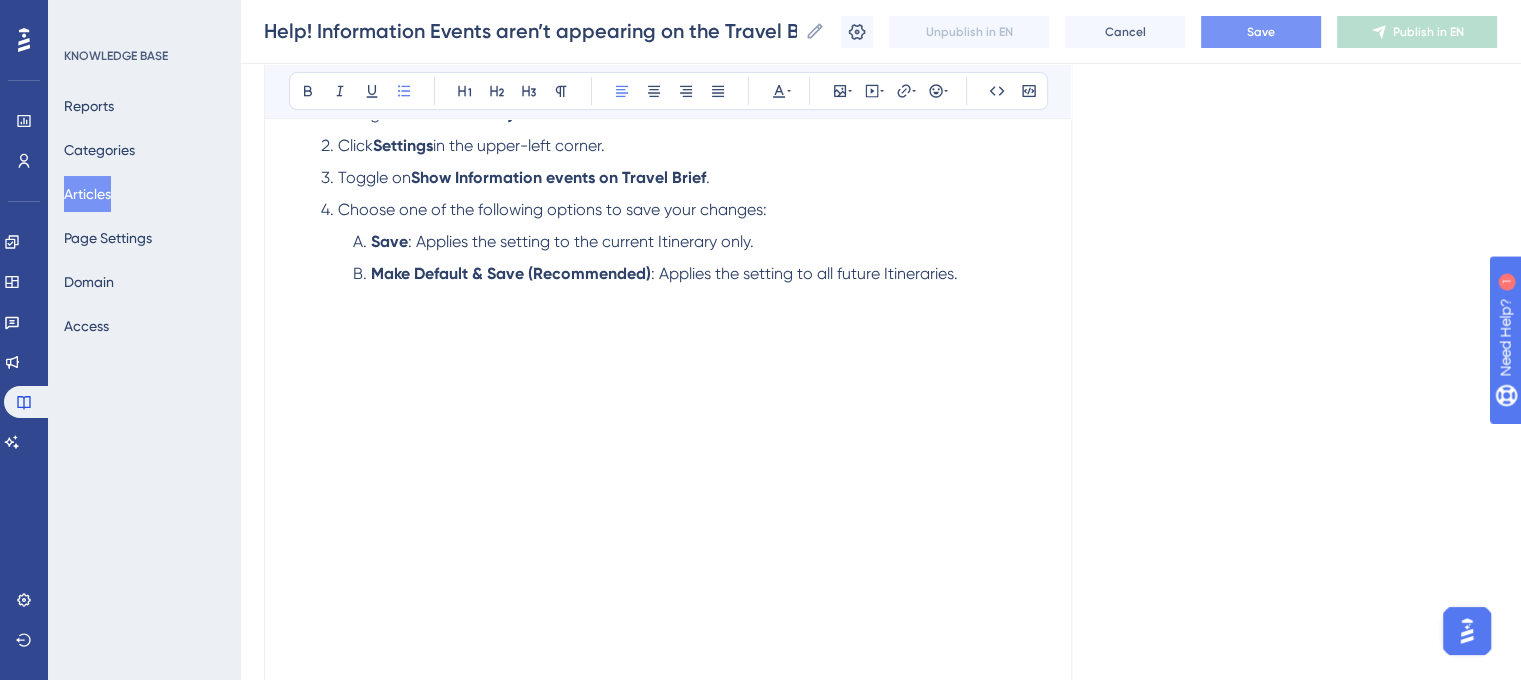 scroll, scrollTop: 737, scrollLeft: 0, axis: vertical 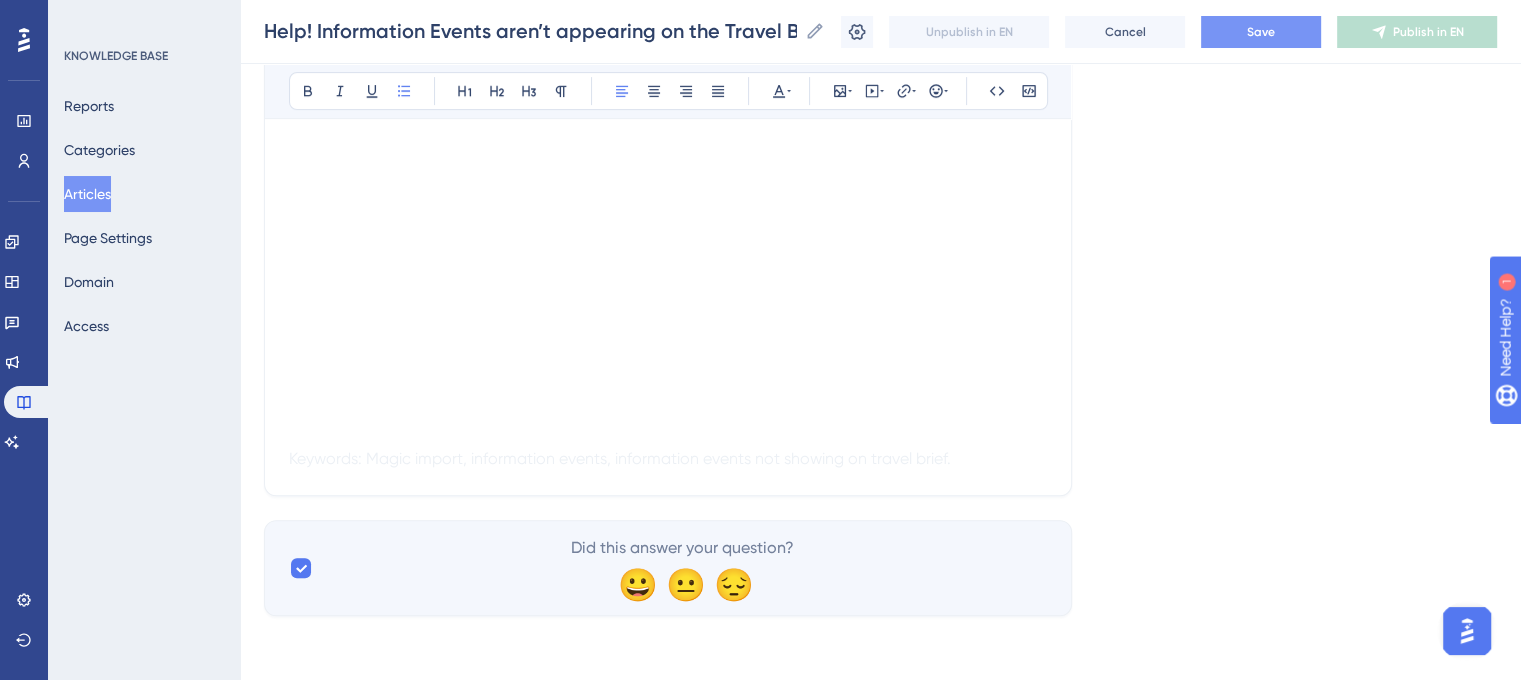 click at bounding box center [668, 435] 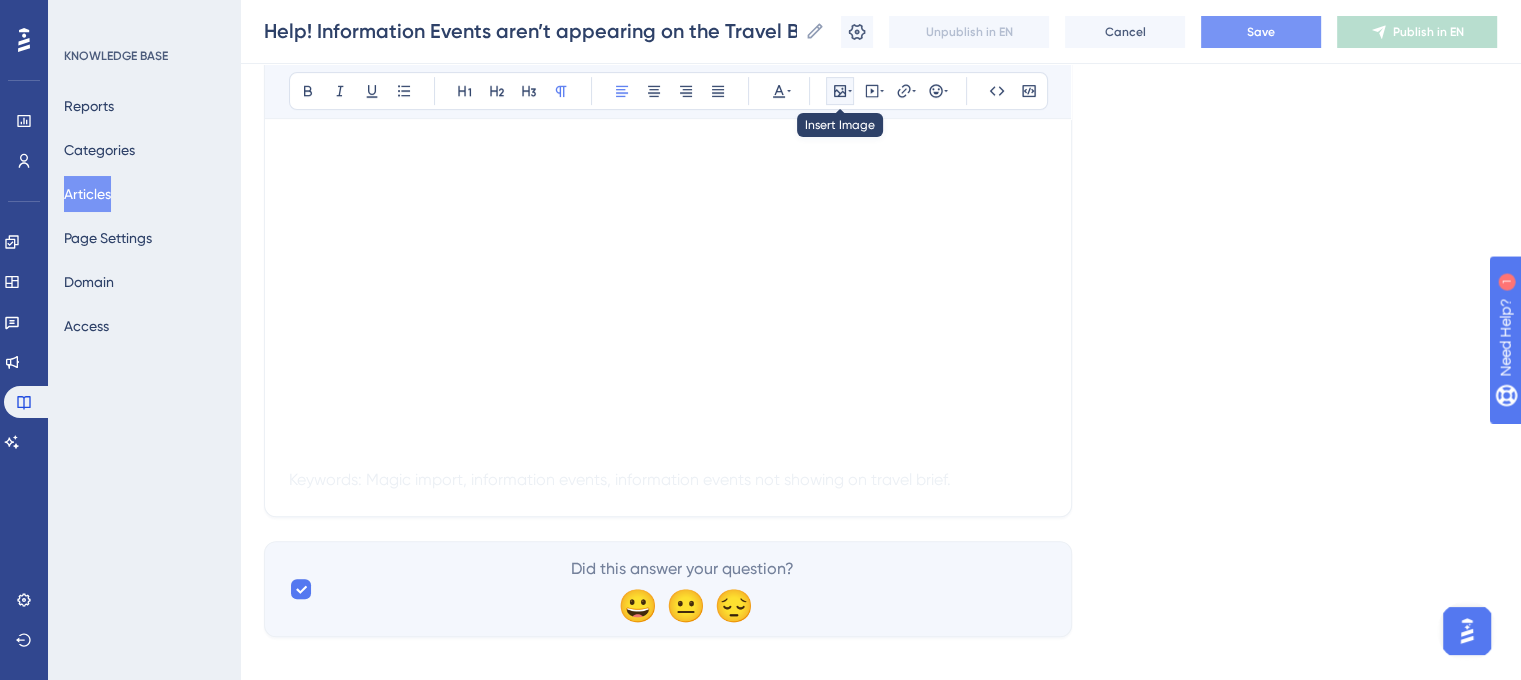 click at bounding box center (840, 91) 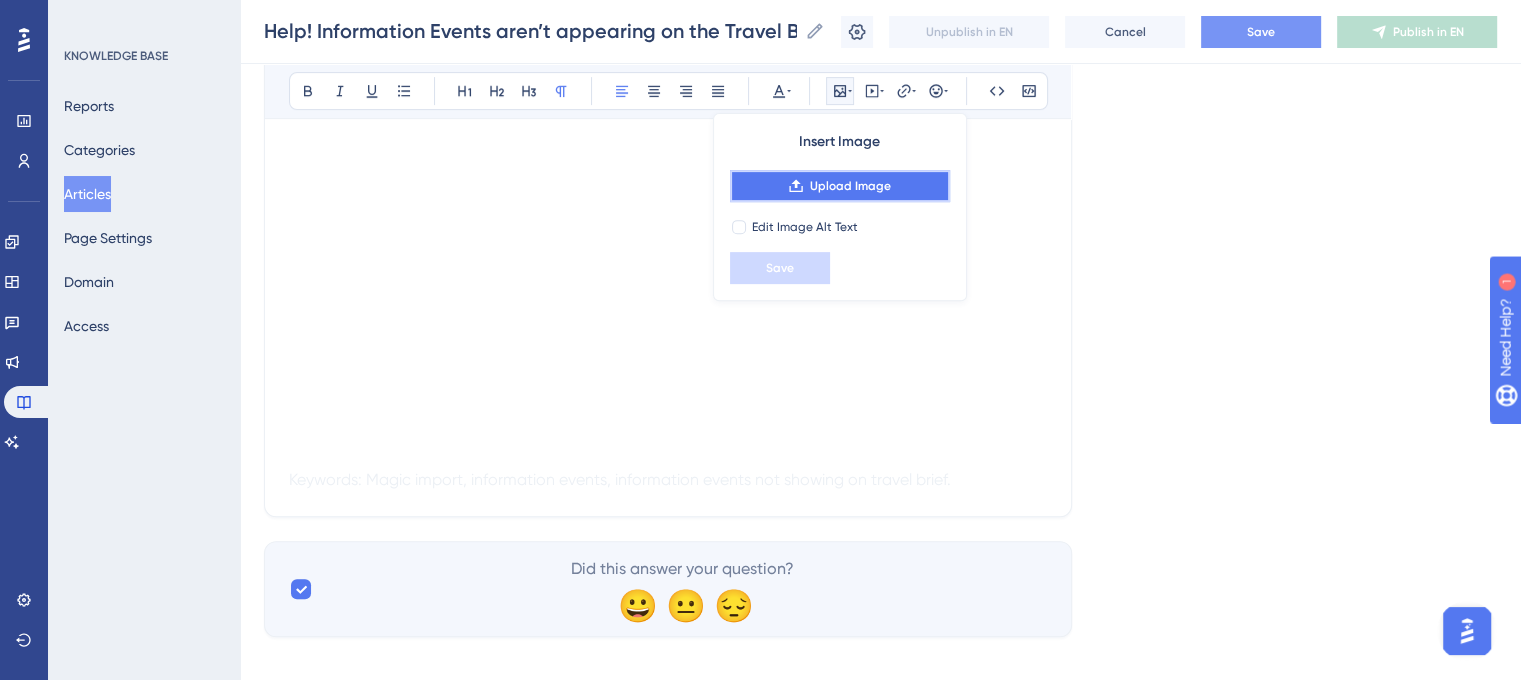 click on "Upload Image" at bounding box center [850, 186] 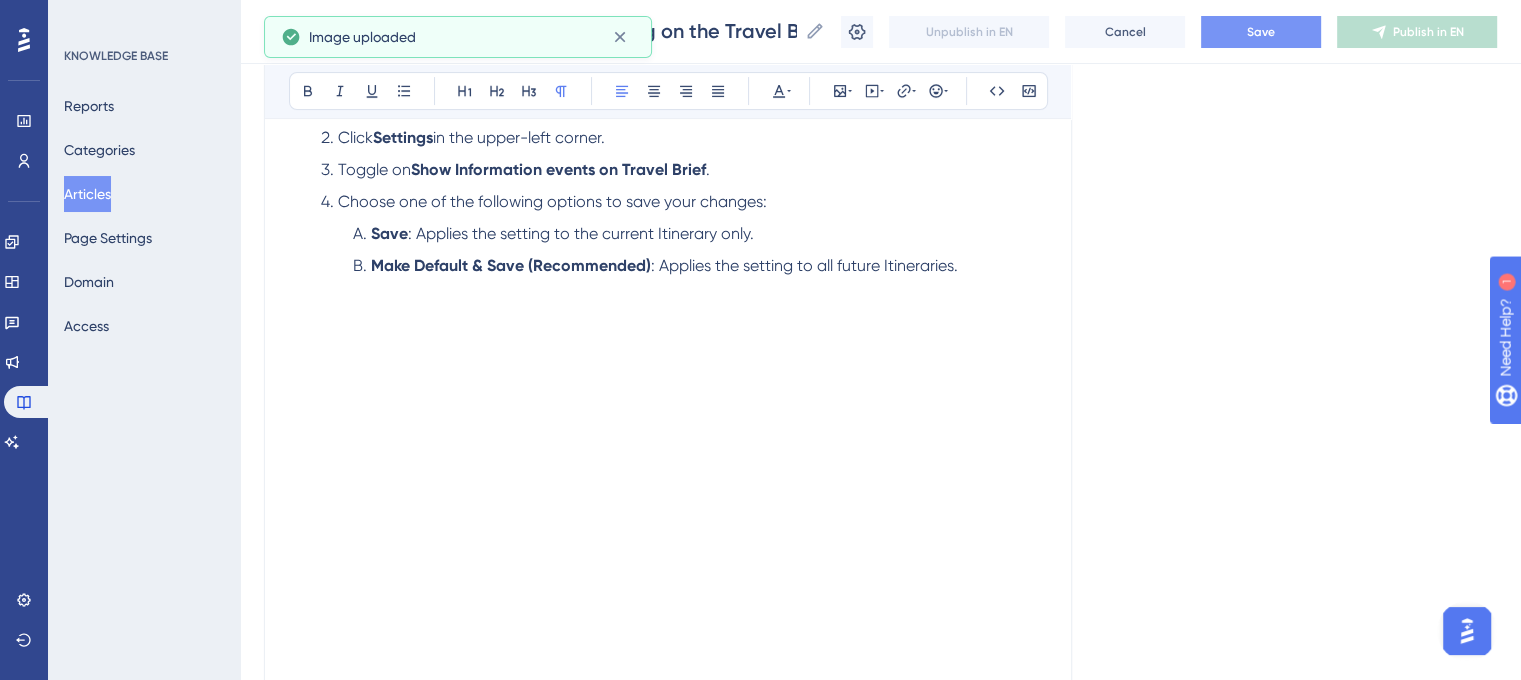 scroll, scrollTop: 437, scrollLeft: 0, axis: vertical 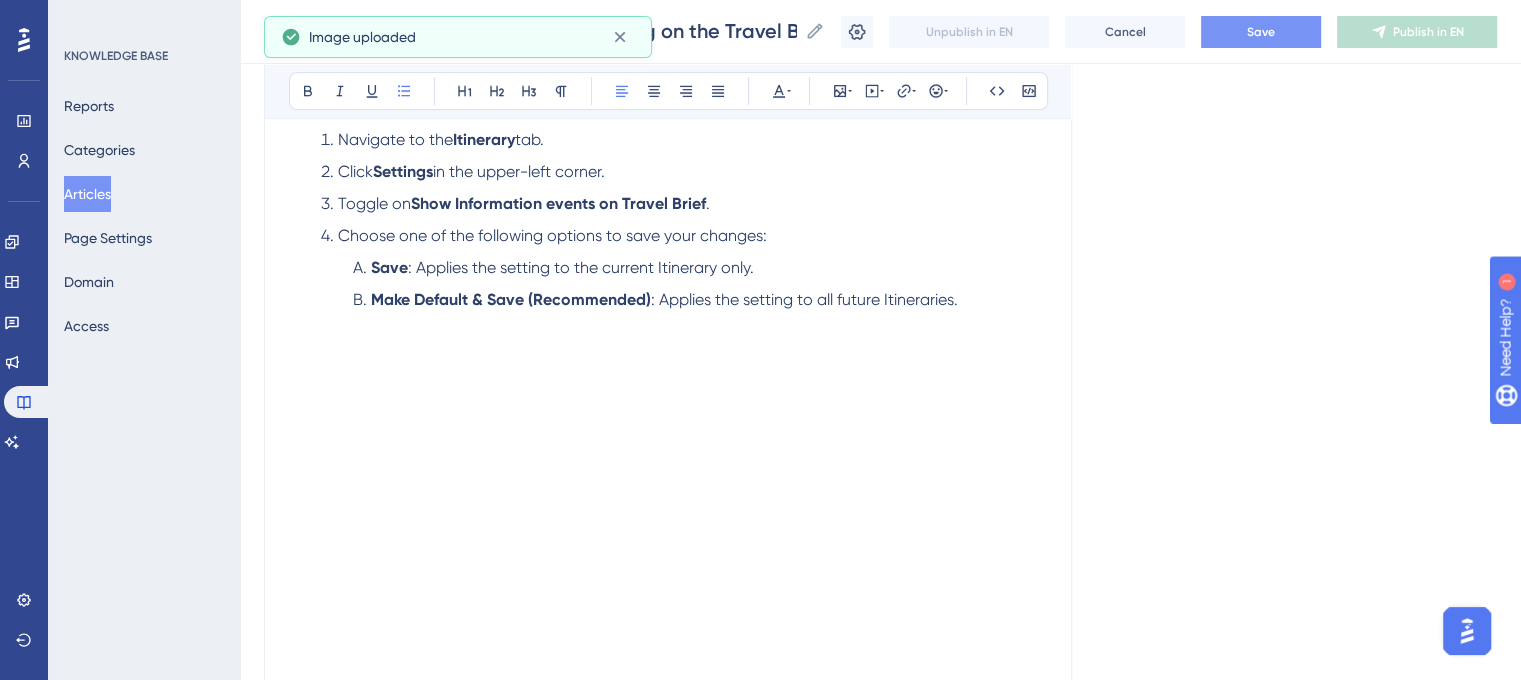 click on "Make Default & Save (Recommended) : Applies the setting to all future Itineraries." at bounding box center (700, 300) 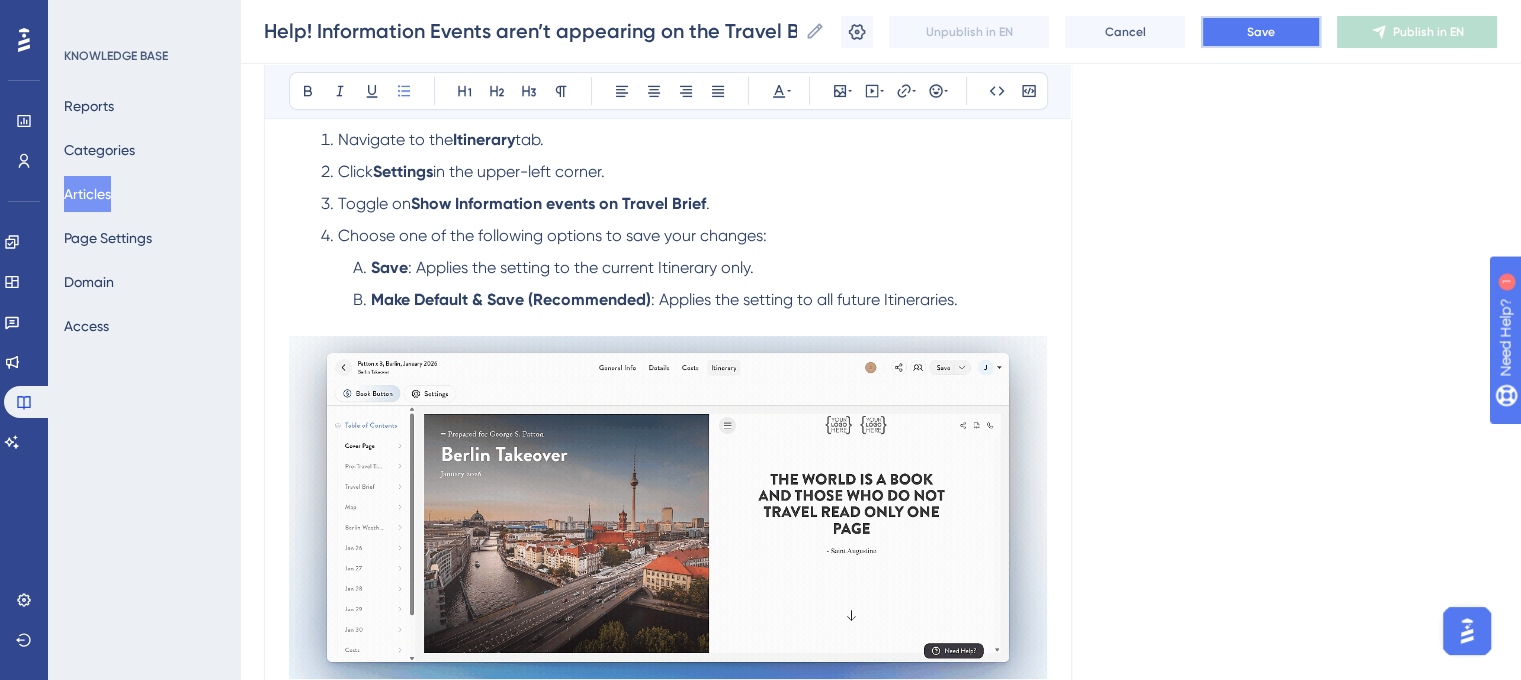 click on "Save" at bounding box center (1261, 32) 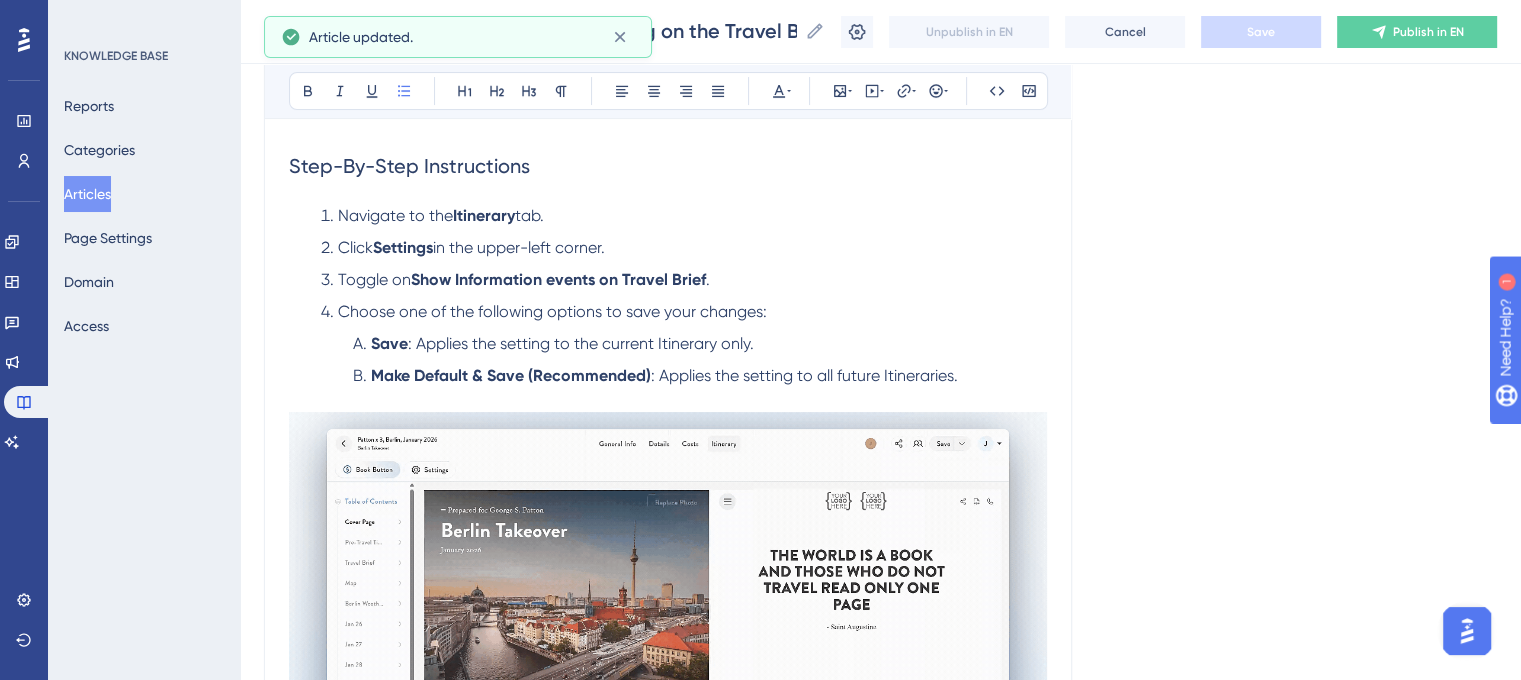scroll, scrollTop: 680, scrollLeft: 0, axis: vertical 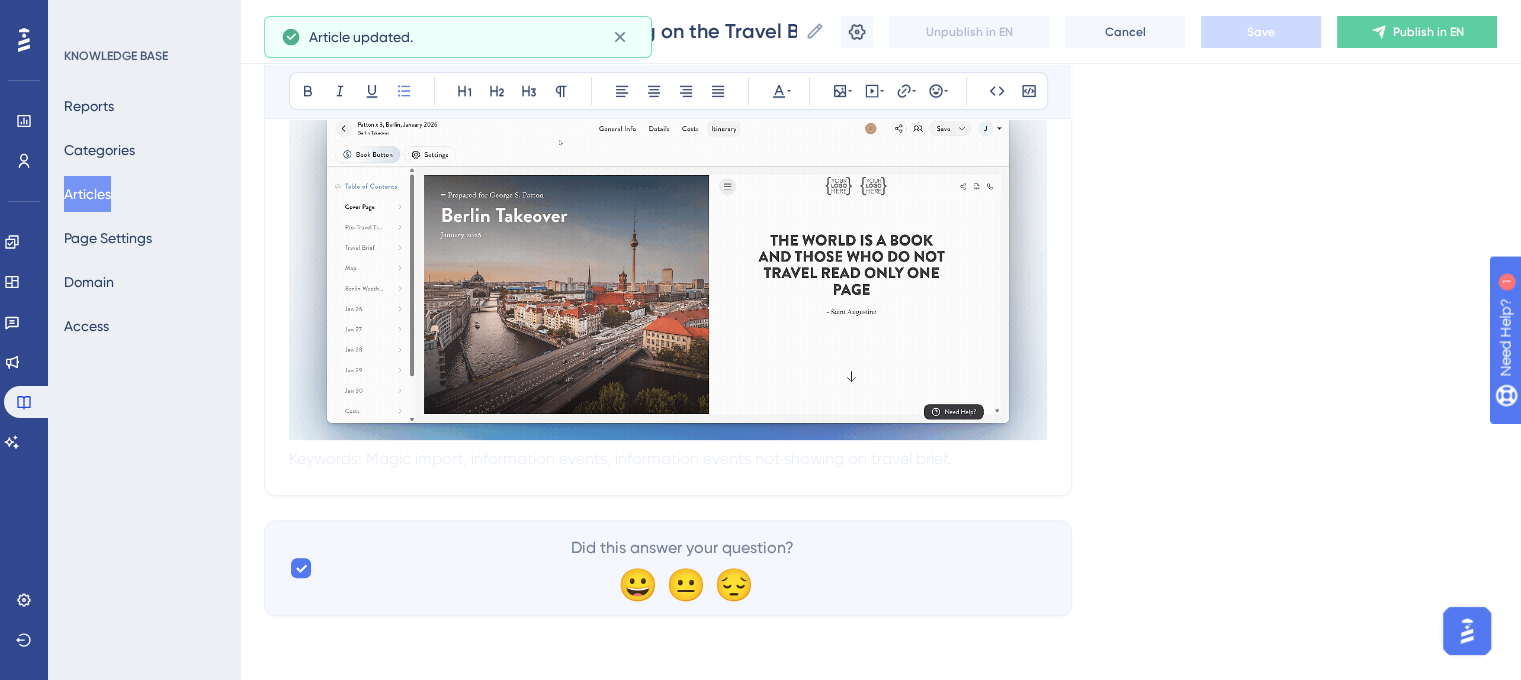 click on "Keywords: Magic import, information events, information events not showing on travel brief." at bounding box center (620, 458) 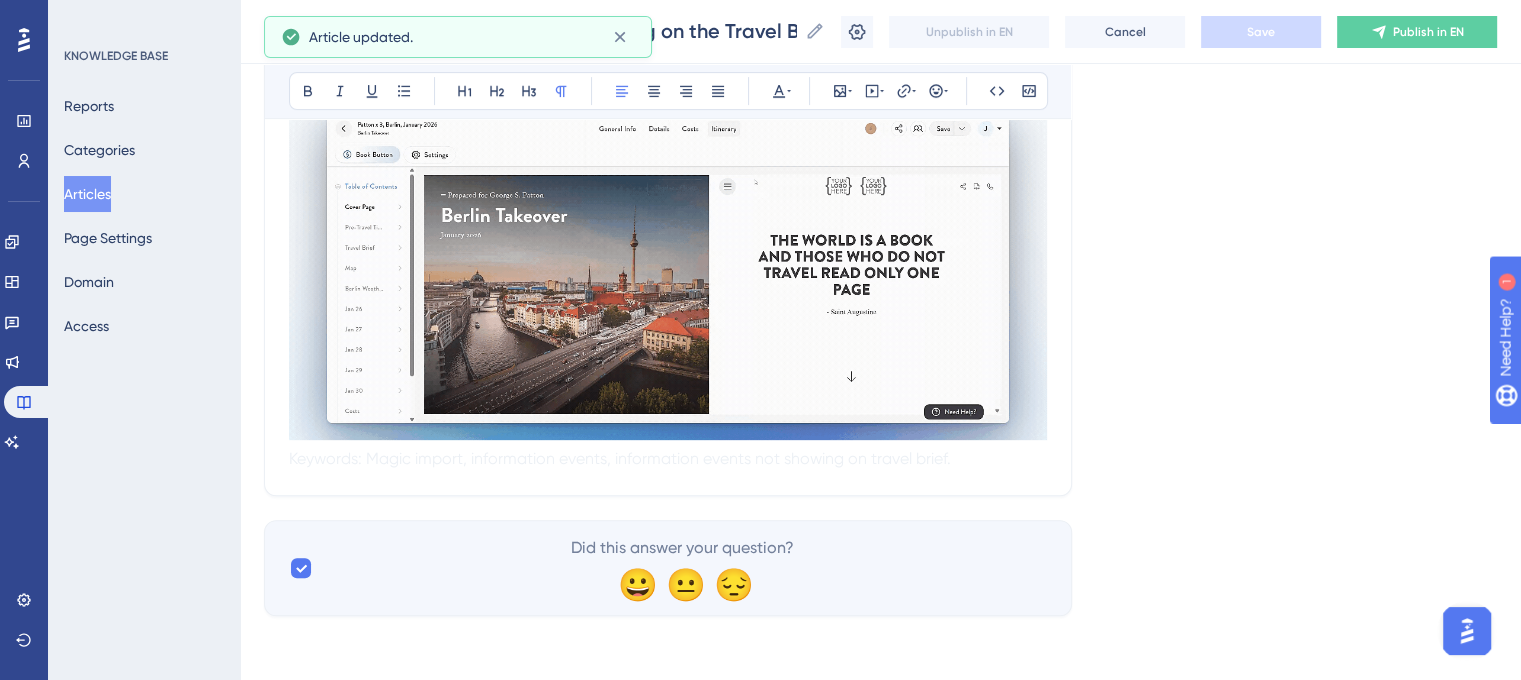 click on "Keywords: Magic import, information events, information events not showing on travel brief." at bounding box center [668, 459] 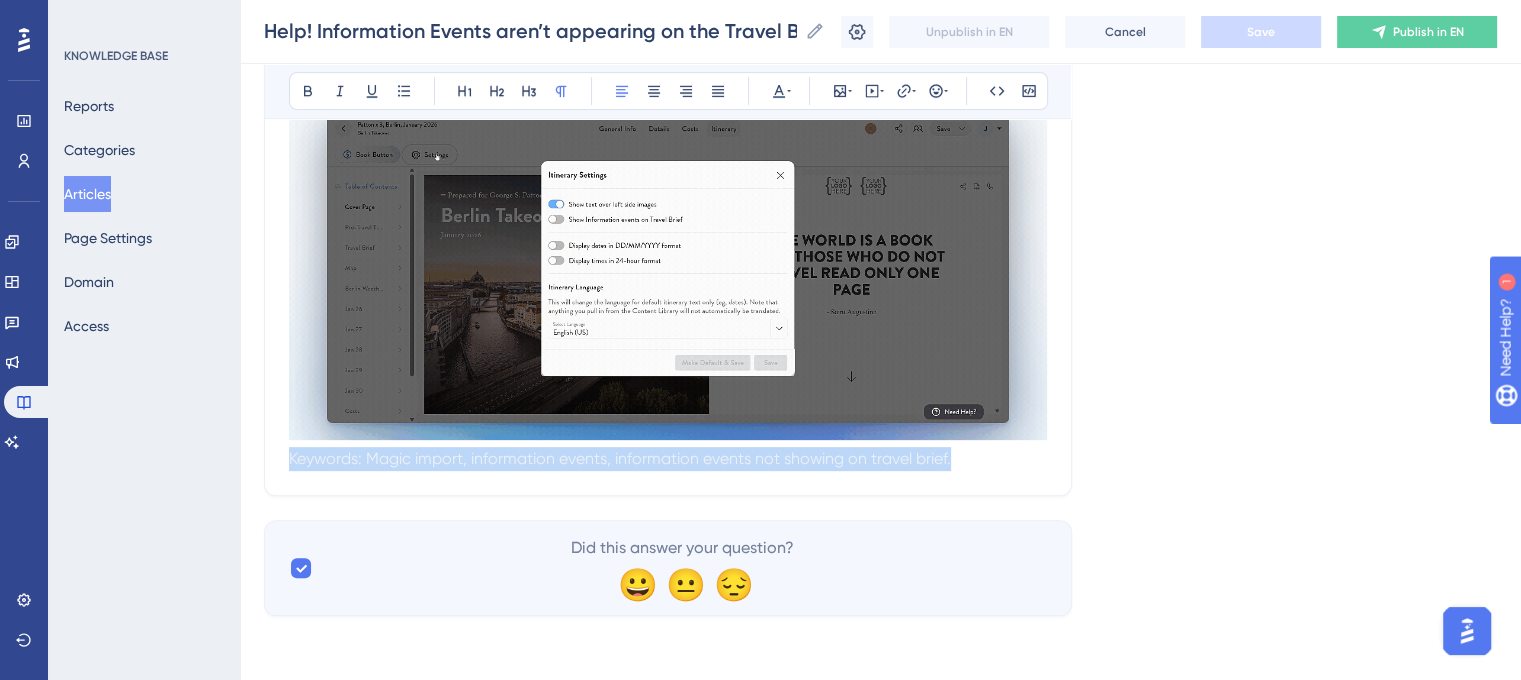 drag, startPoint x: 972, startPoint y: 451, endPoint x: 290, endPoint y: 452, distance: 682.00073 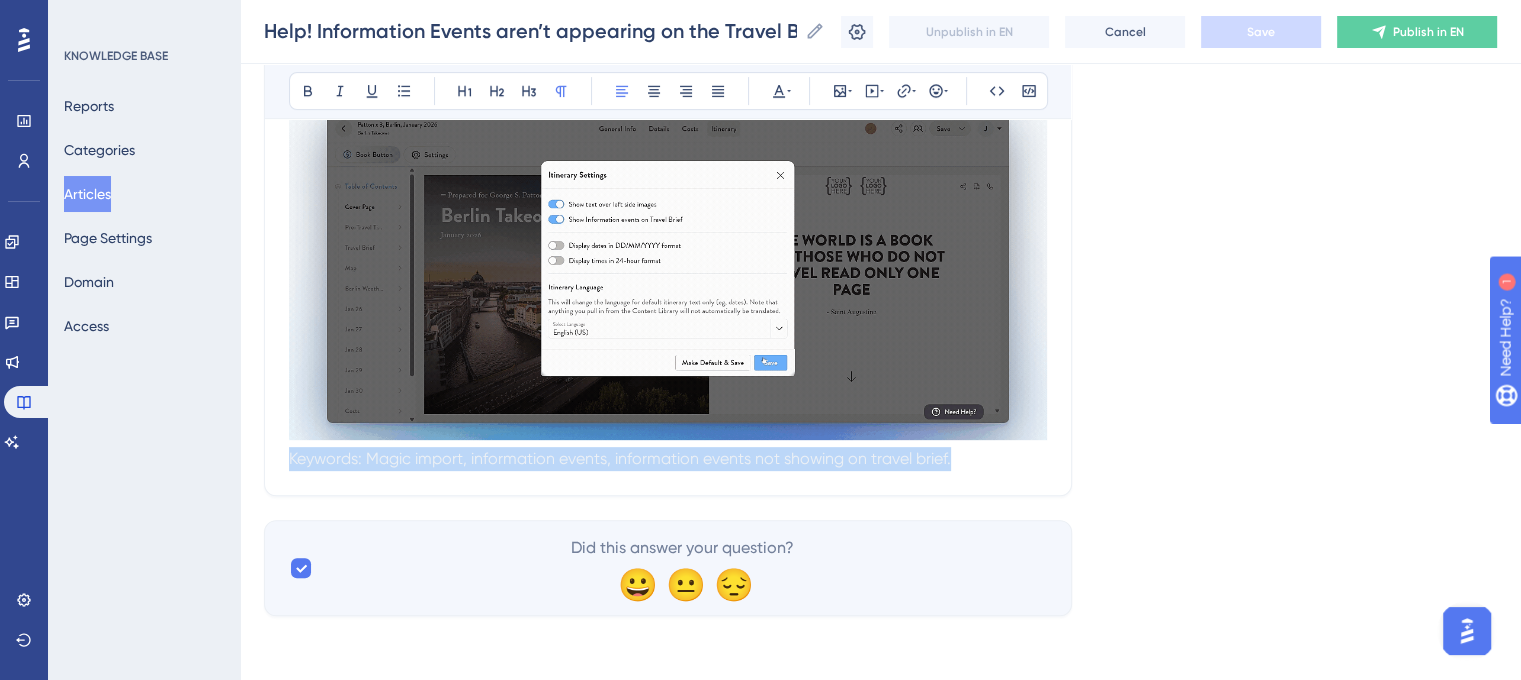 click on "Keywords: Magic import, information events, information events not showing on travel brief." at bounding box center [668, 459] 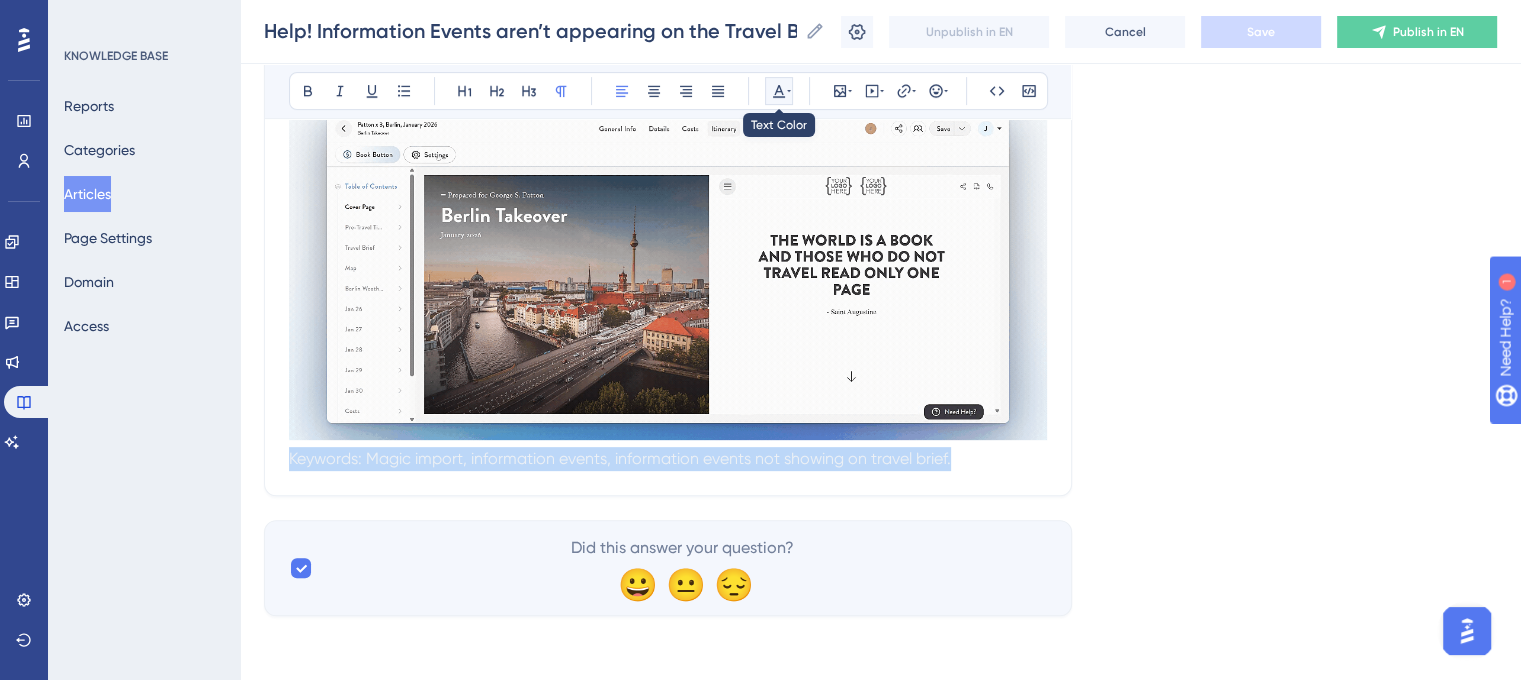 click 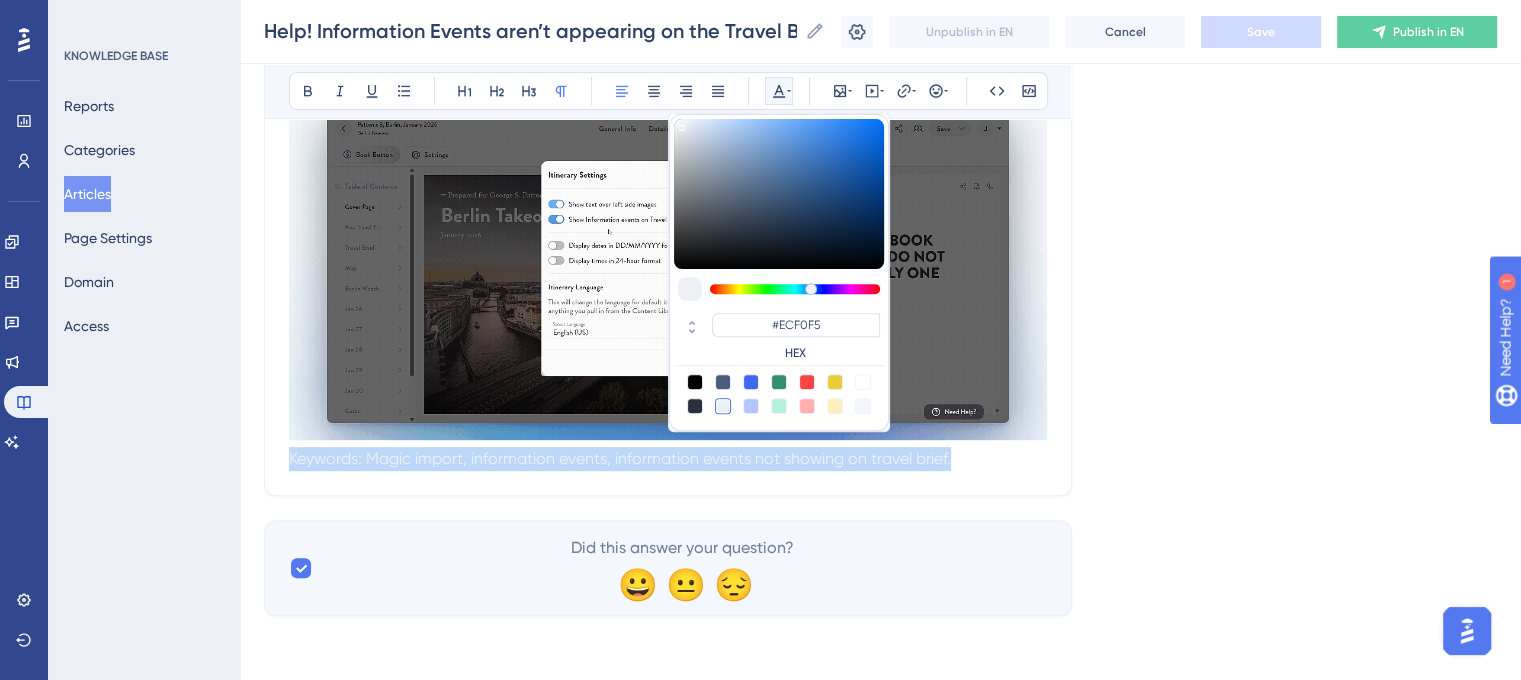 click at bounding box center [695, 382] 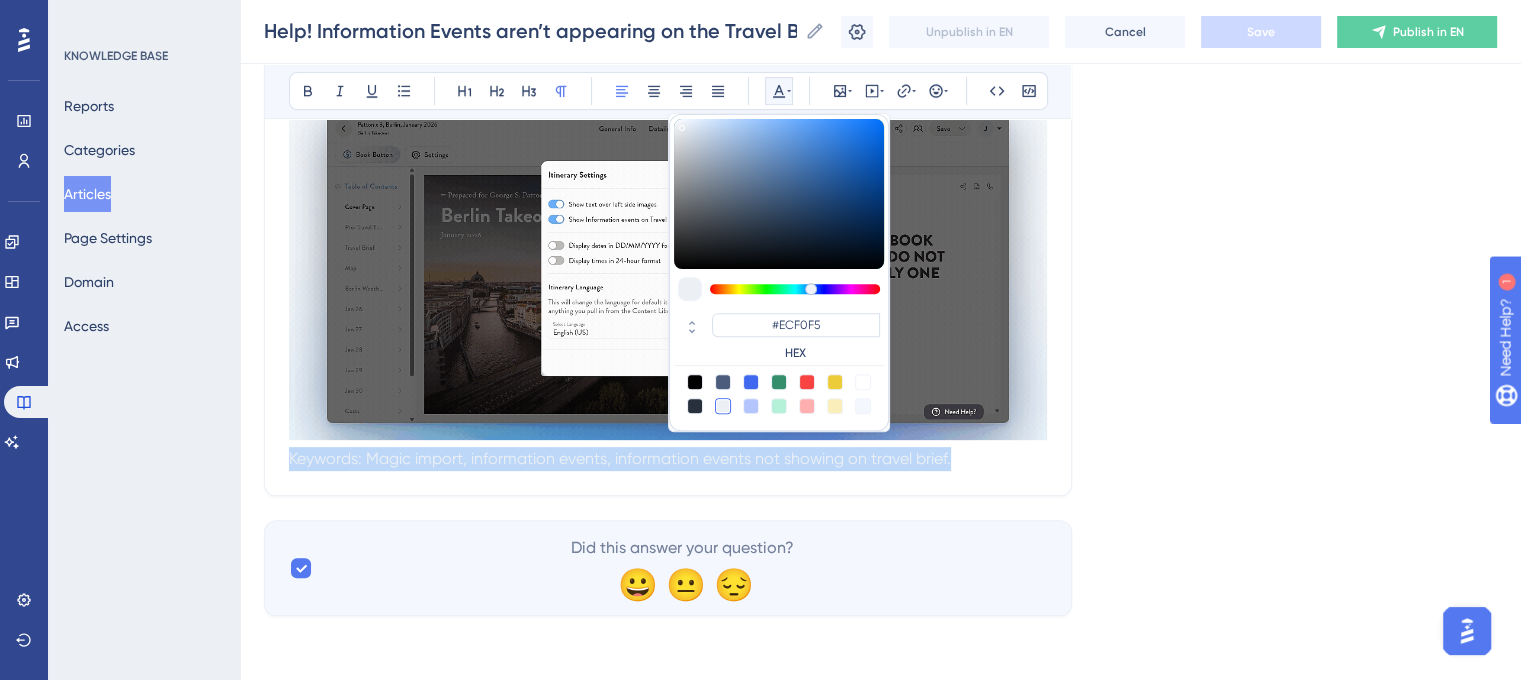 type on "#000000" 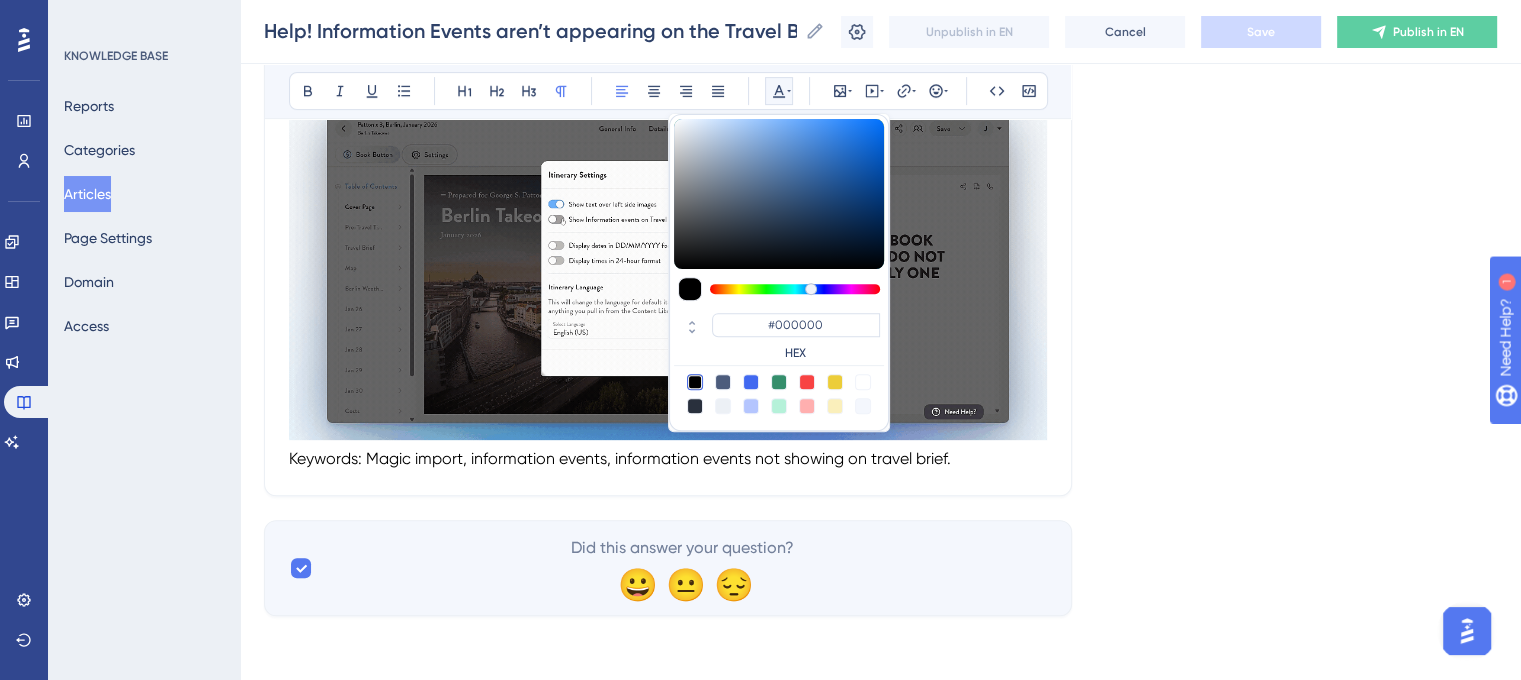 click on "Language English (Default) Help! Information events aren’t appearing on the Travel Brief. What to do when information events don’t appear on the Travel Brief. Bold Italic Underline Bullet Point Heading 1 Heading 2 Heading 3 Normal Align Left Align Center Align Right Align Justify #000000 HEX Insert Image Embed Video Hyperlink Emojis Code Code Block Information events will only appear on the Travel Brief if your settings are configured to display them. Follow the instructions below to update your settings. Step-By-Step Instructions Navigate to the Itinerary tab. Click Settings in the upper-left corner. Toggle on Show Information events on Travel Brief. Choose one of the following options to save your changes: Save : Applies the setting to the current Itinerary only. Make Default & Save (Recommended) : Applies the setting to all future Itineraries. Keywords: Magic import, information events, information events not showing on travel brief." at bounding box center [668, 22] 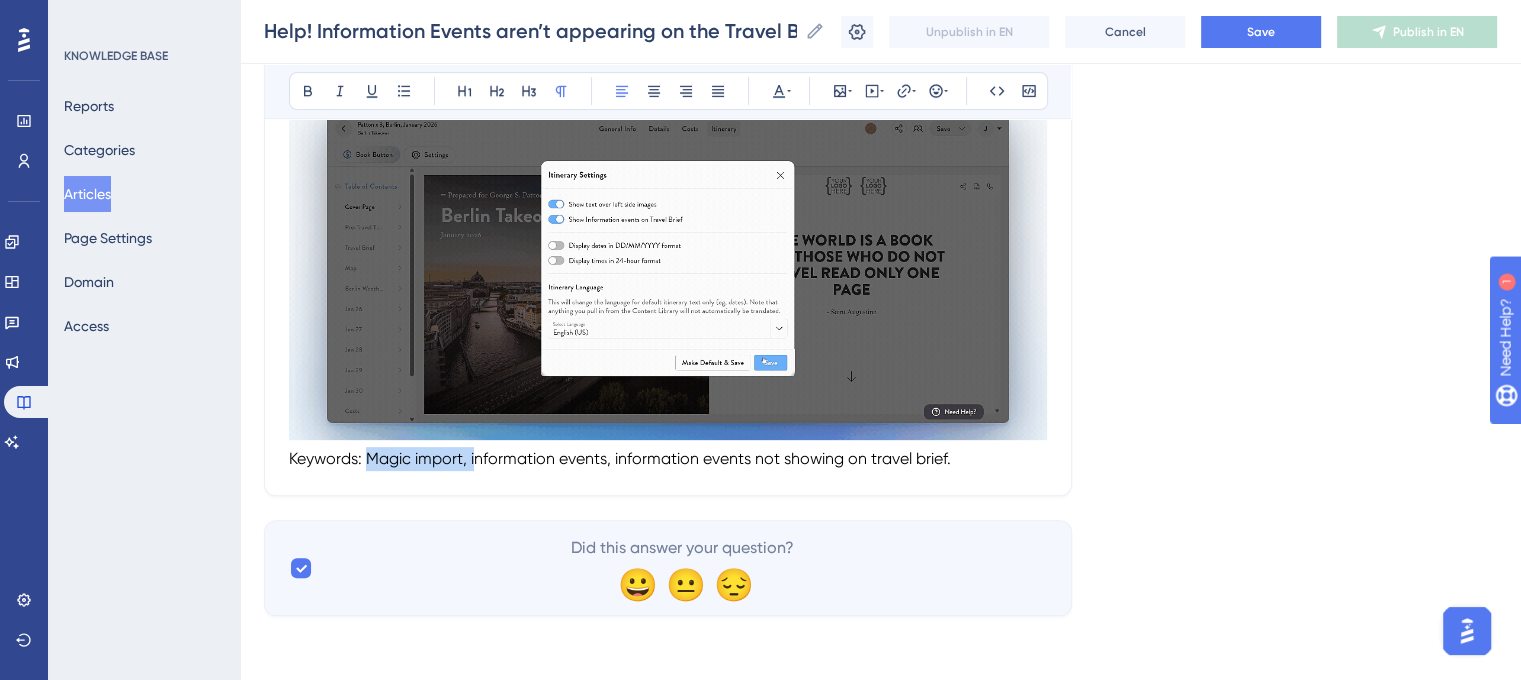 drag, startPoint x: 472, startPoint y: 459, endPoint x: 364, endPoint y: 459, distance: 108 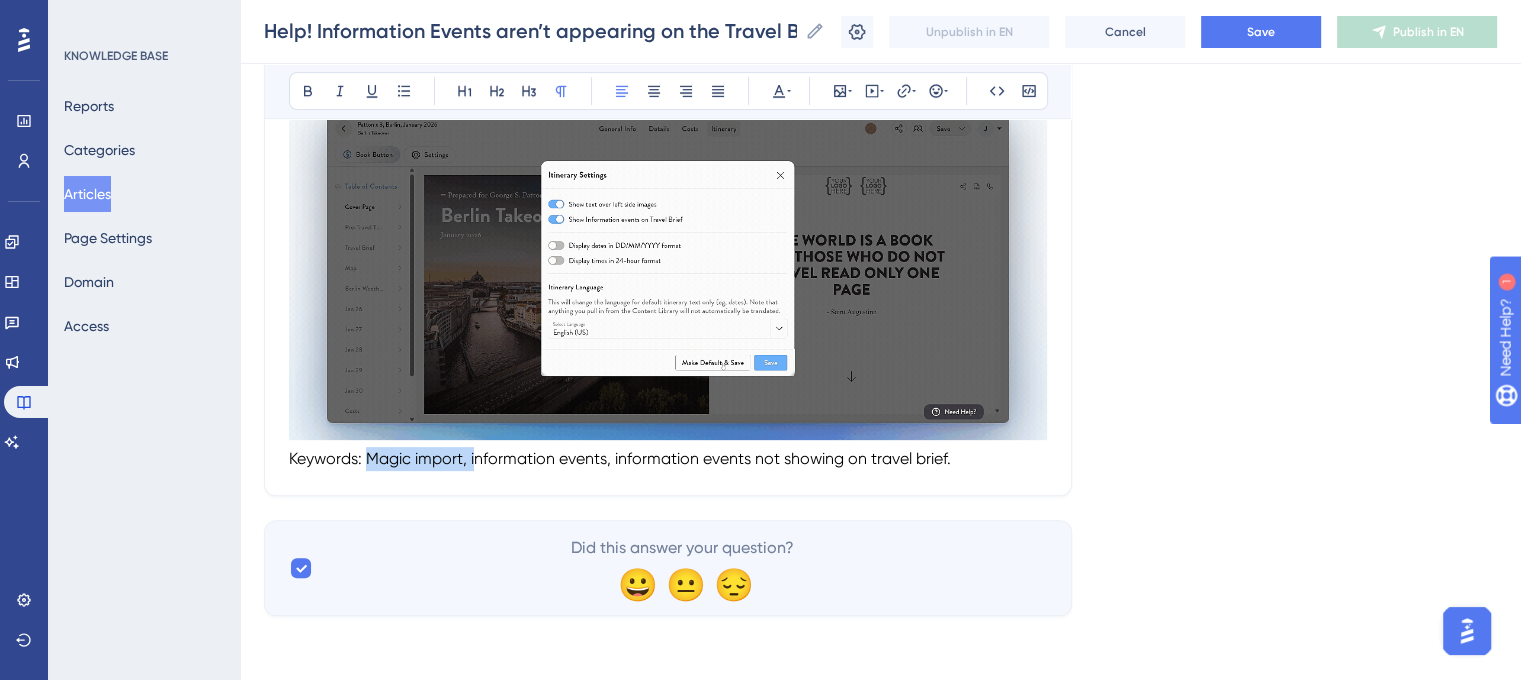 click on "Keywords: Magic import, information events, information events not showing on travel brief." at bounding box center [620, 458] 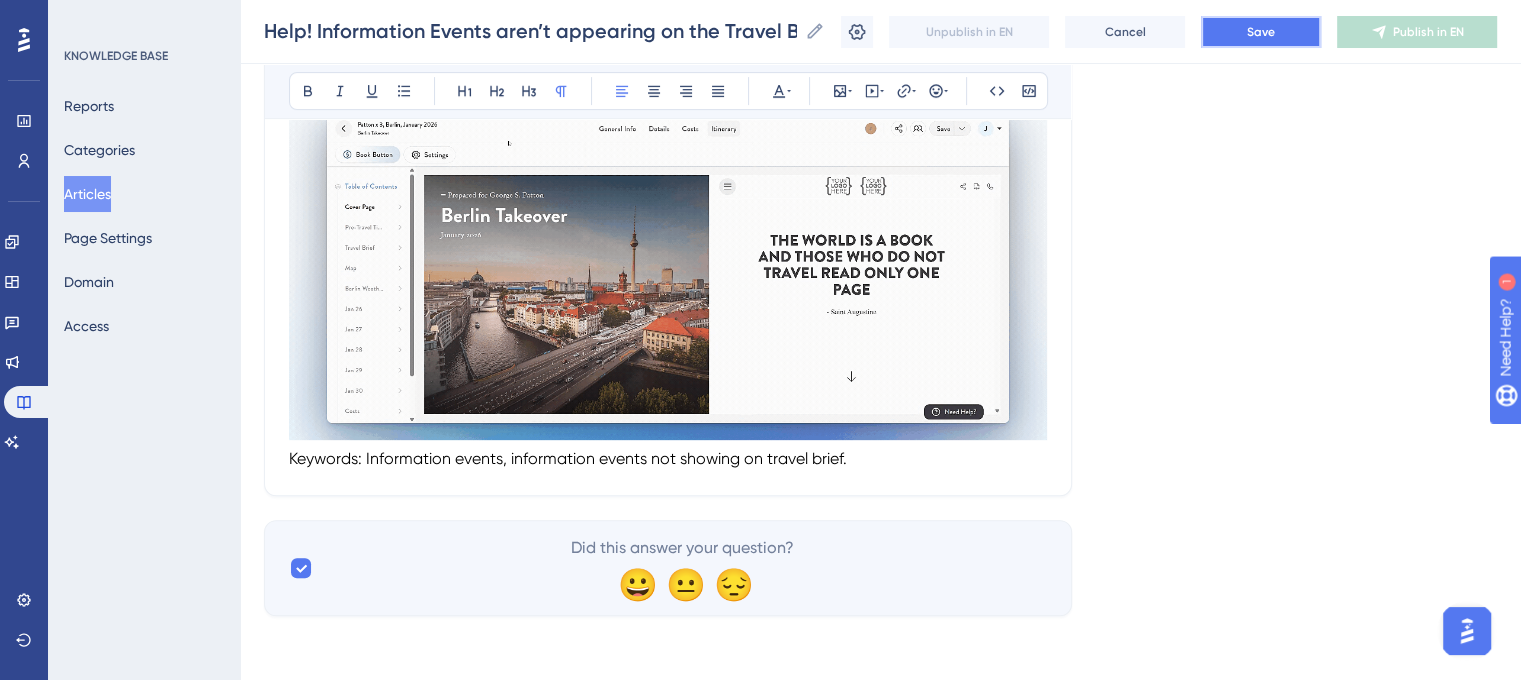 click on "Save" at bounding box center [1261, 32] 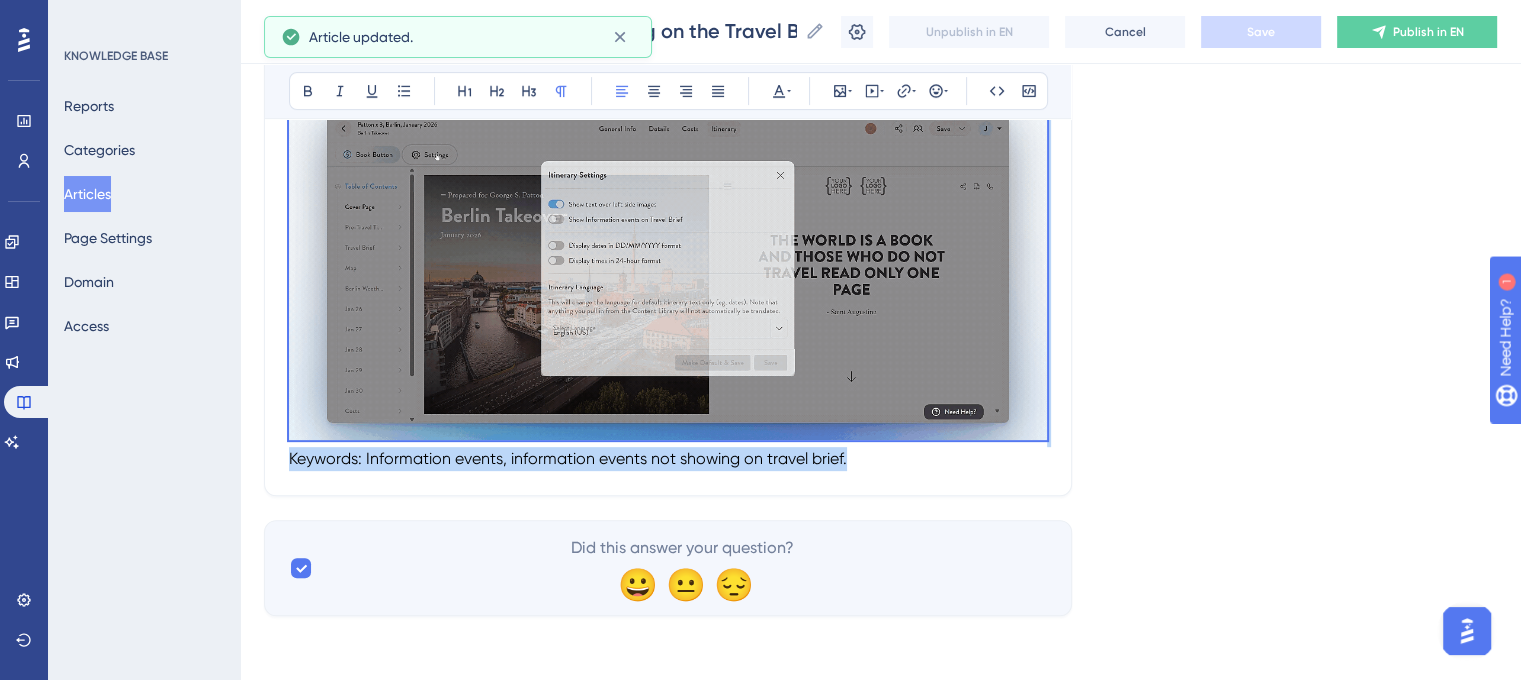 drag, startPoint x: 856, startPoint y: 449, endPoint x: 256, endPoint y: 445, distance: 600.0133 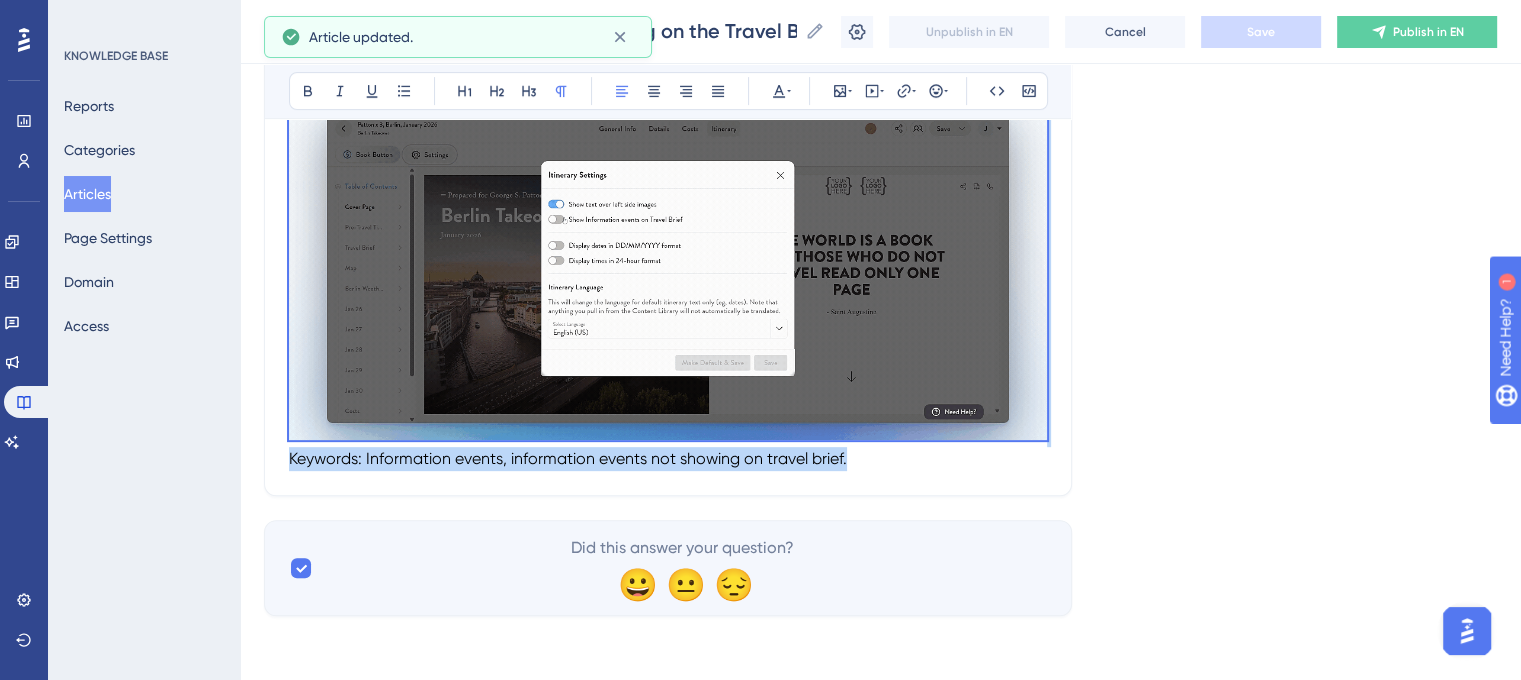 click on "Performance Users Engagement Widgets Feedback Product Updates Knowledge Base AI Assistant Settings Logout KNOWLEDGE BASE Reports Categories Articles Page Settings Domain Access Help! Information Events aren’t appearing on the Travel Brief. Help! Information Events aren’t appearing on the Travel Brief. Help! Information Events aren’t appearing on the Travel Brief. Unpublish in EN Cancel Save Publish in EN Language English (Default) Help! Information events aren’t appearing on the Travel Brief. What to do when information events don’t appear on the Travel Brief. Bold Italic Underline Bullet Point Heading 1 Heading 2 Heading 3 Normal Align Left Align Center Align Right Align Justify Save" at bounding box center (880, -14) 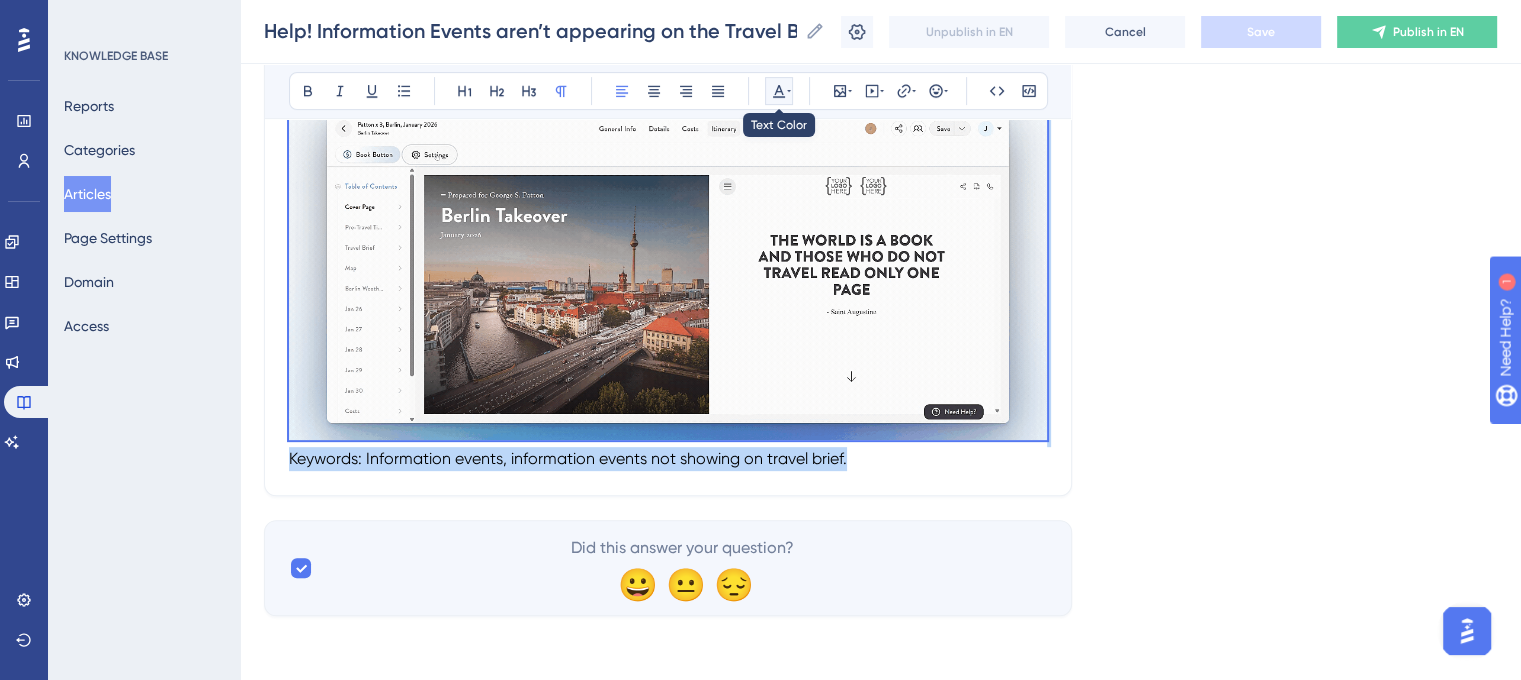 click 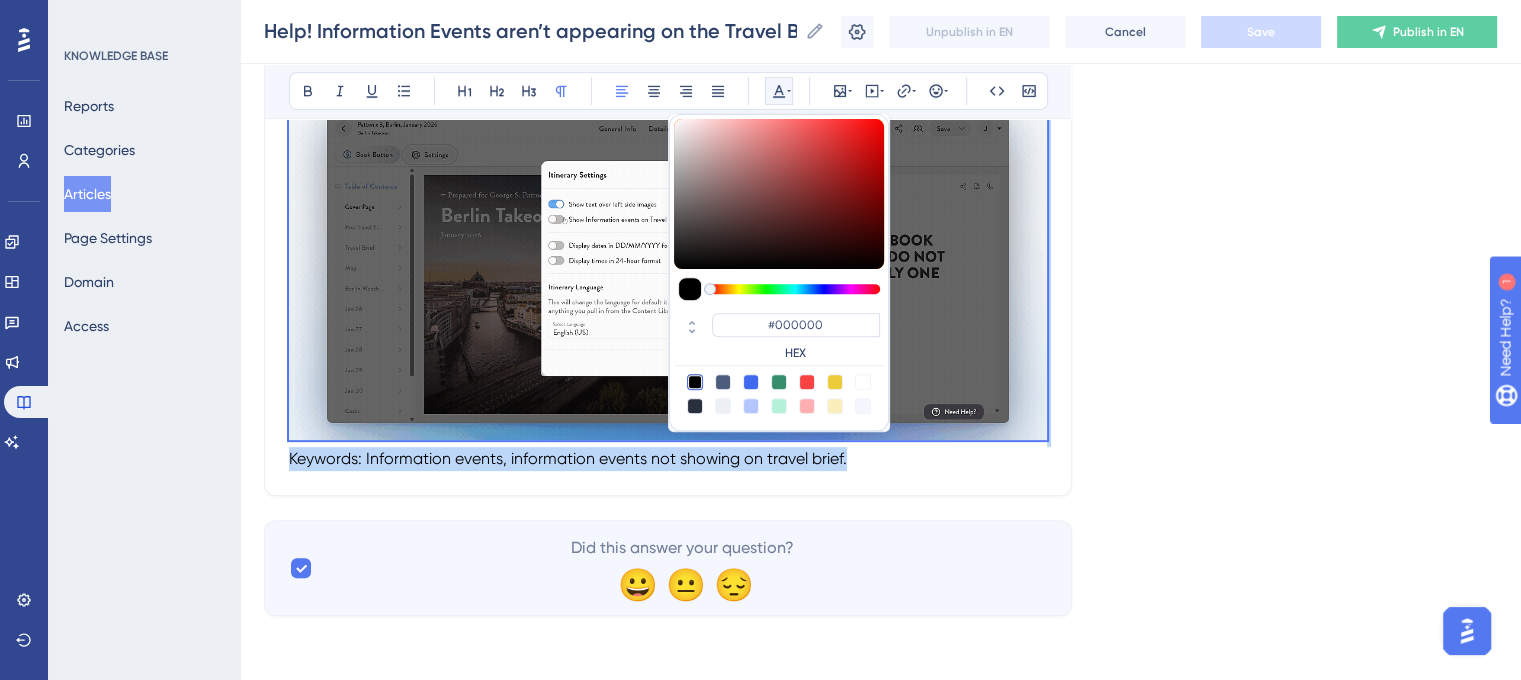 click at bounding box center [723, 406] 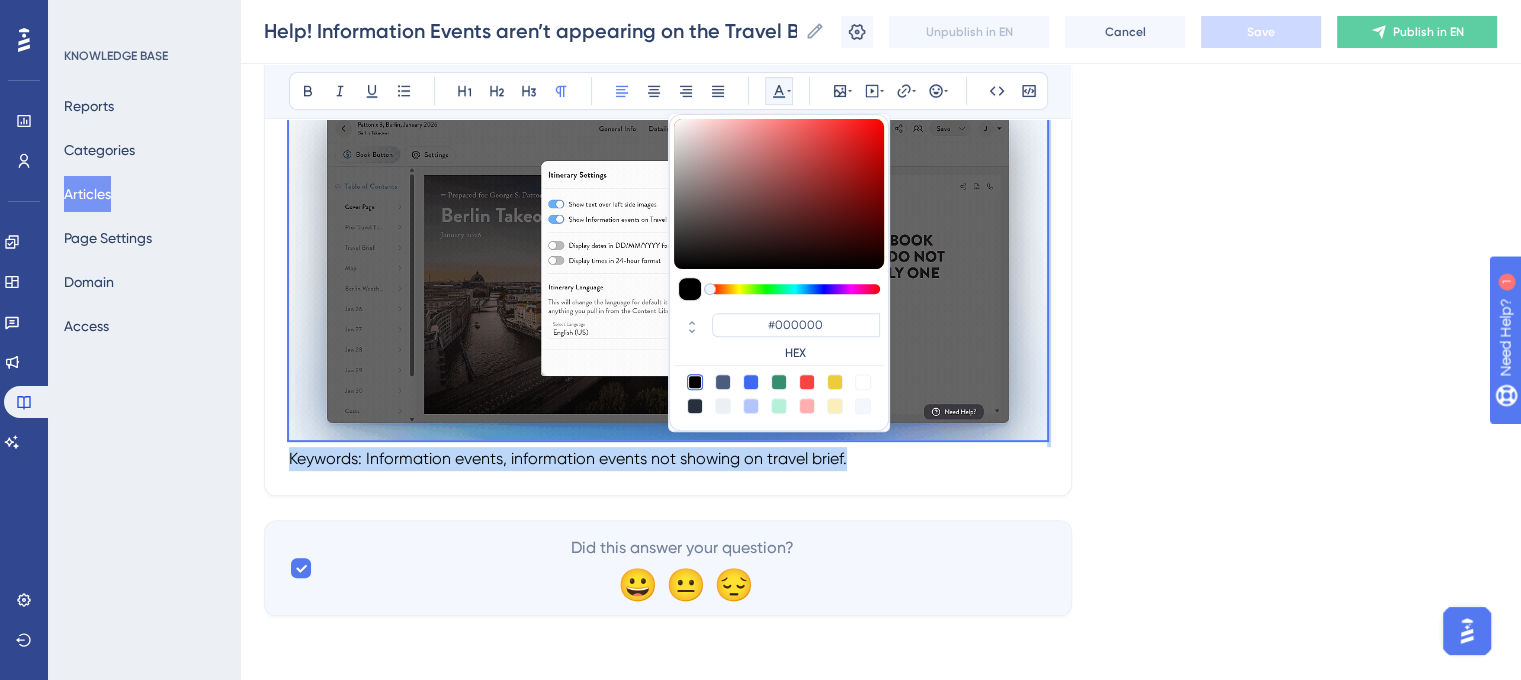 type on "#ECF0F5" 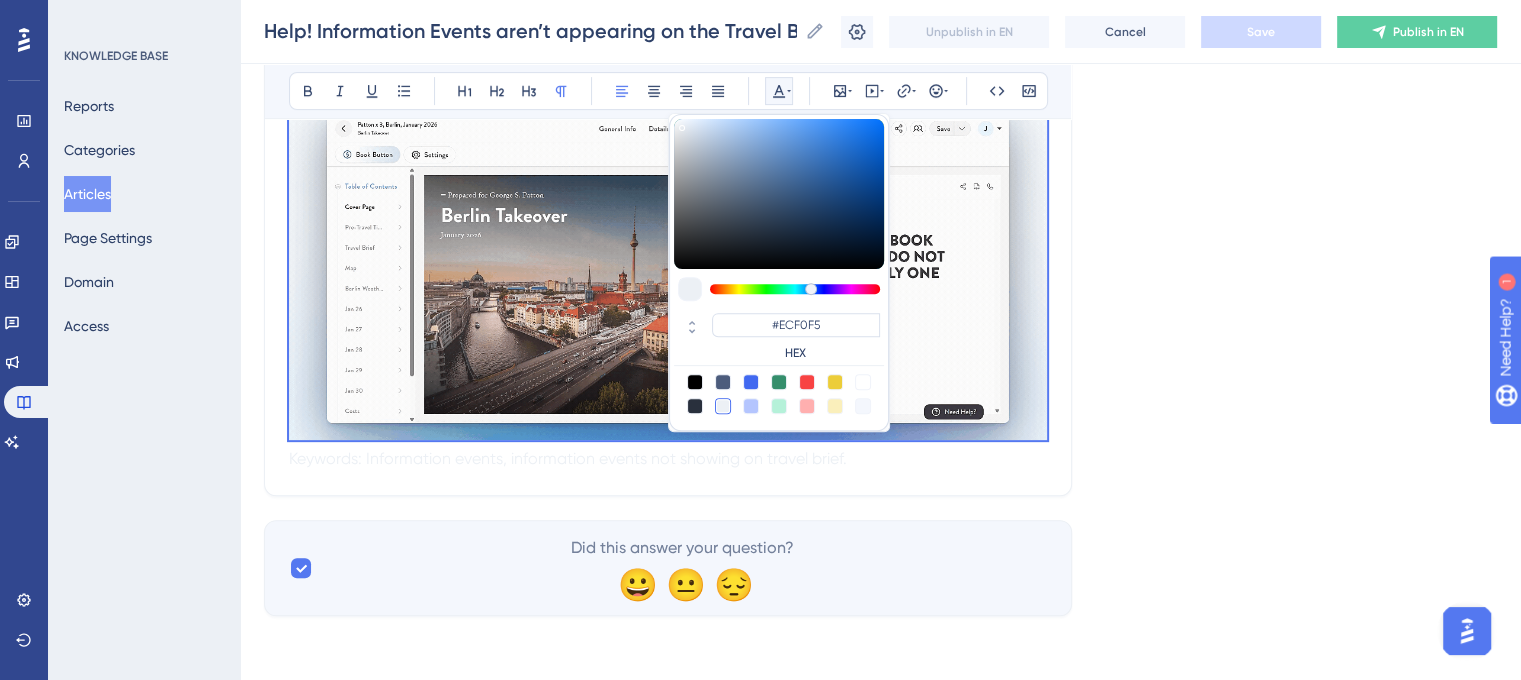 click on "Language English (Default) Help! Information events aren’t appearing on the Travel Brief. What to do when information events don’t appear on the Travel Brief. Bold Italic Underline Bullet Point Heading 1 Heading 2 Heading 3 Normal Align Left Align Center Align Right Align Justify #ECF0F5 HEX Insert Image Embed Video Hyperlink Emojis Code Code Block Information events will only appear on the  Travel Brief  if your settings are configured to display them. Follow the instructions below to update your settings. Step-By-Step Instructions Navigate to the  Itinerary  tab. Click  Settings  in the upper-left corner. Toggle on  Show Information events on Travel Brief . Choose one of the following options to save your changes: Save : Applies the setting to the current Itinerary only. Make Default & Save (Recommended) : Applies the setting to all future Itineraries. Keywords: Information events, information events not showing on travel brief. Did this answer your question? 😀 😐 😔" at bounding box center [880, 34] 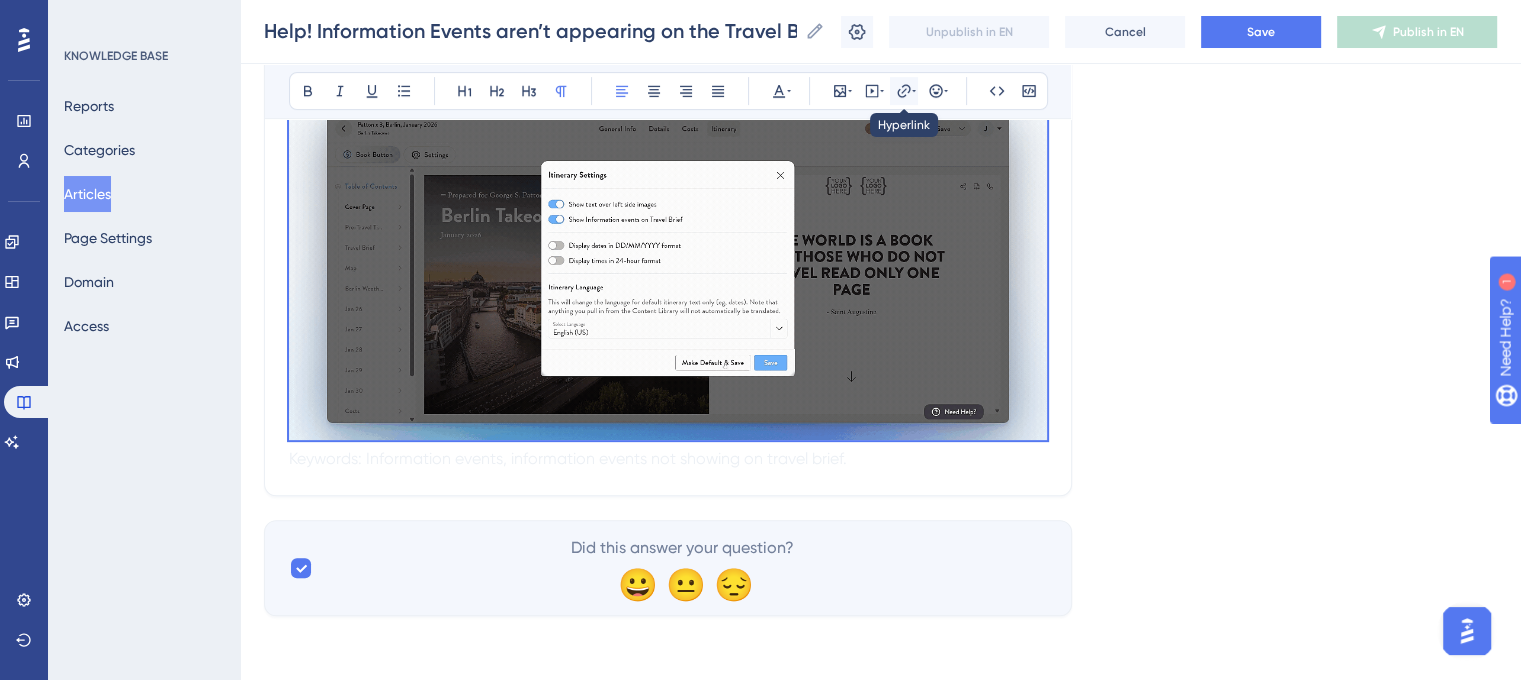 scroll, scrollTop: 480, scrollLeft: 0, axis: vertical 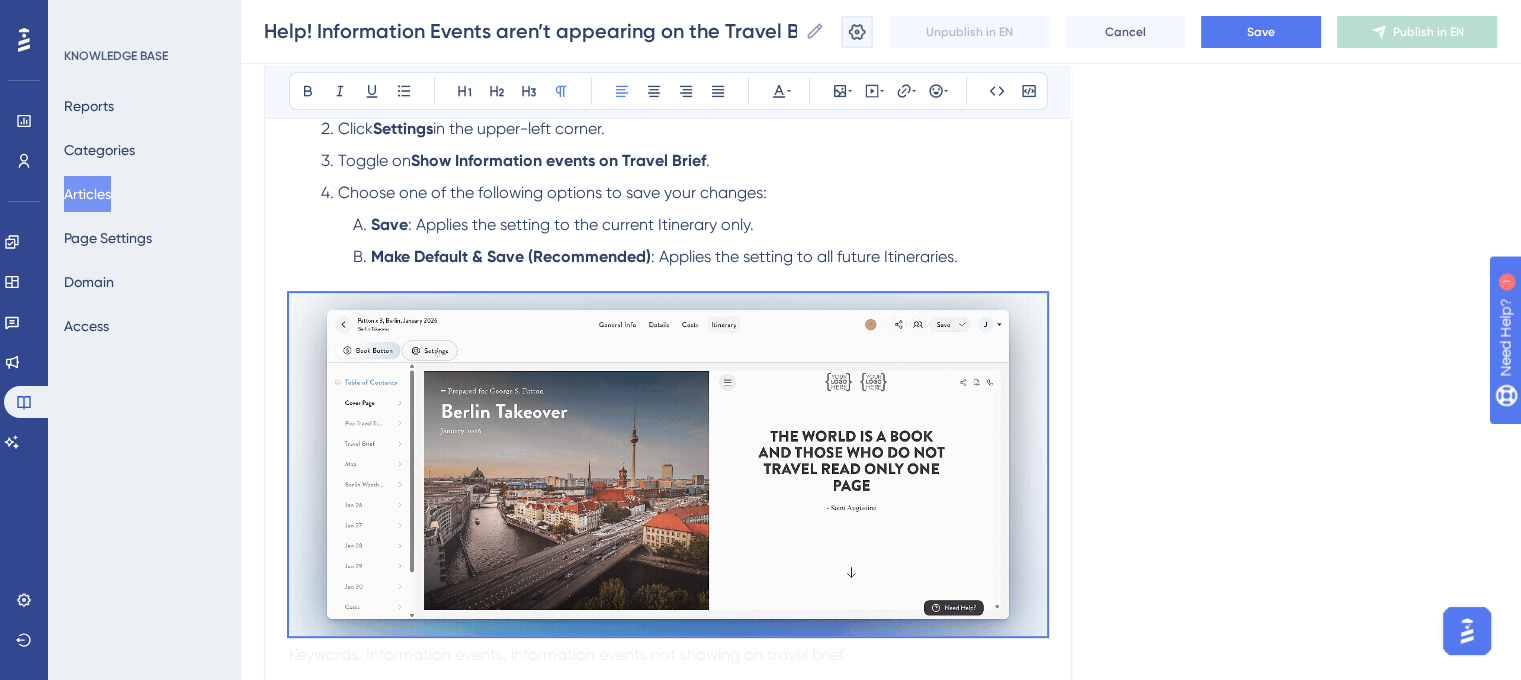 click 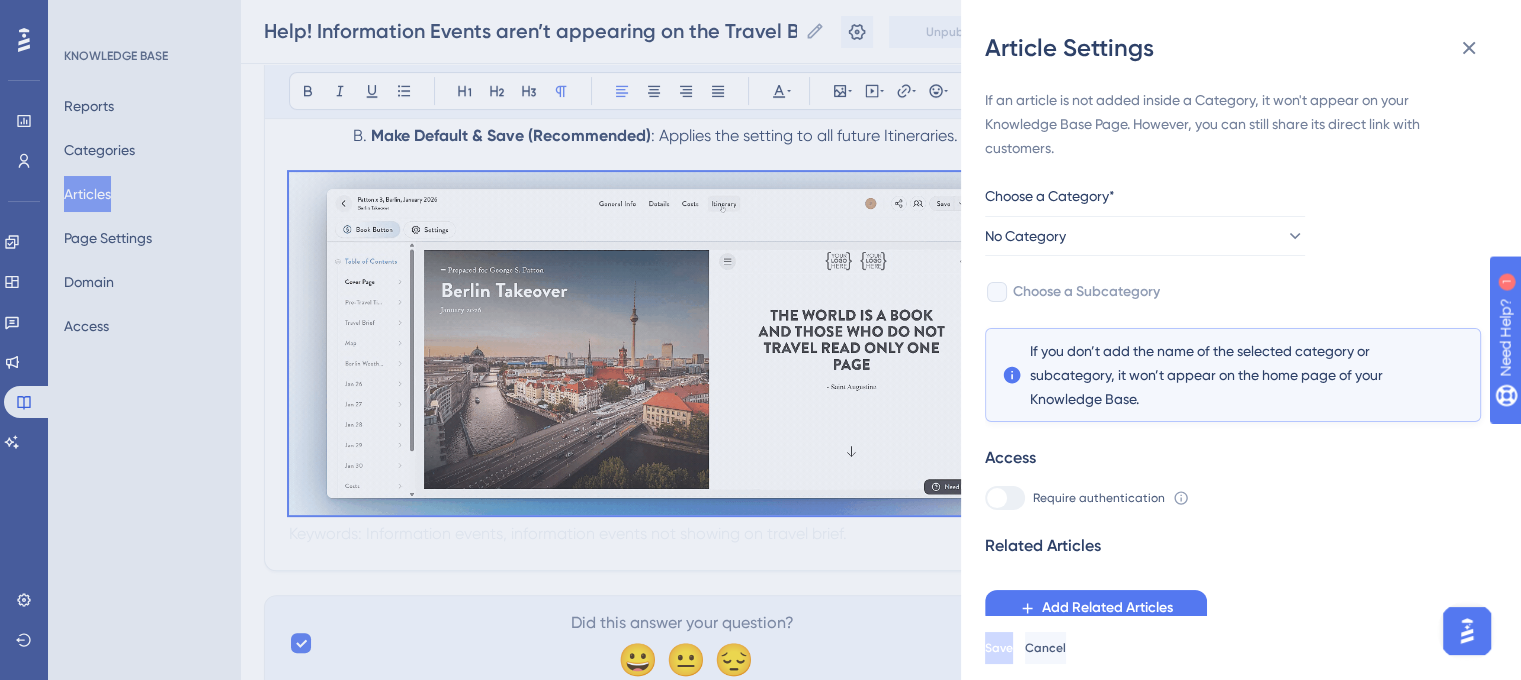 scroll, scrollTop: 680, scrollLeft: 0, axis: vertical 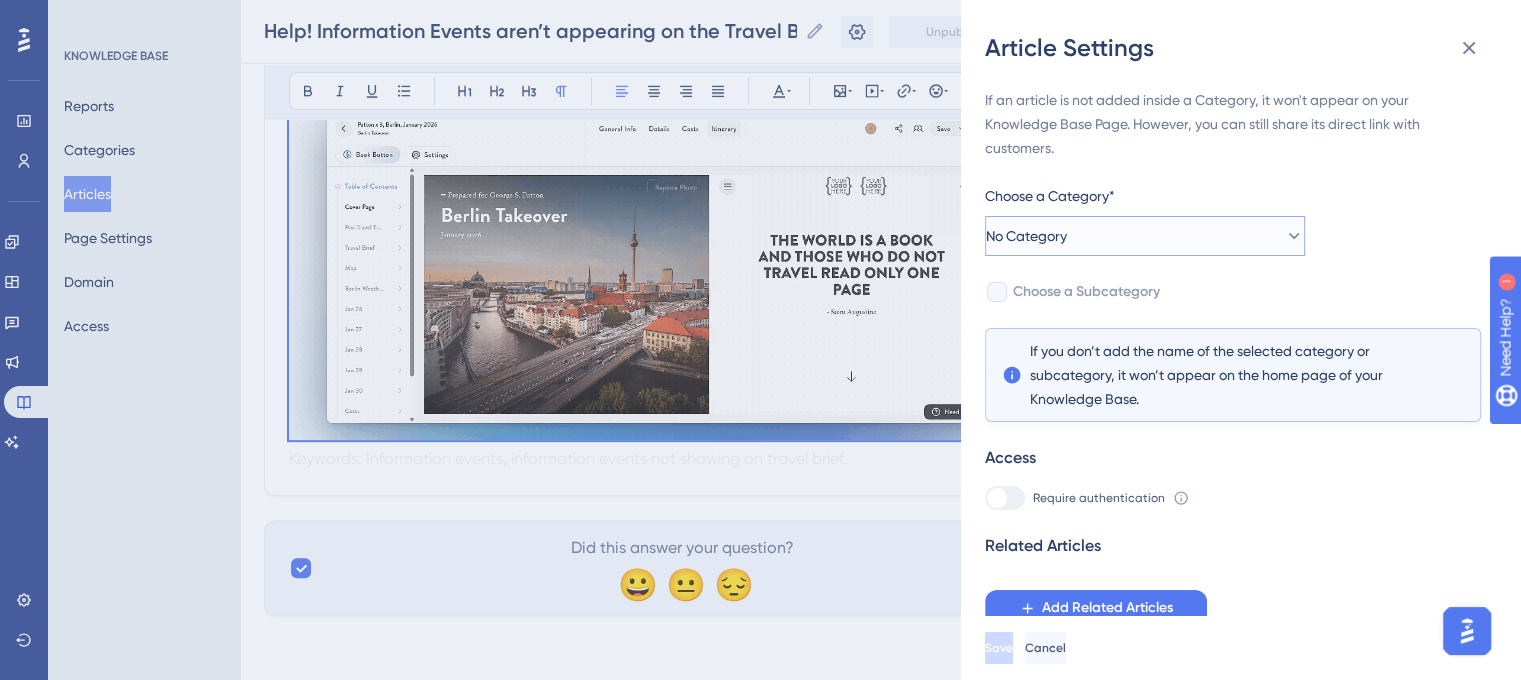 click 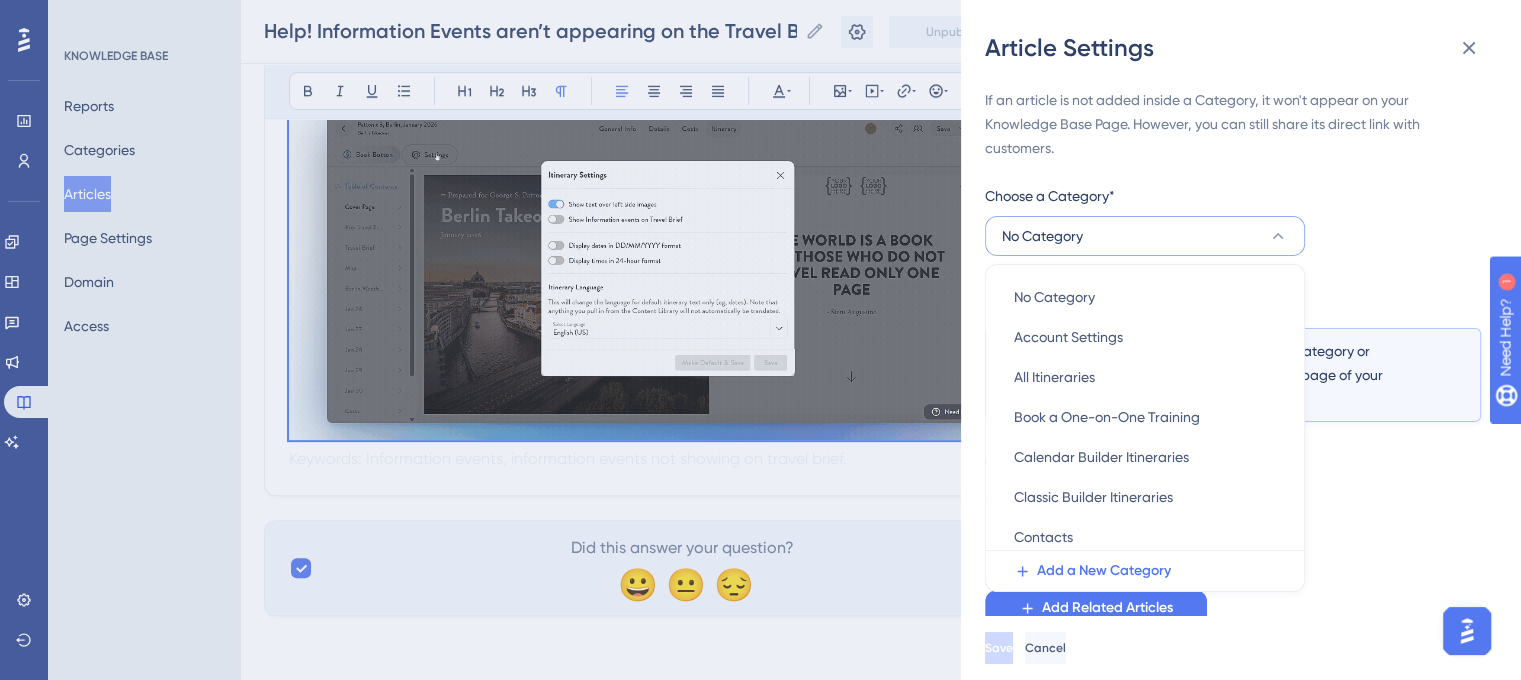 scroll, scrollTop: 80, scrollLeft: 0, axis: vertical 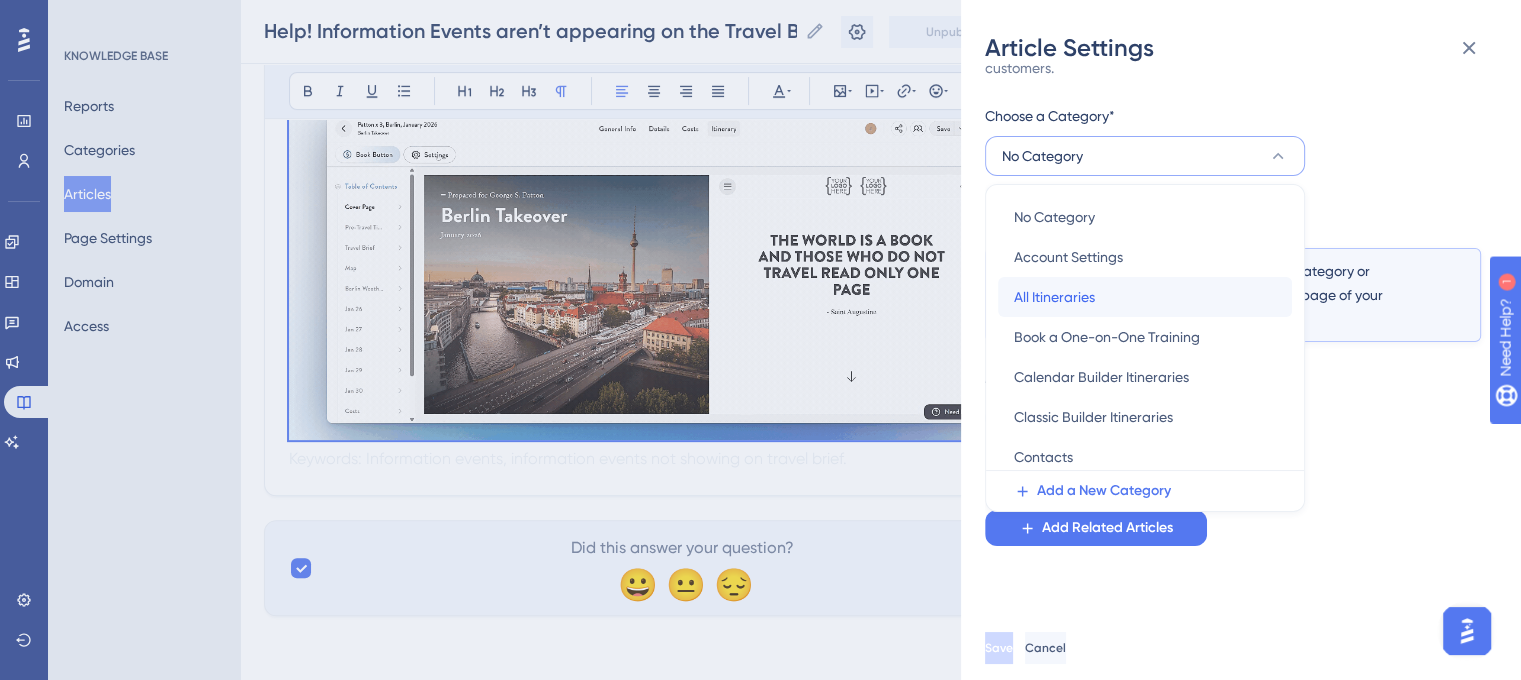 drag, startPoint x: 1072, startPoint y: 295, endPoint x: 1200, endPoint y: 310, distance: 128.87592 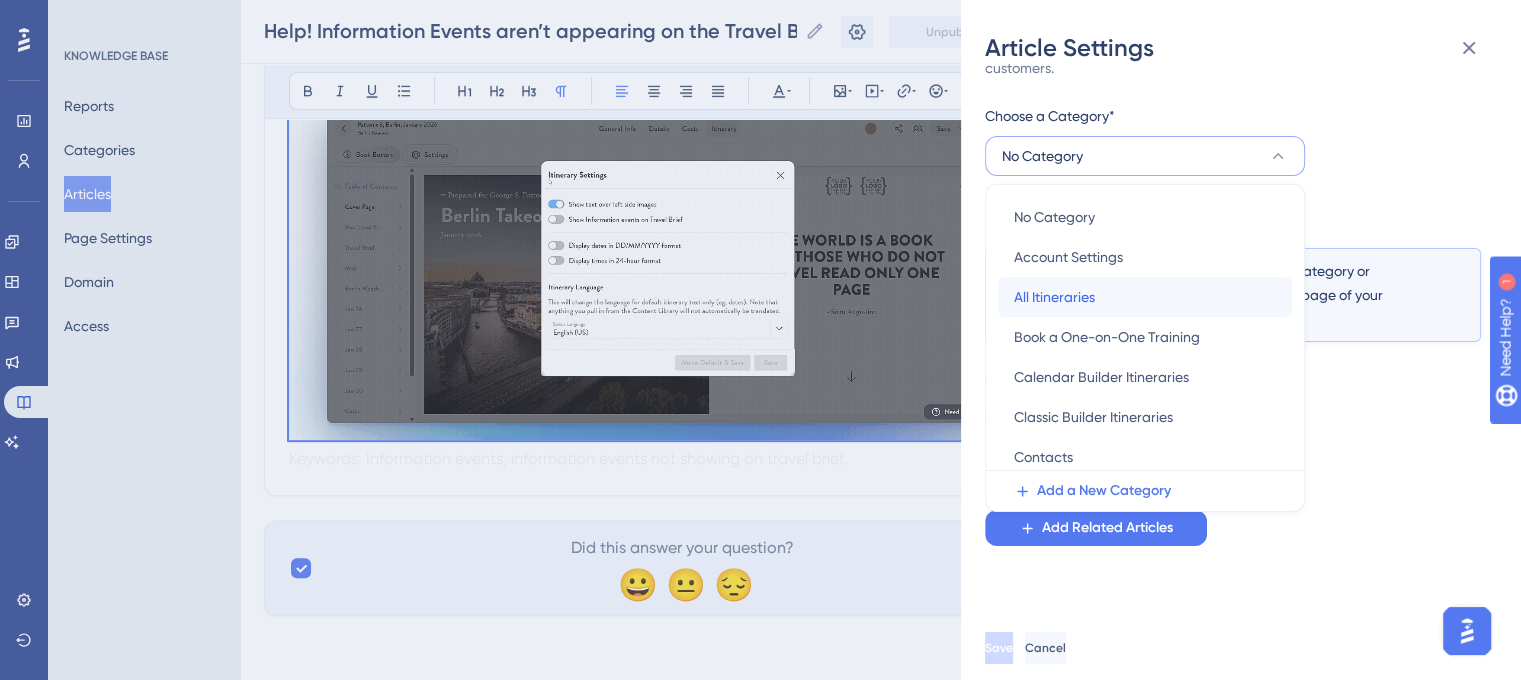 click on "All Itineraries All Itineraries" at bounding box center (1145, 297) 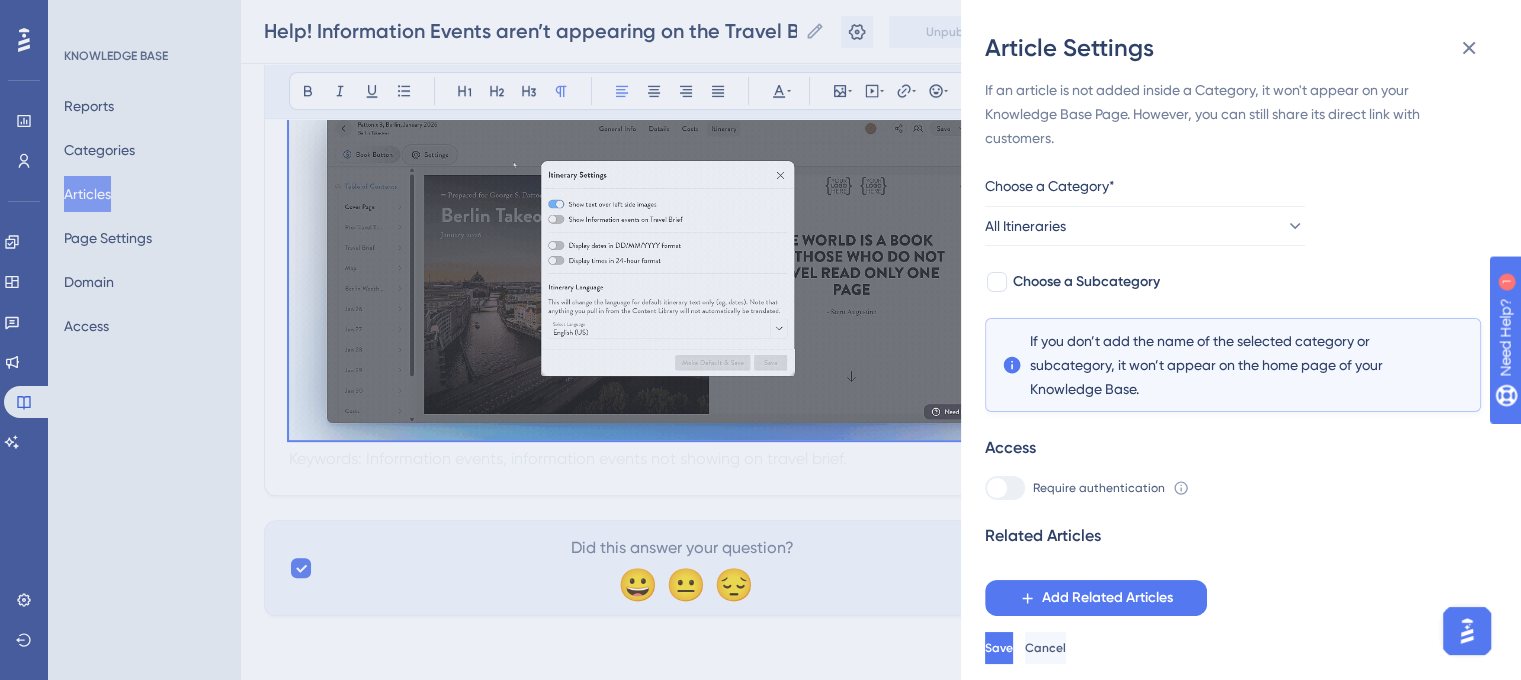 scroll, scrollTop: 0, scrollLeft: 0, axis: both 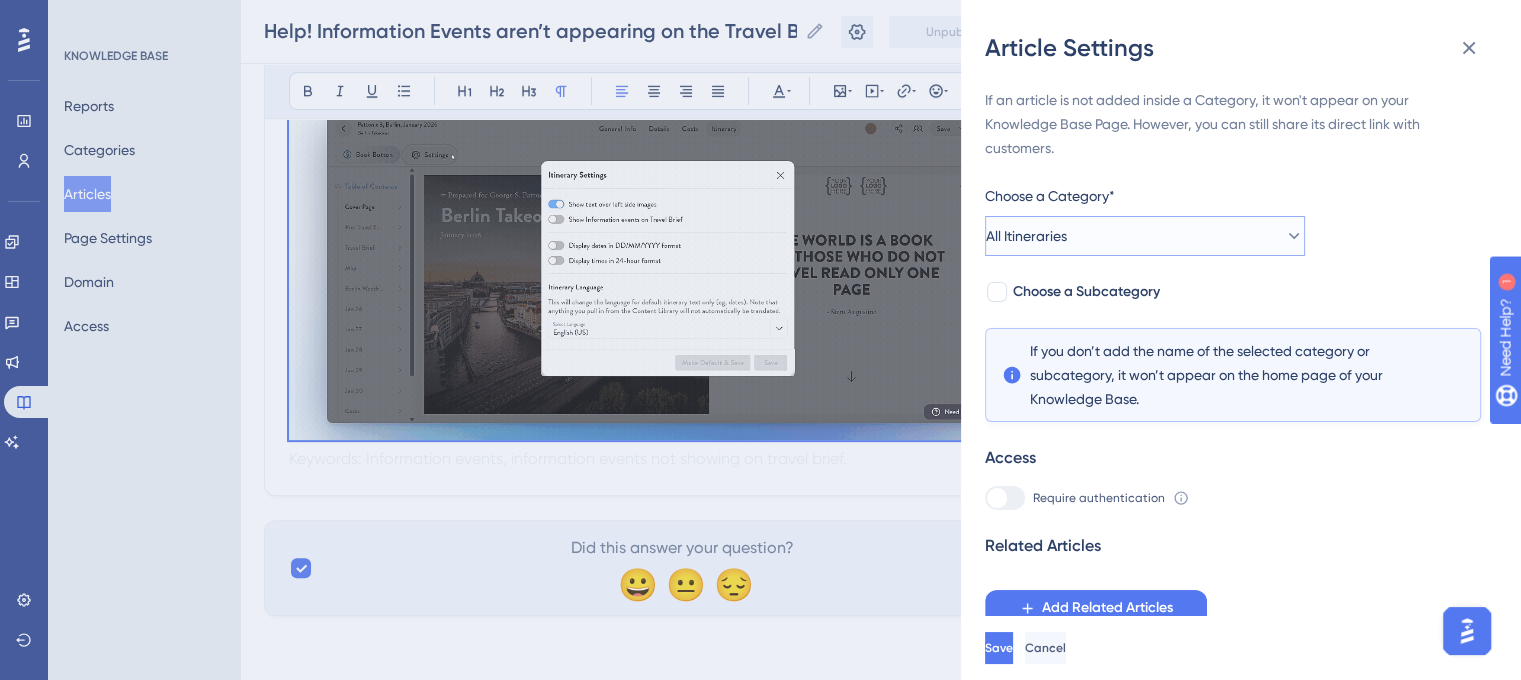 click on "All Itineraries" at bounding box center [1145, 236] 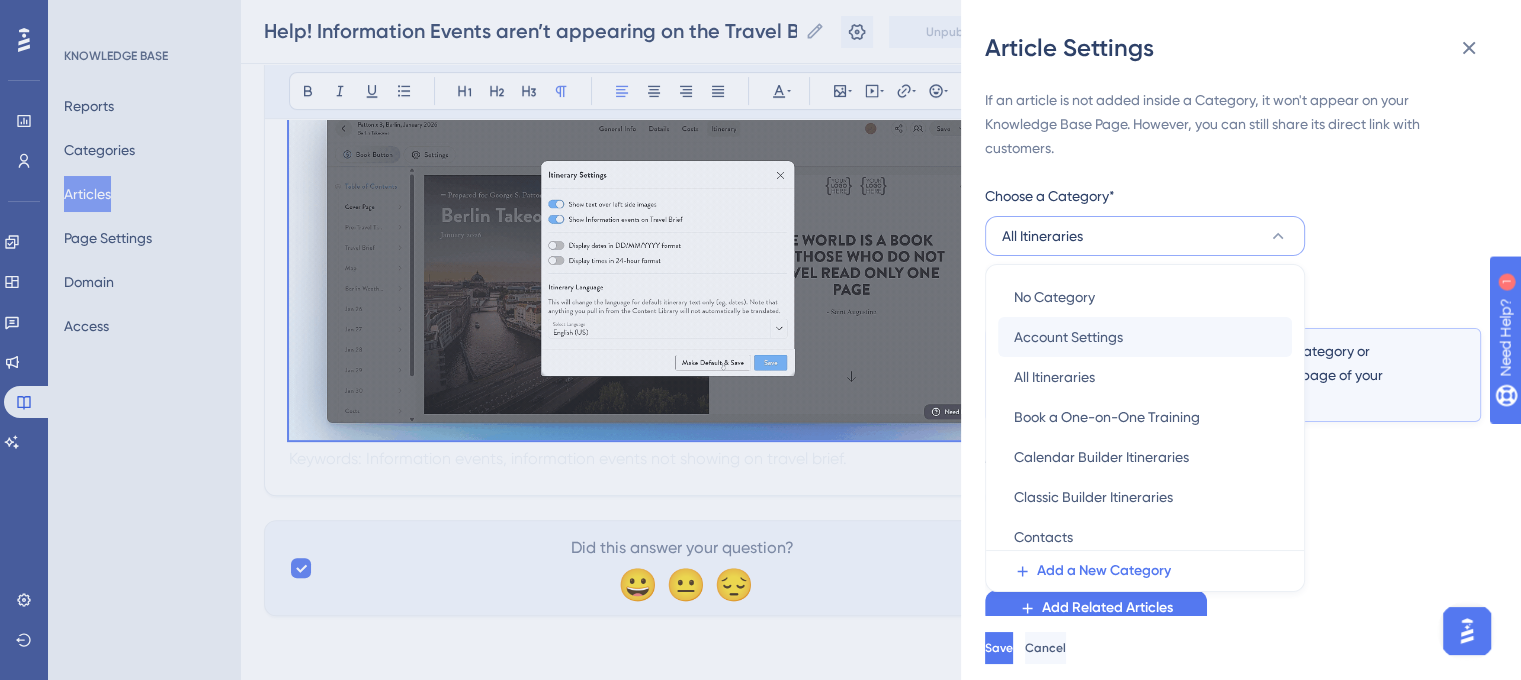 scroll, scrollTop: 80, scrollLeft: 0, axis: vertical 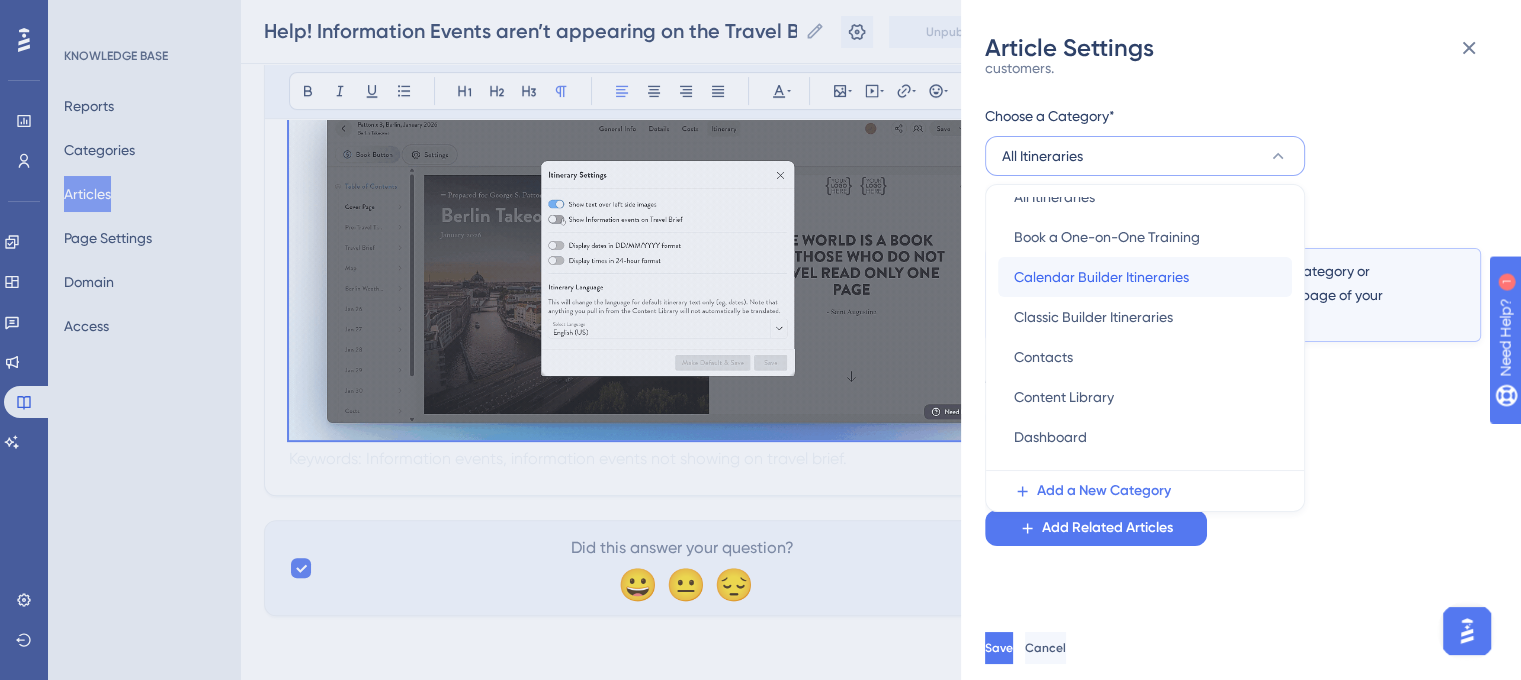 click on "Calendar Builder Itineraries" at bounding box center [1101, 277] 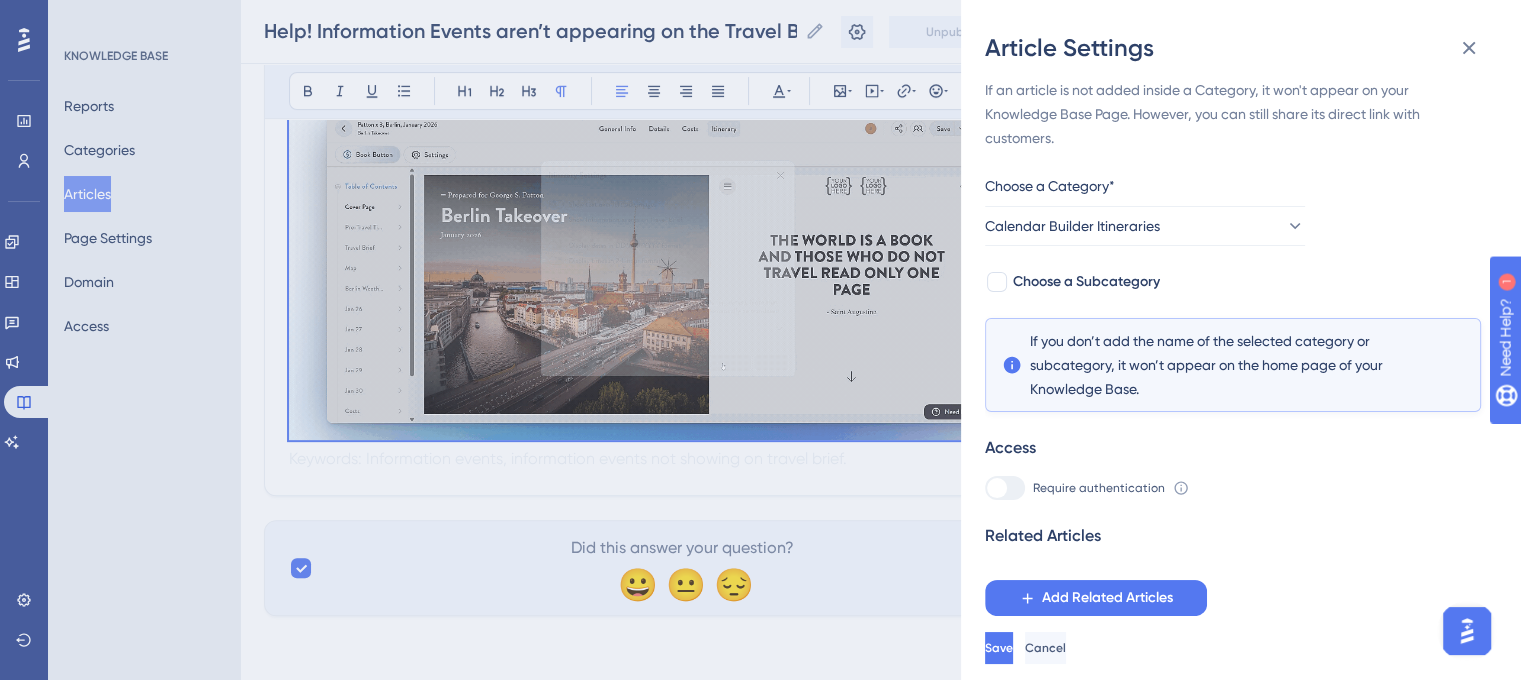 scroll, scrollTop: 0, scrollLeft: 0, axis: both 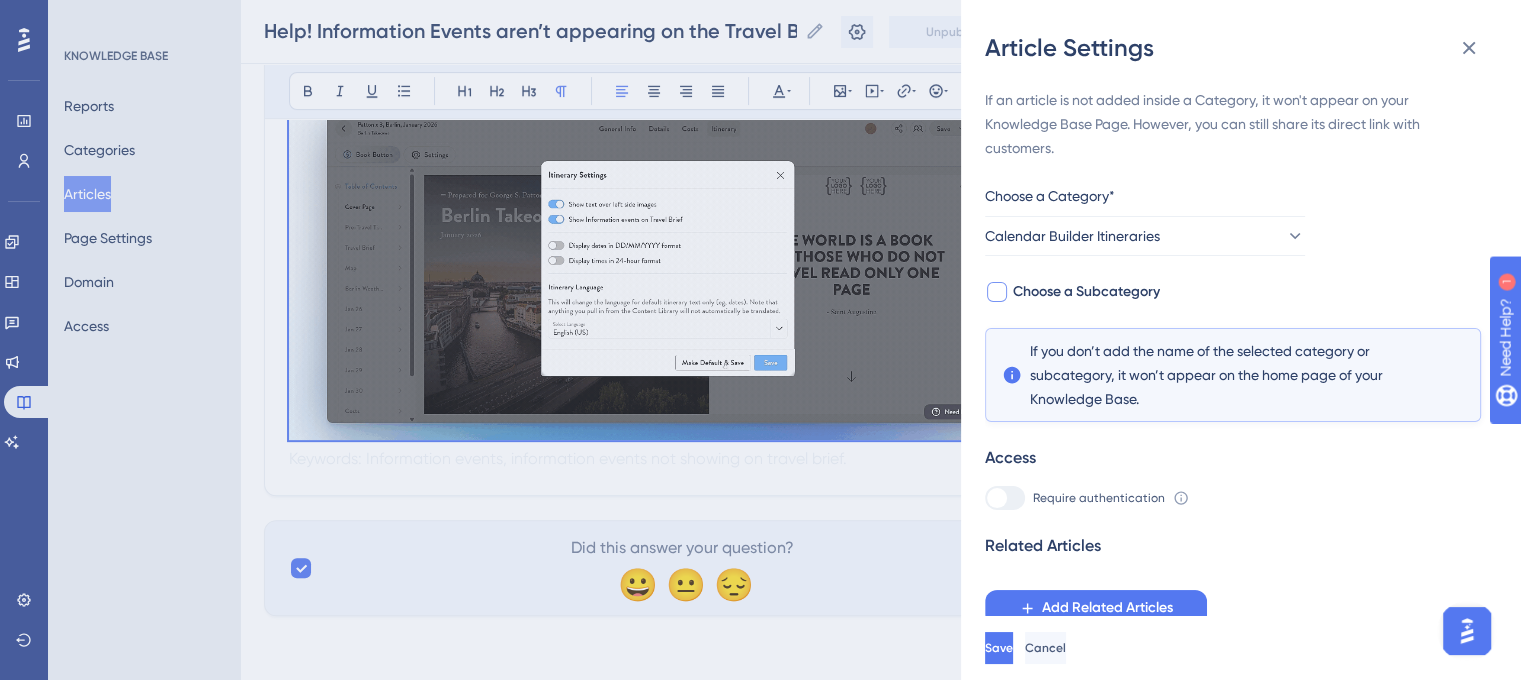 click on "Choose a Subcategory" at bounding box center (1086, 292) 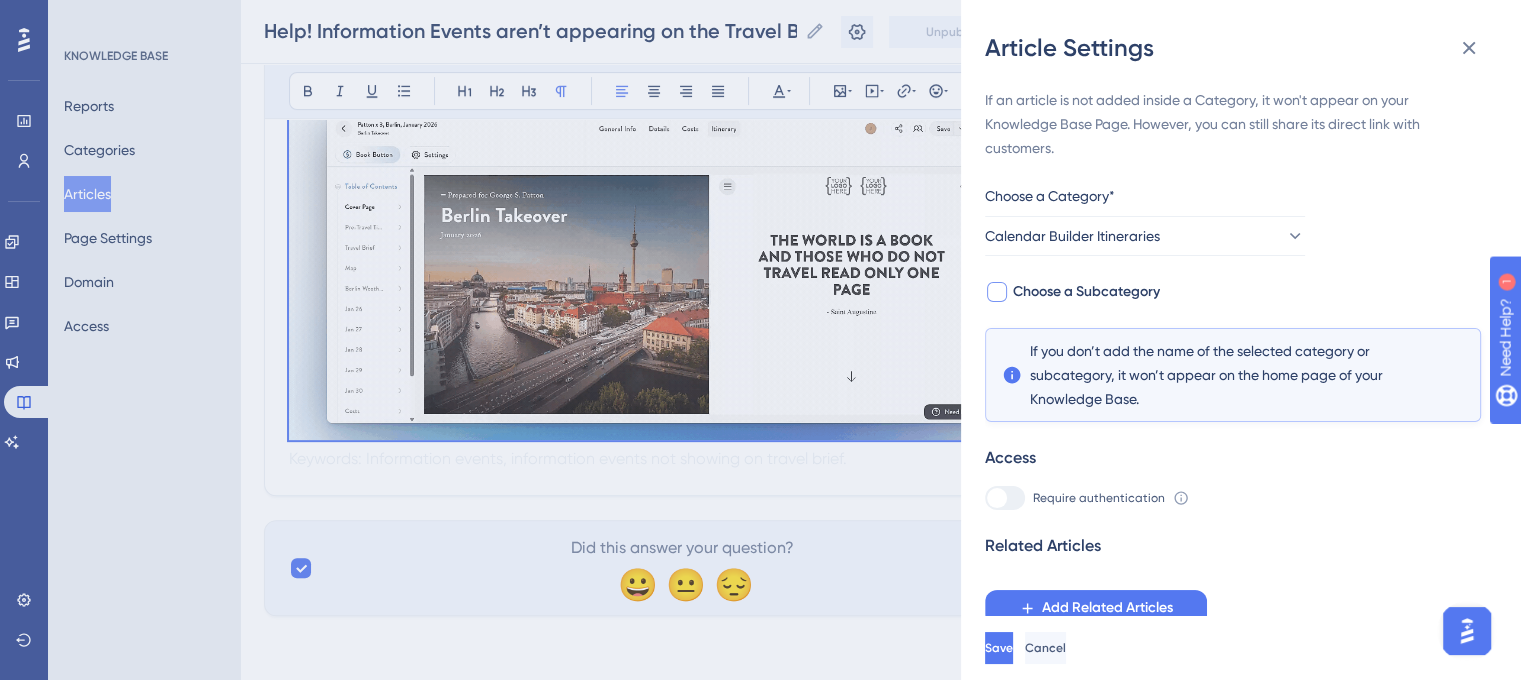 checkbox on "true" 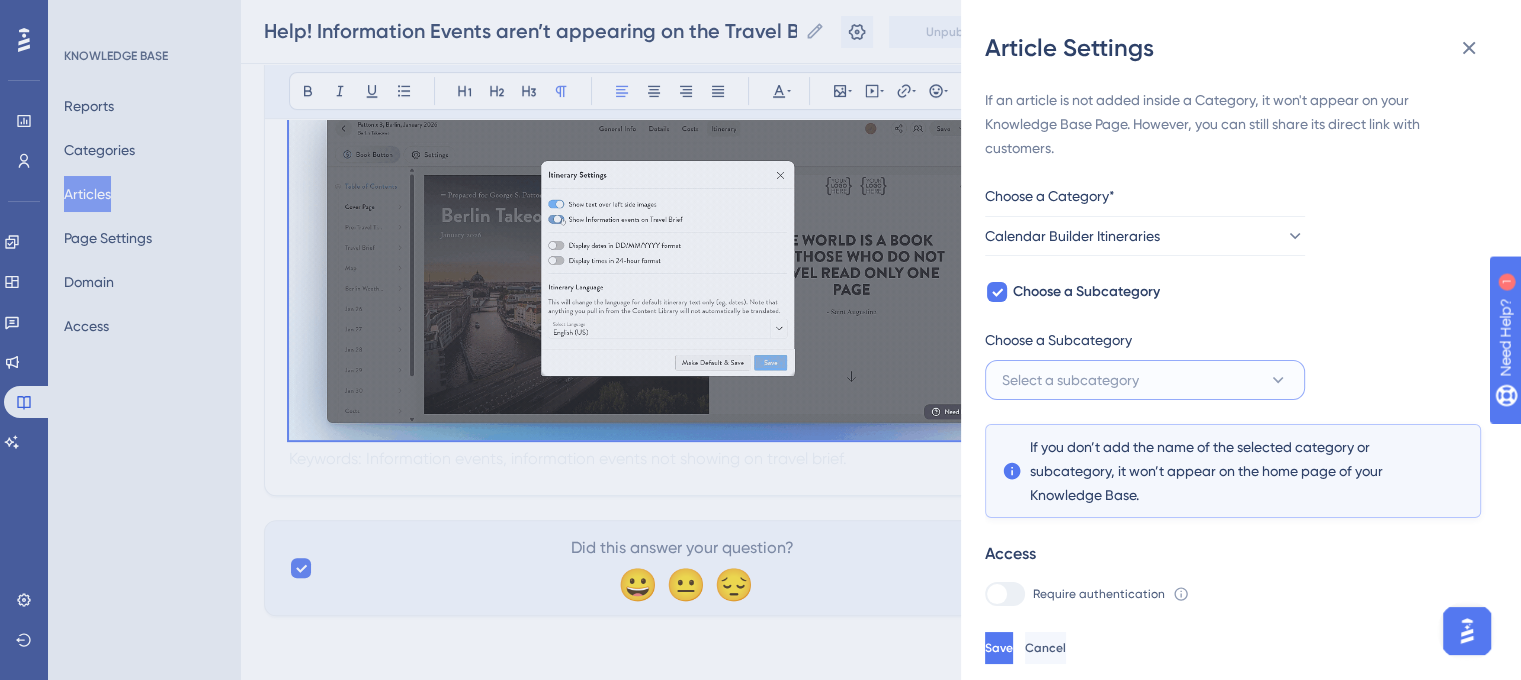 click on "Select a subcategory" at bounding box center (1145, 380) 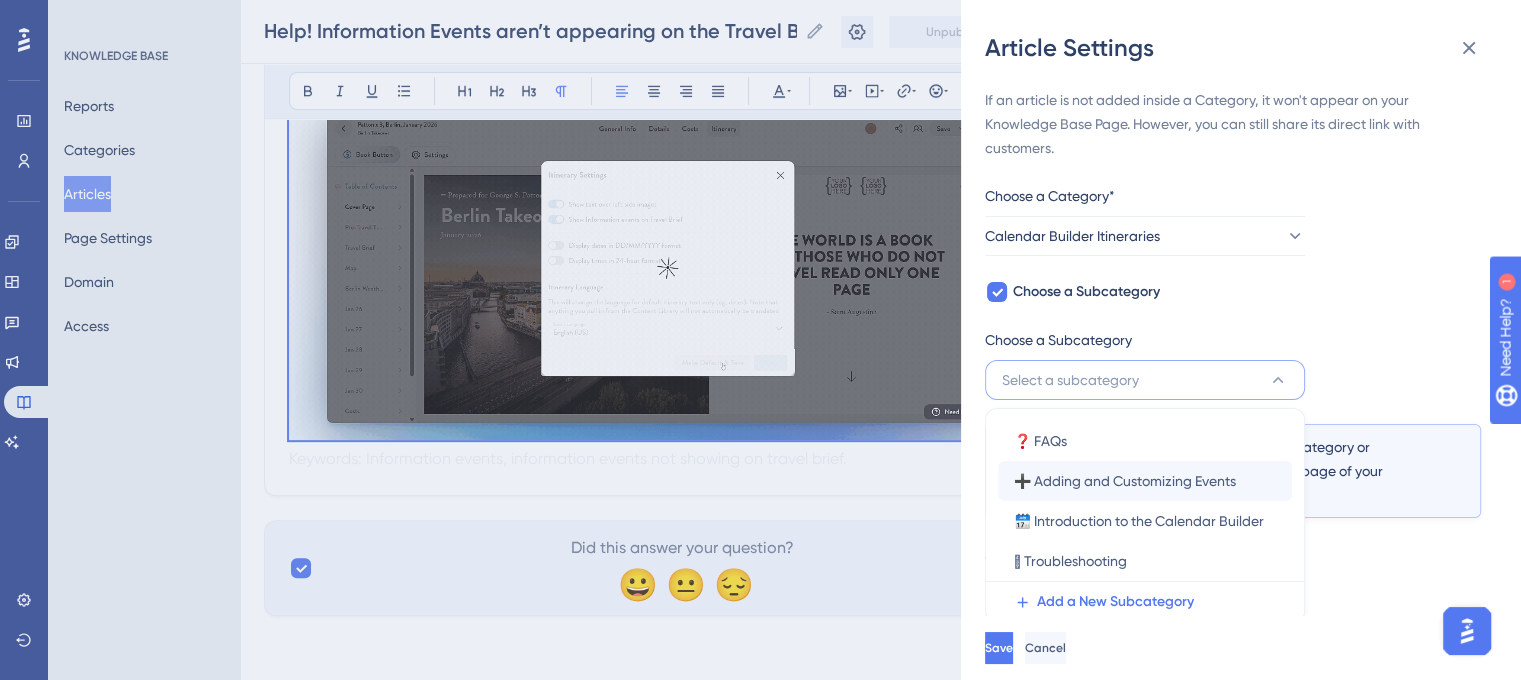 scroll, scrollTop: 90, scrollLeft: 0, axis: vertical 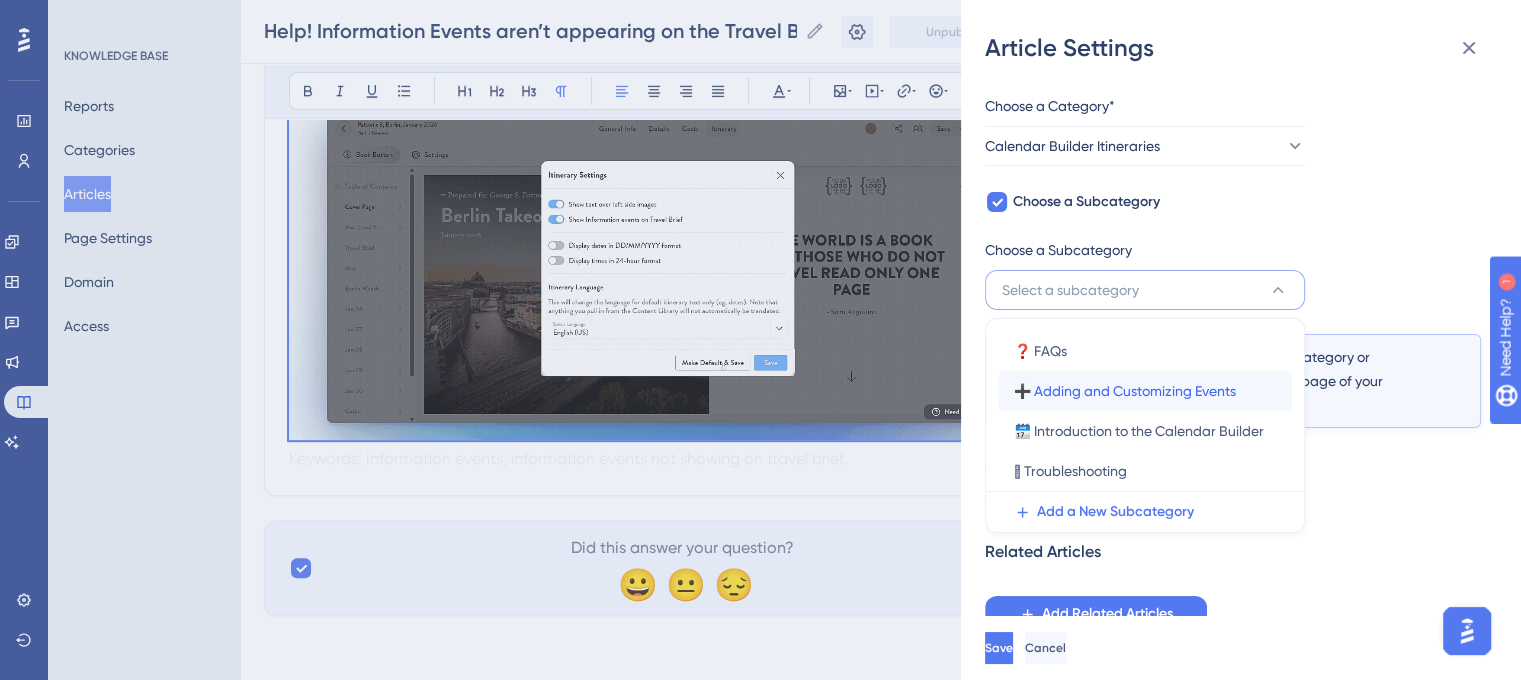click on "➕ Adding and Customizing Events" at bounding box center [1125, 391] 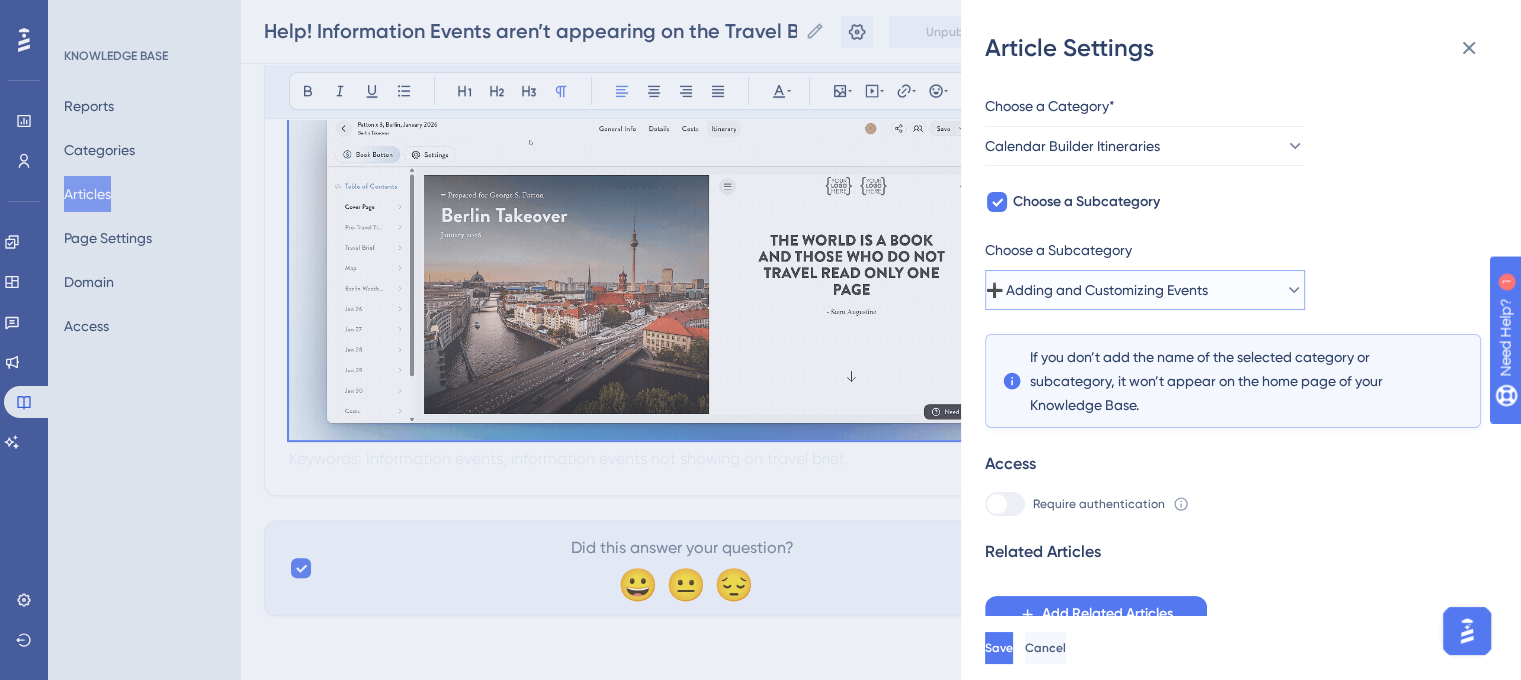 click 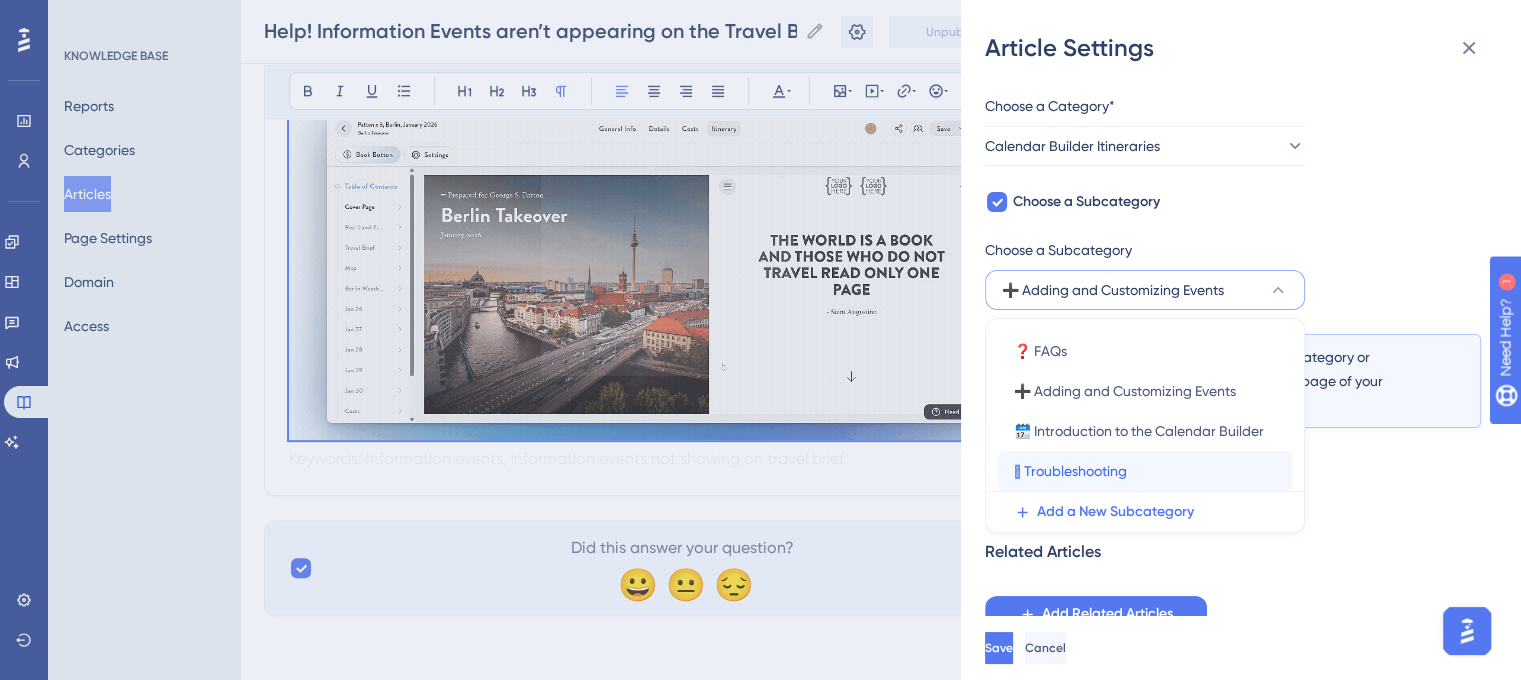 click on "🛟 Troubleshooting" at bounding box center [1070, 471] 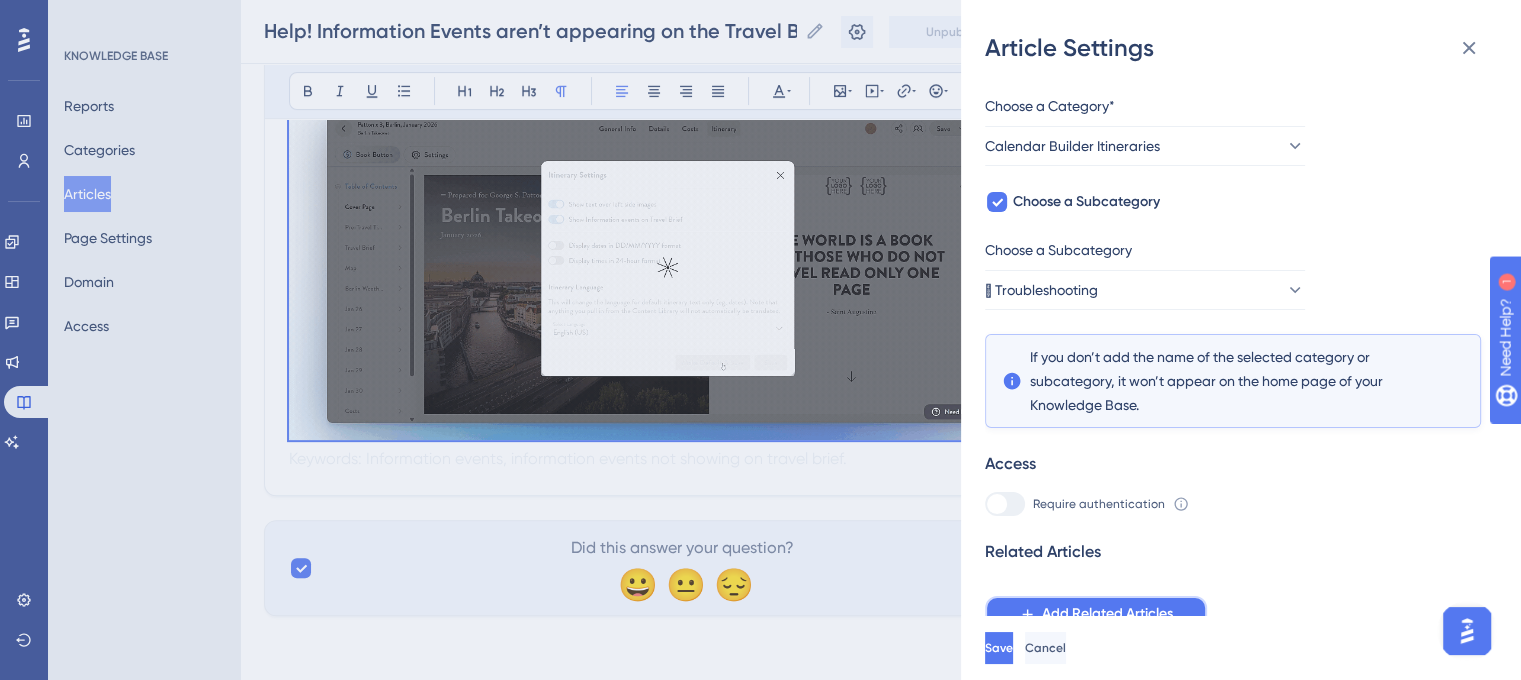 click on "Add Related Articles" at bounding box center (1107, 614) 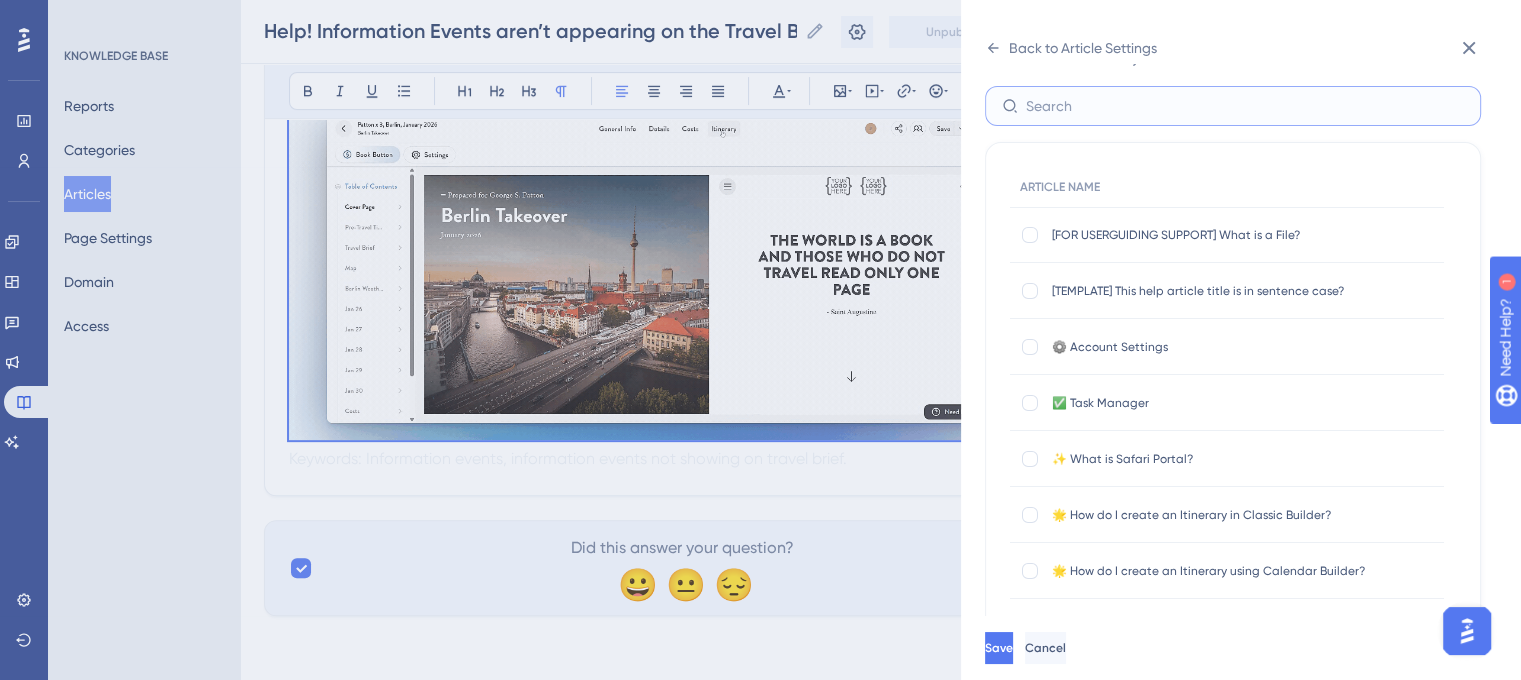 click at bounding box center [1245, 106] 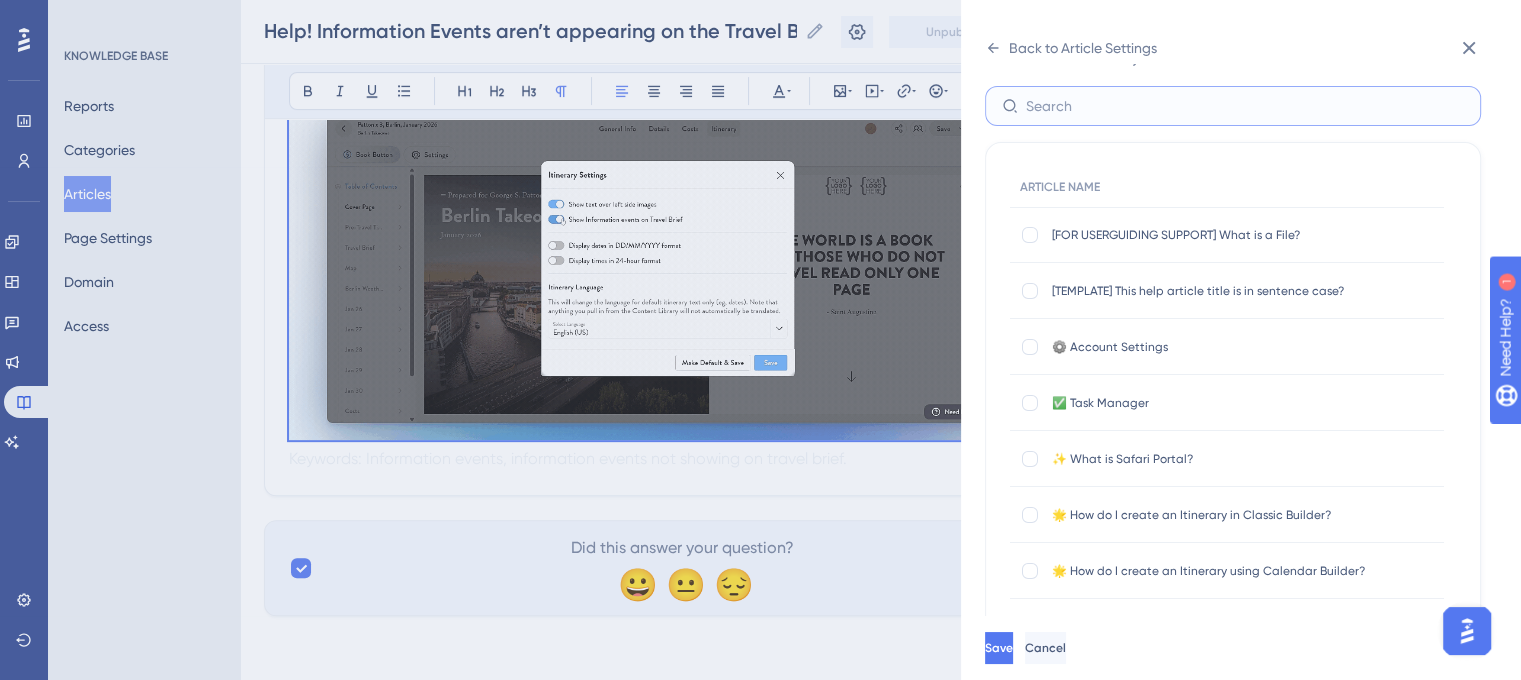 type on "c" 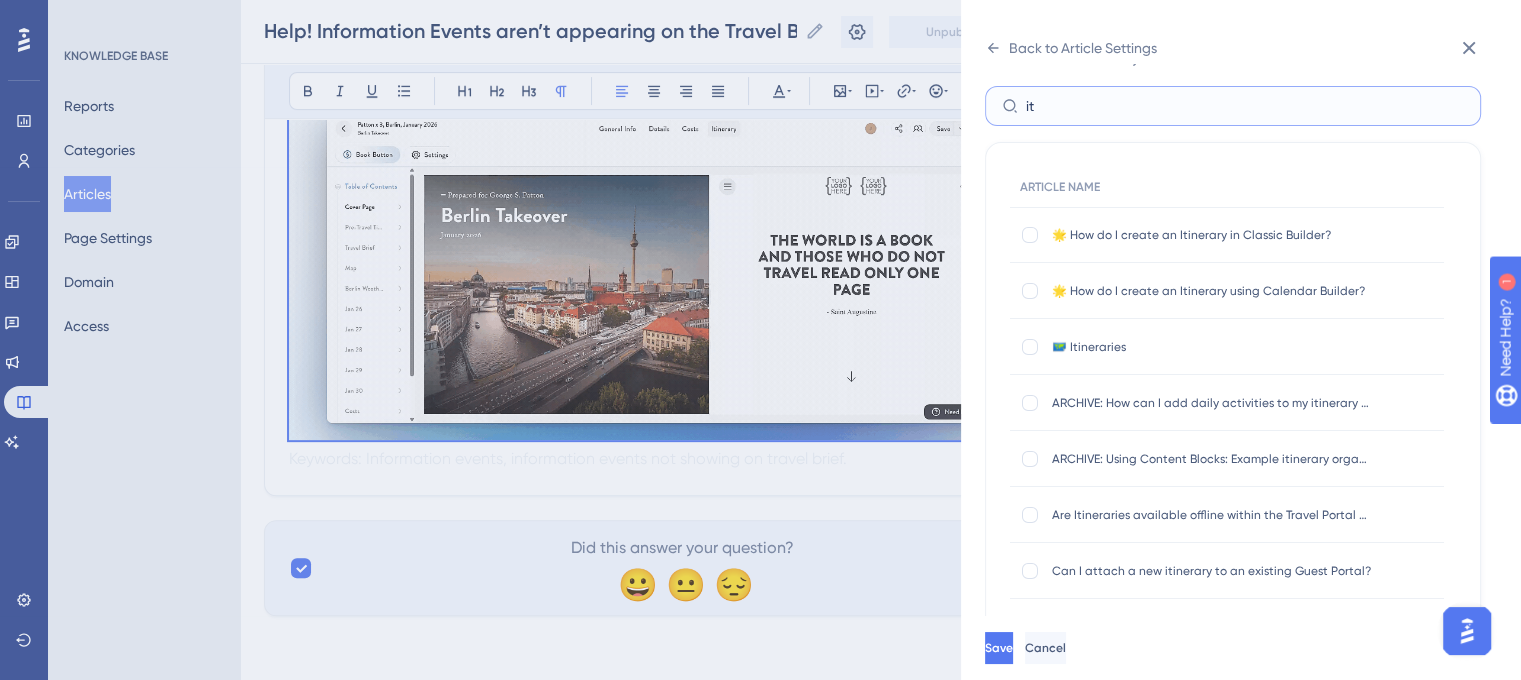 type on "i" 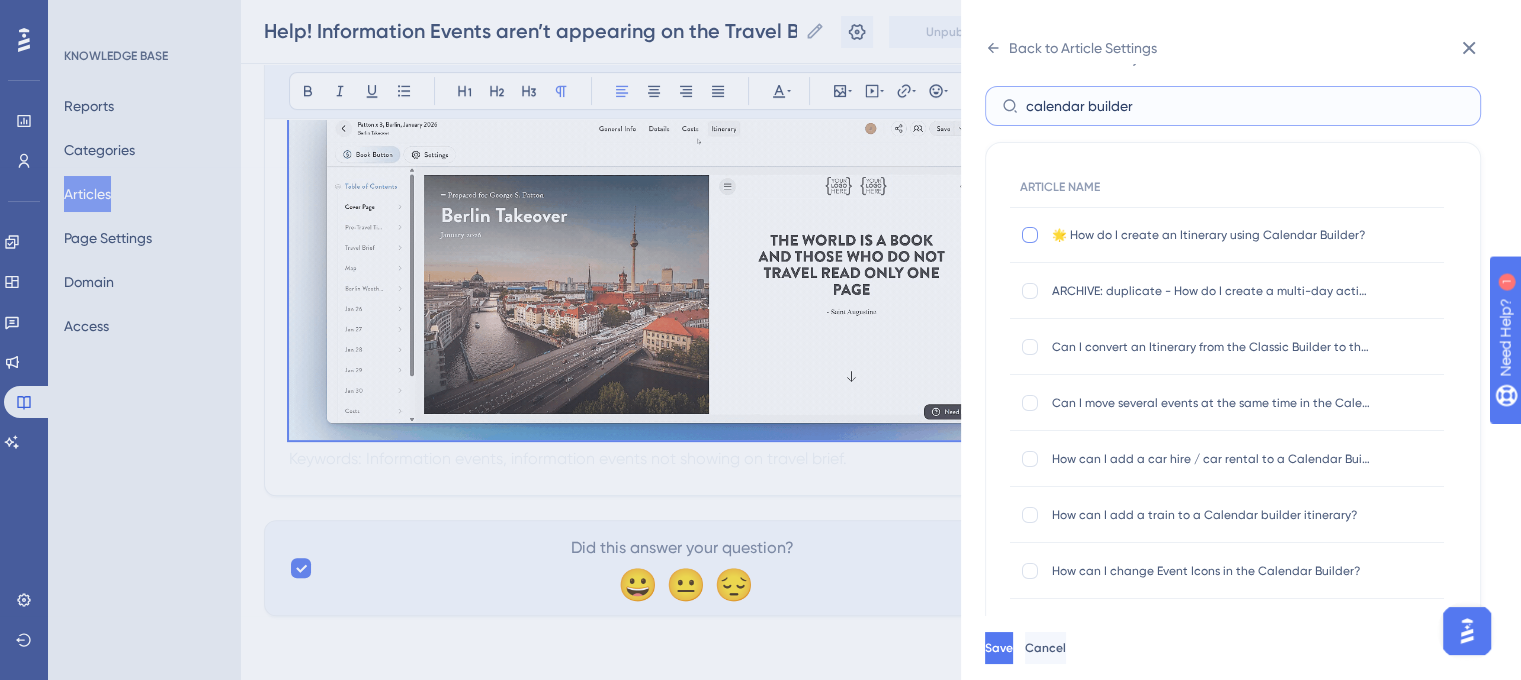 type on "calendar builder" 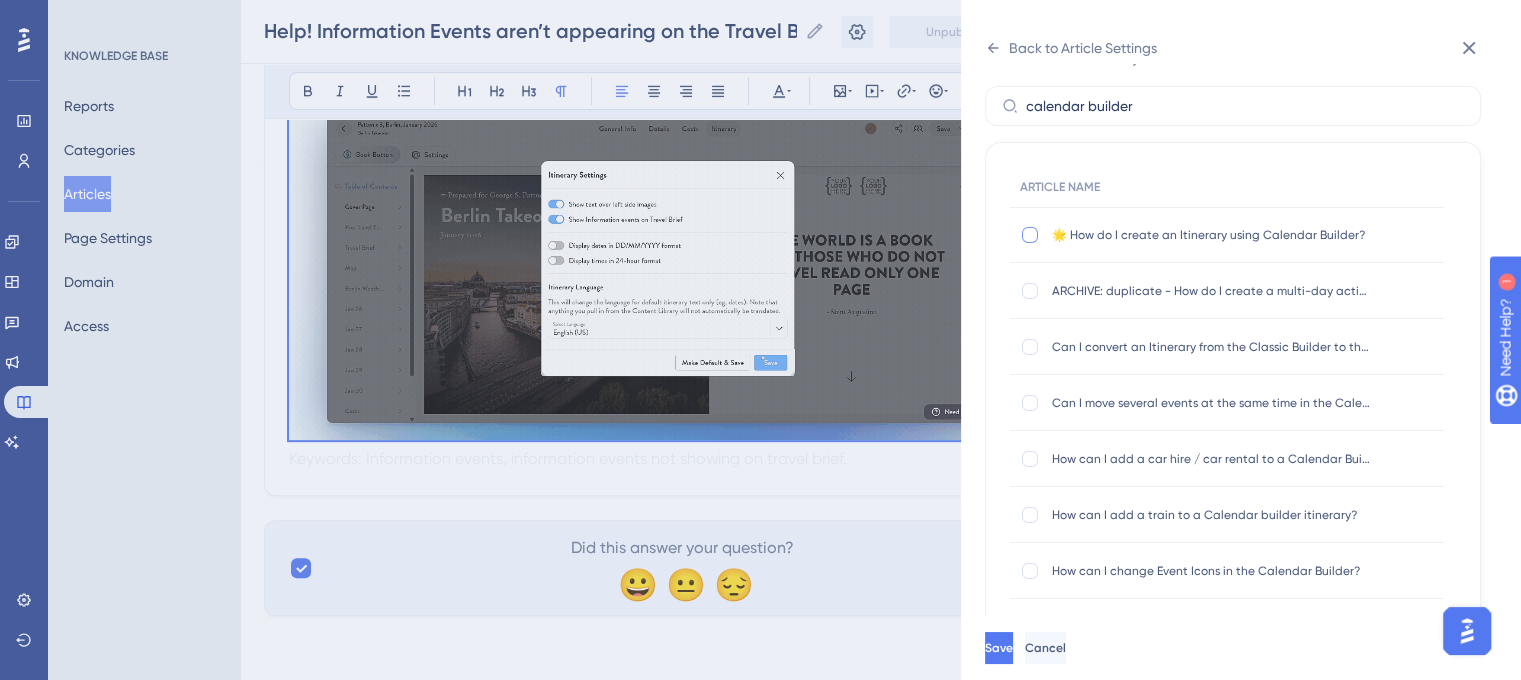 click at bounding box center [1030, 235] 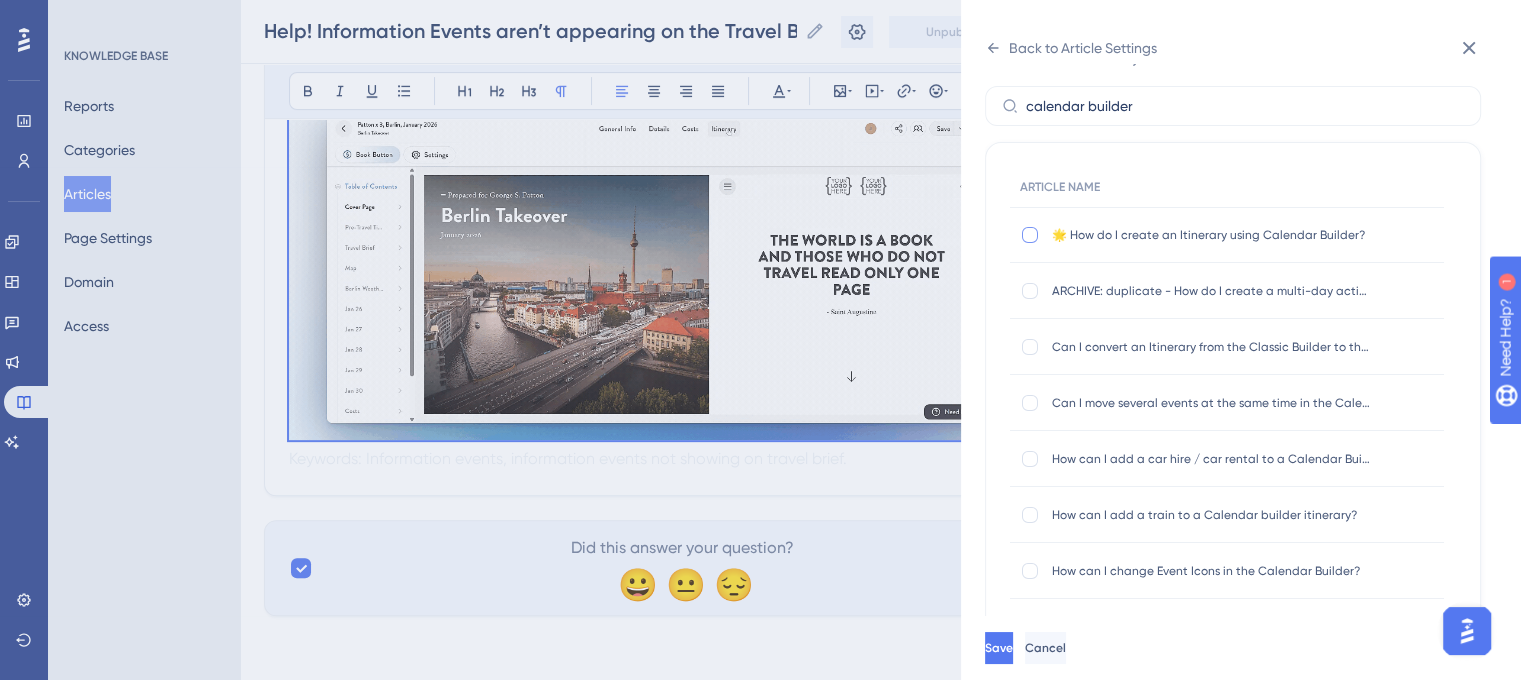 checkbox on "true" 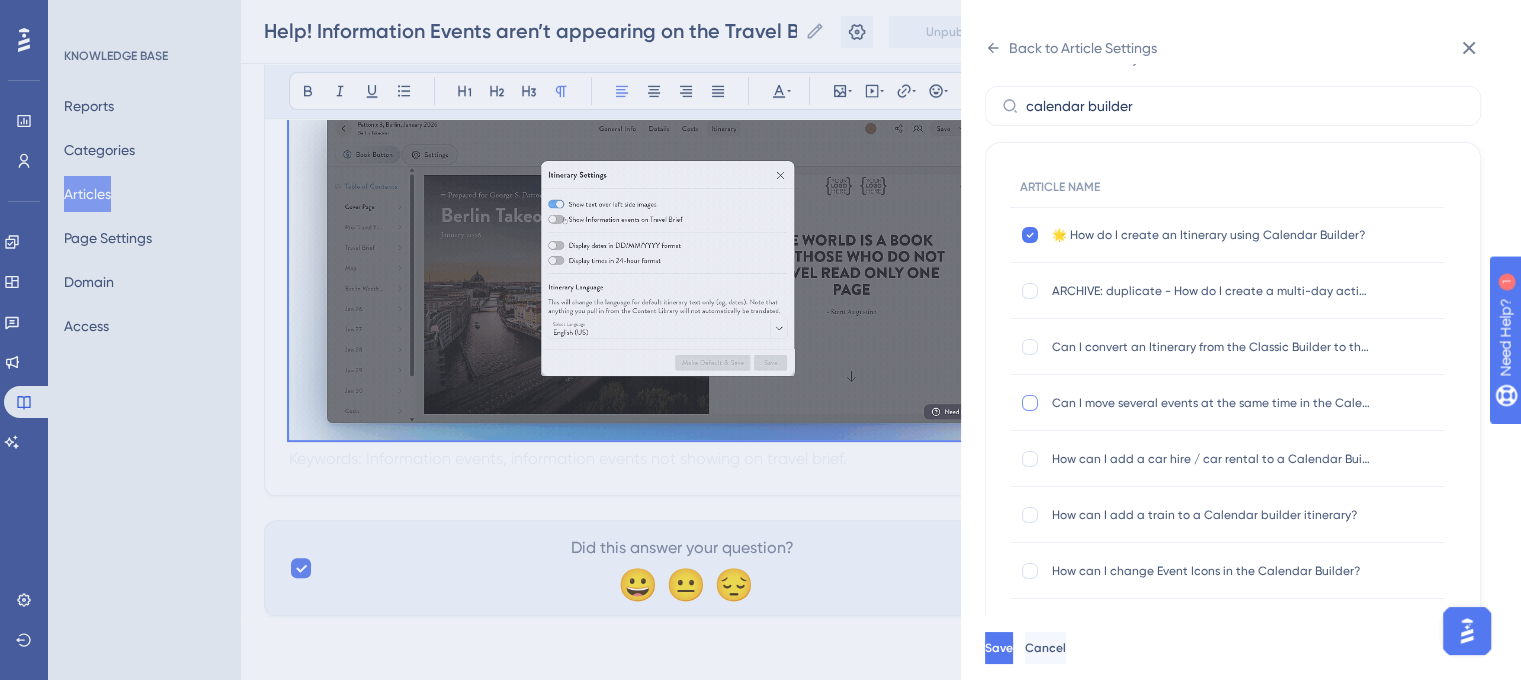 click at bounding box center (1030, 403) 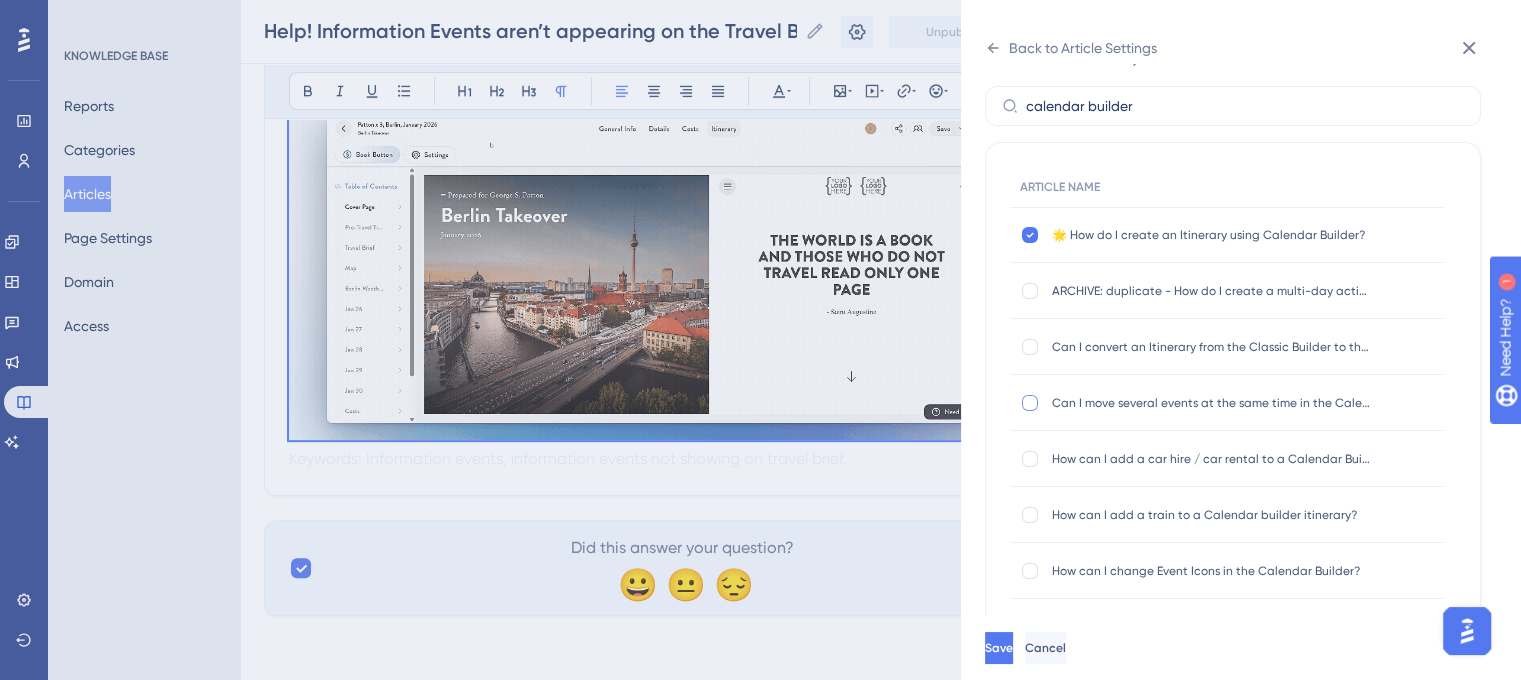 checkbox on "true" 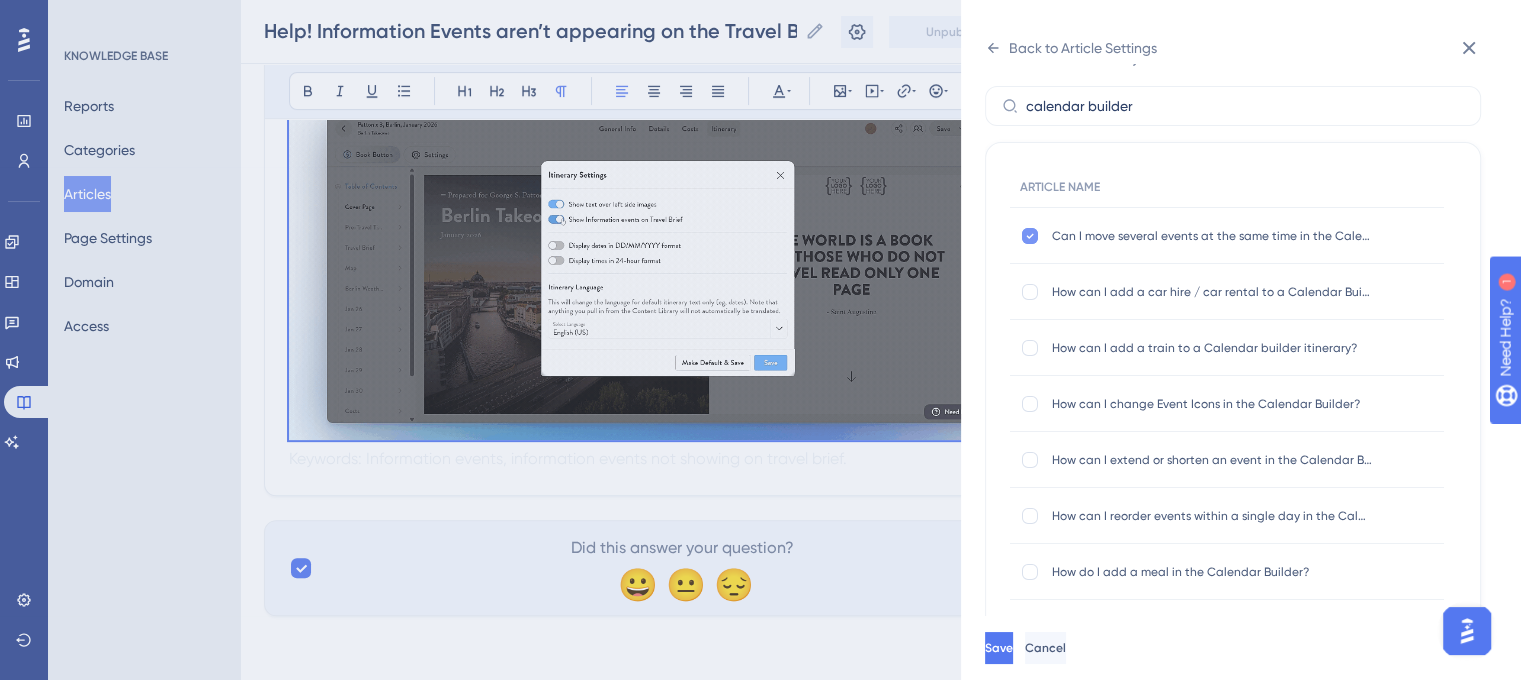 scroll, scrollTop: 200, scrollLeft: 0, axis: vertical 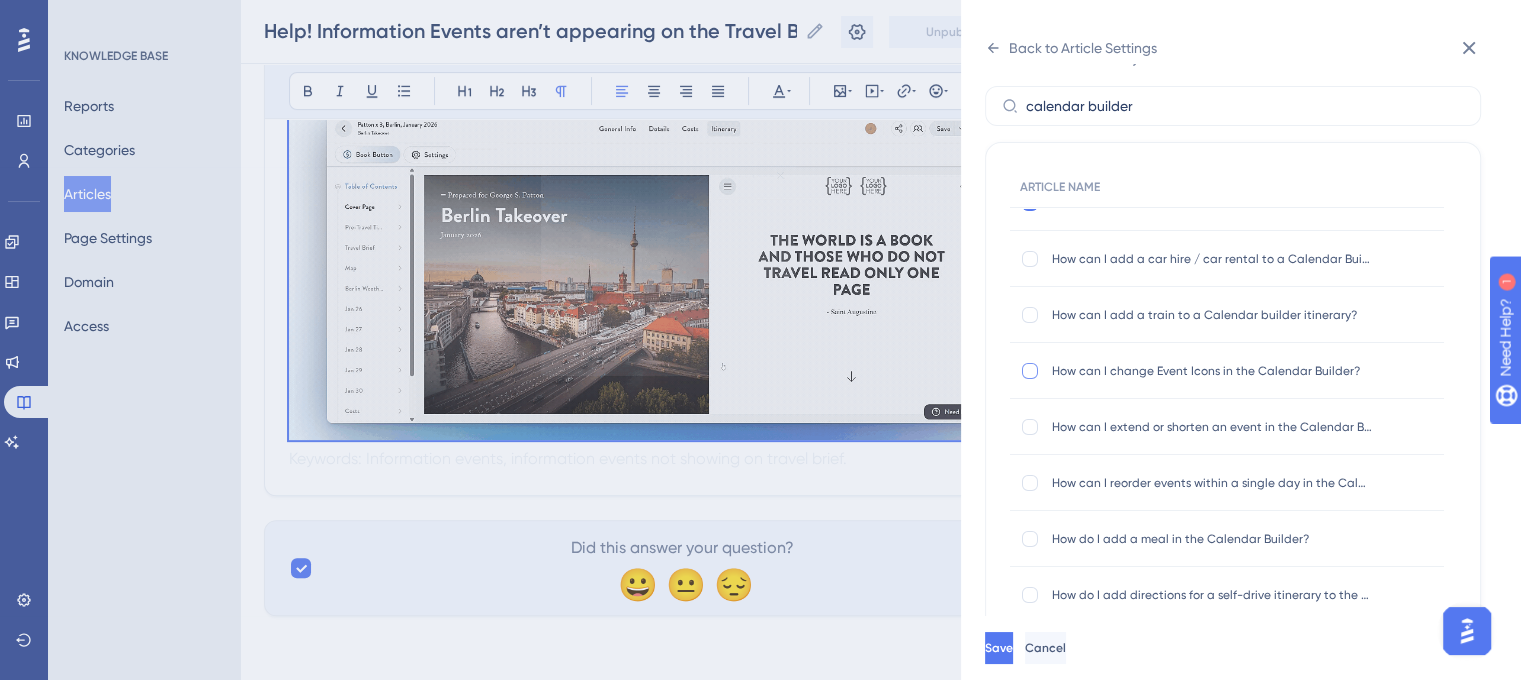 click at bounding box center (1030, 371) 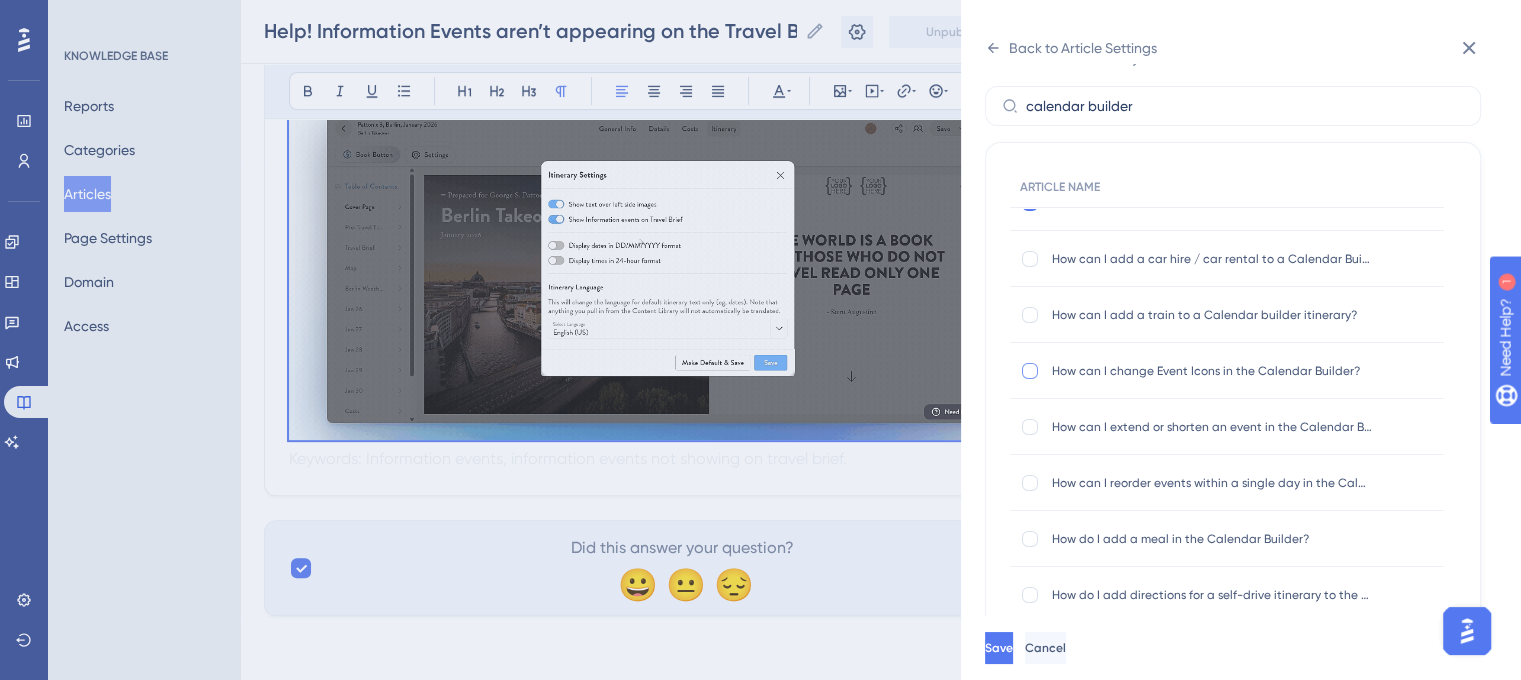 checkbox on "true" 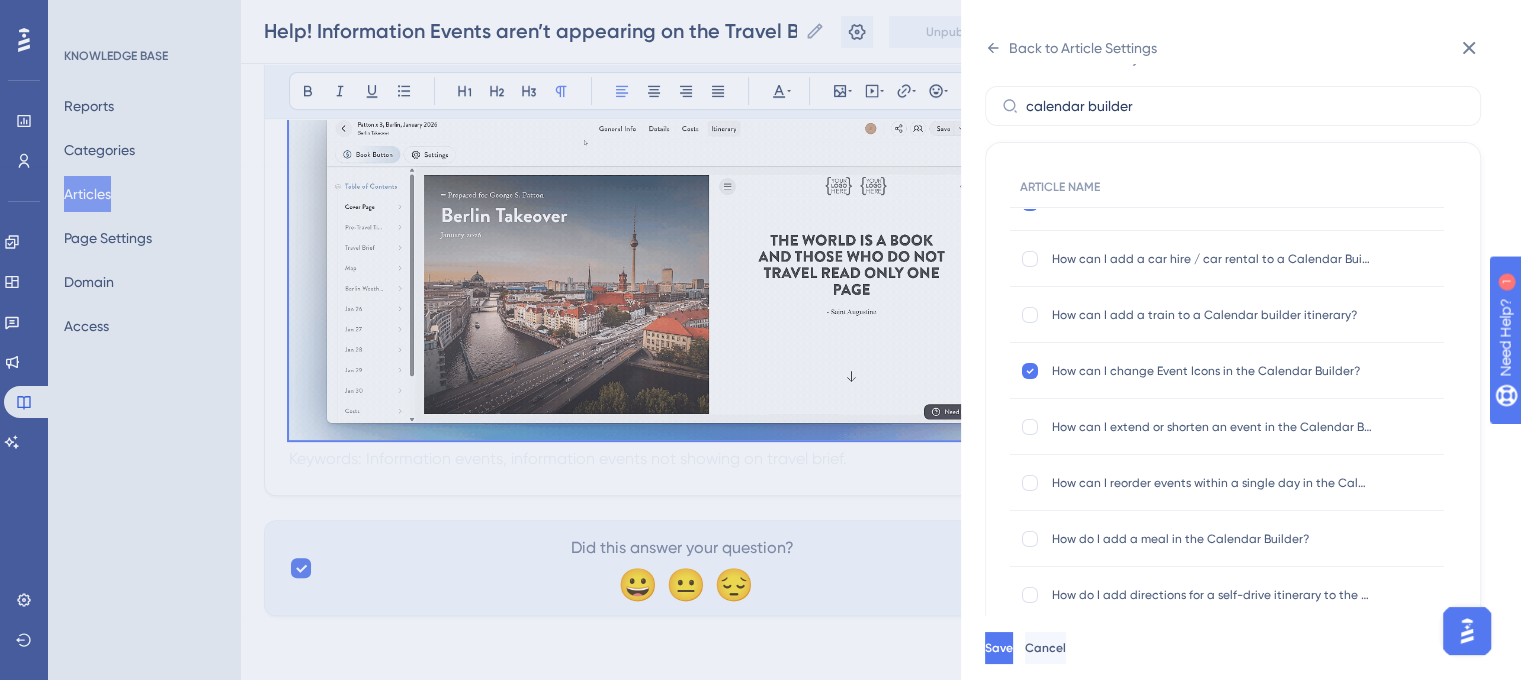 scroll, scrollTop: 300, scrollLeft: 0, axis: vertical 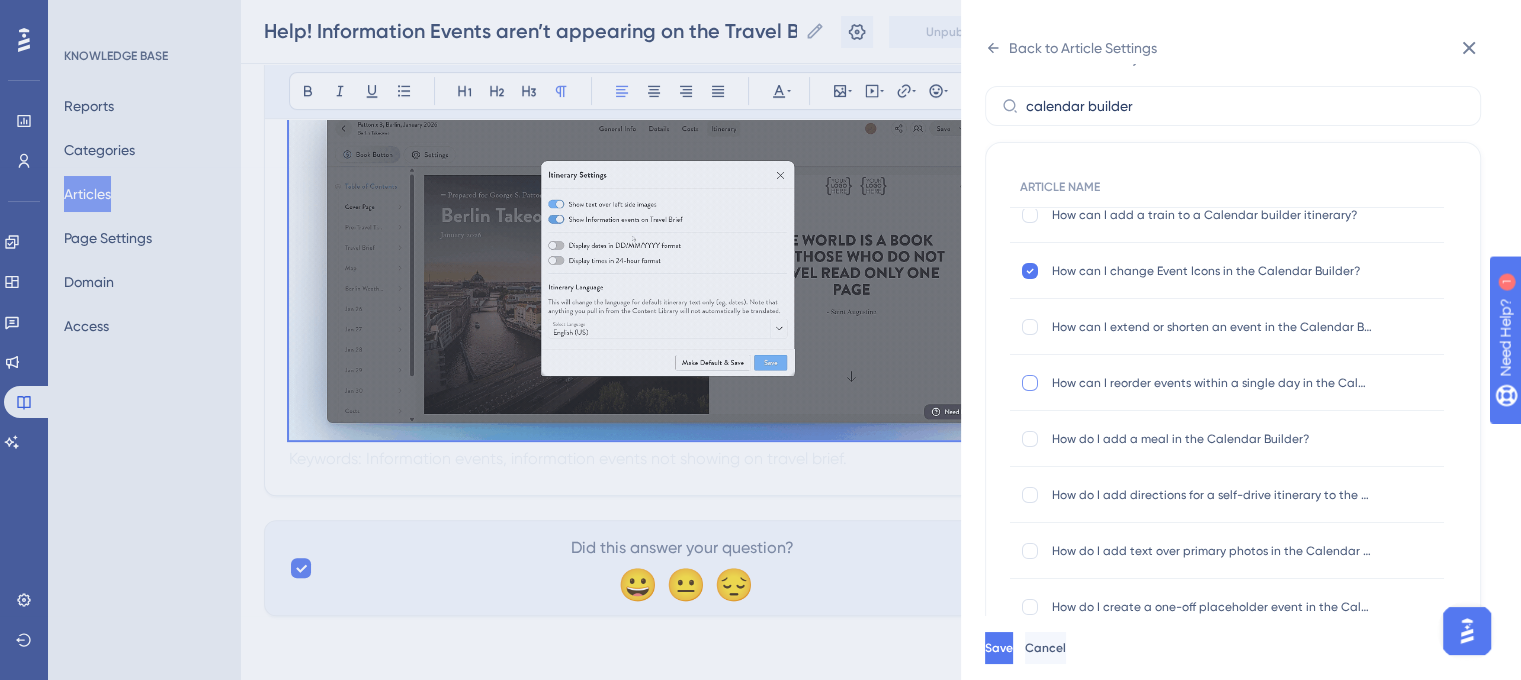 click at bounding box center (1030, 383) 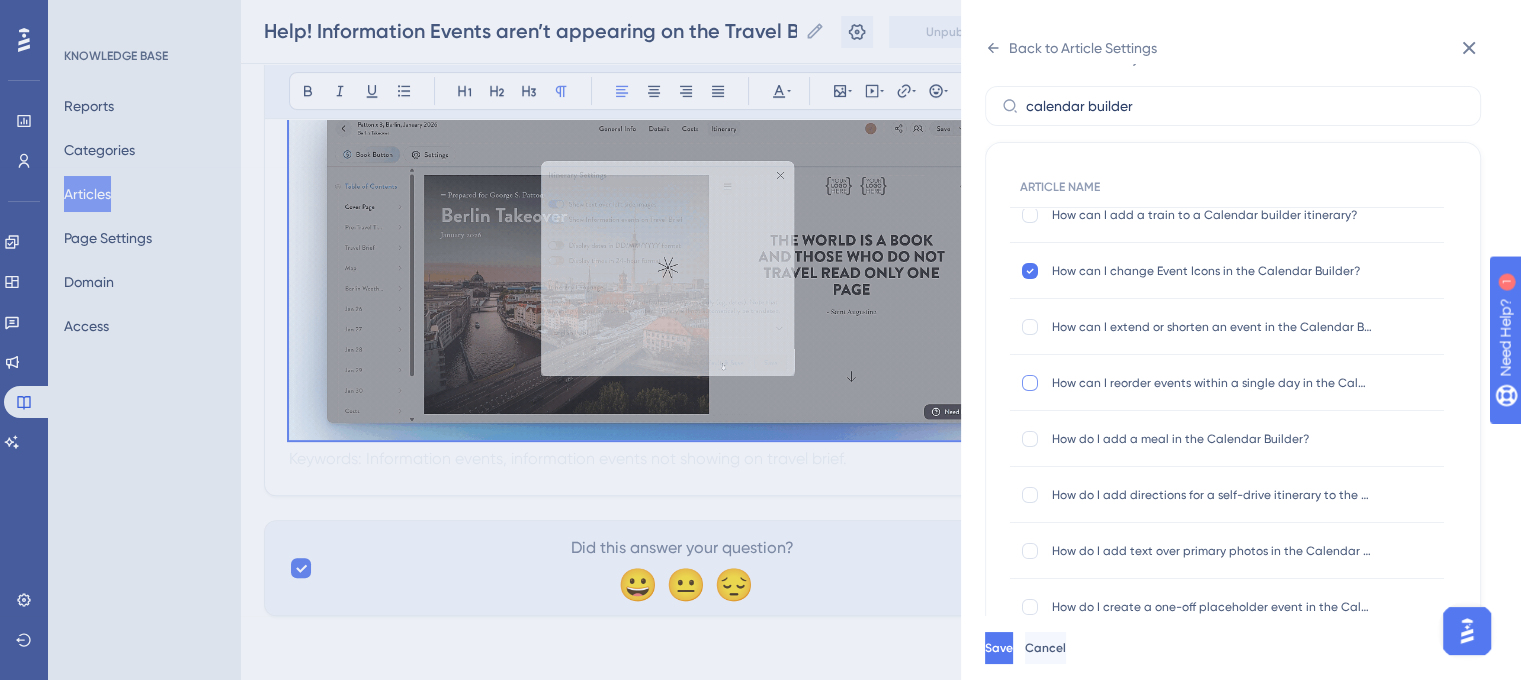 checkbox on "true" 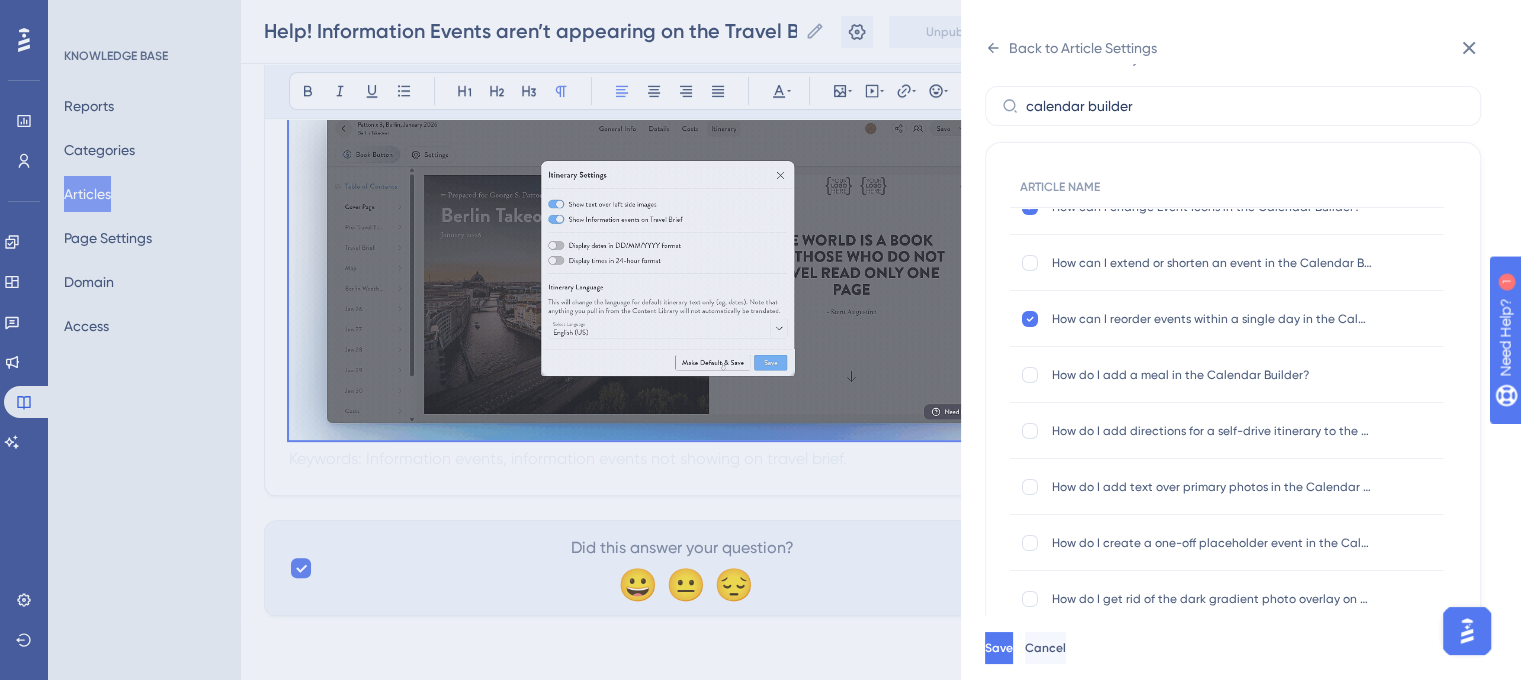 scroll, scrollTop: 400, scrollLeft: 0, axis: vertical 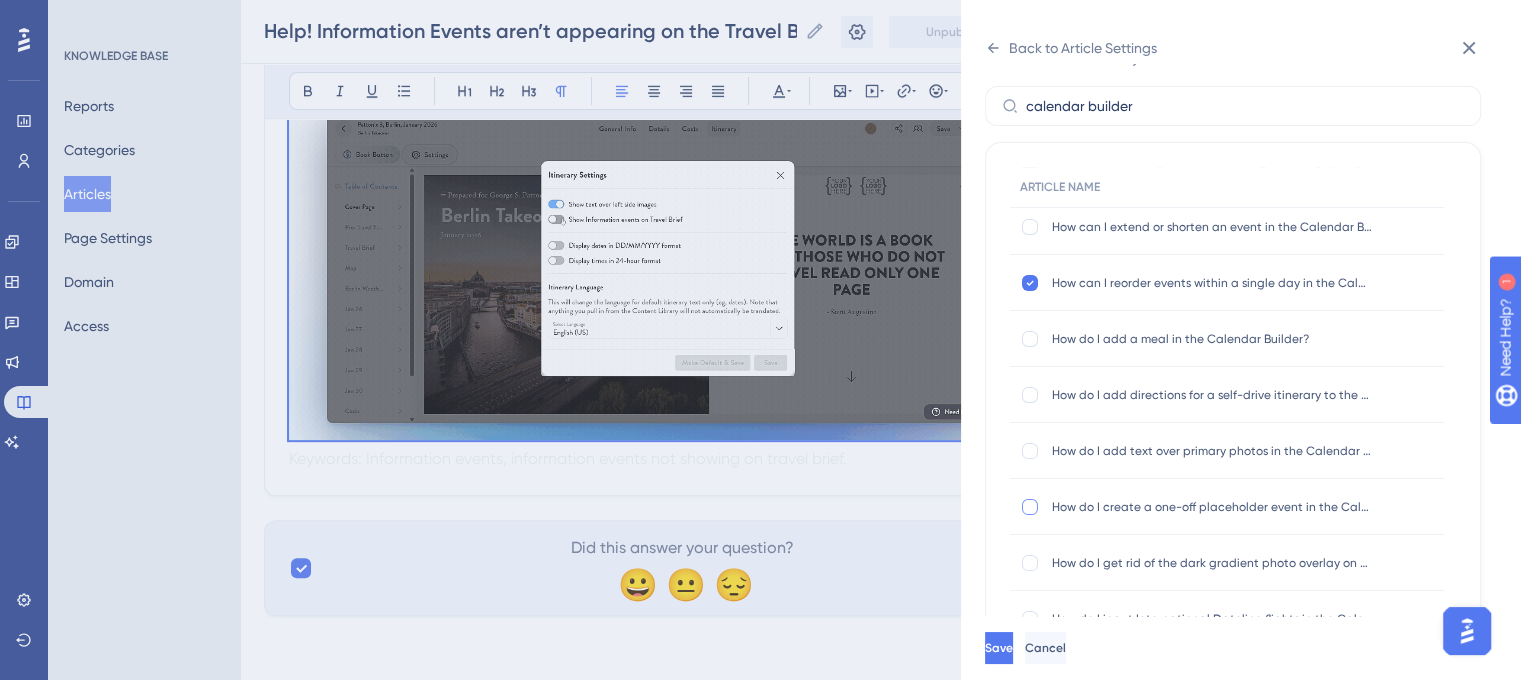 click at bounding box center [1030, 507] 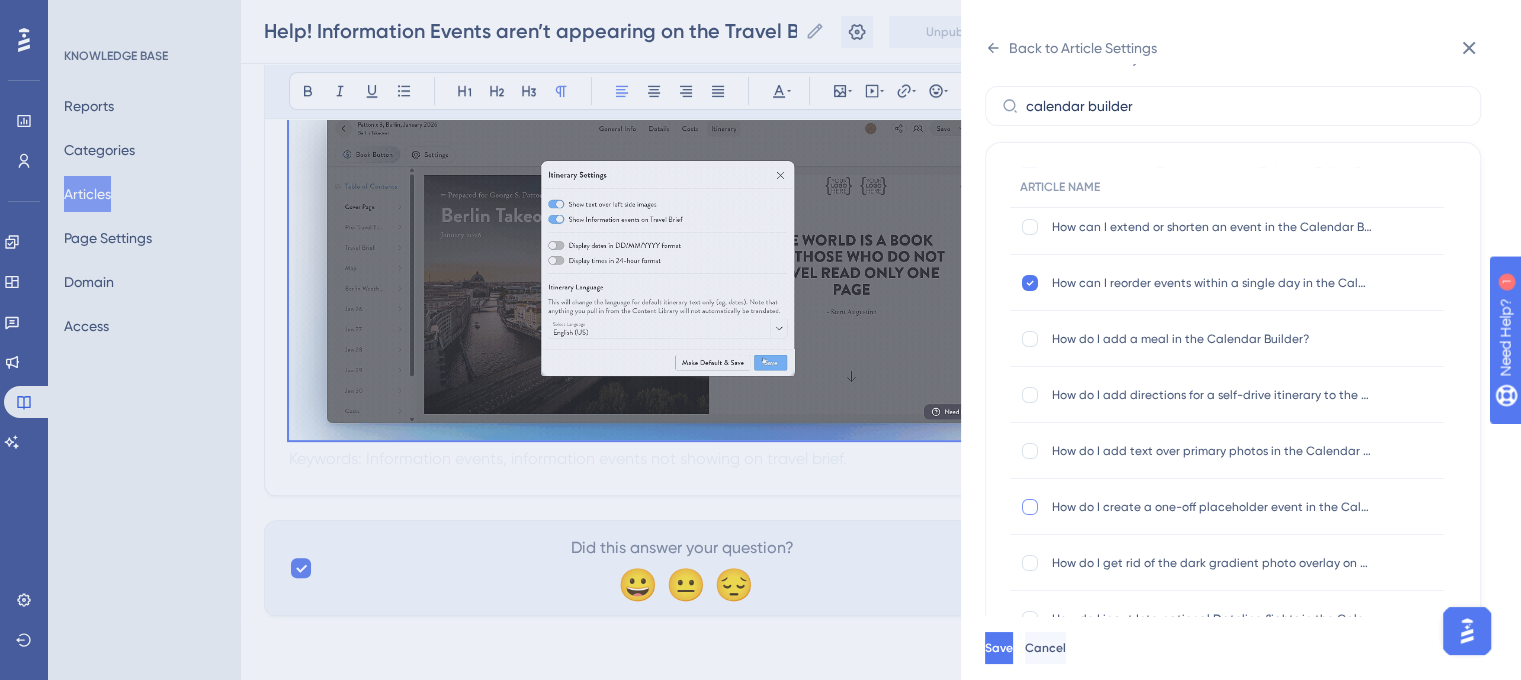 checkbox on "true" 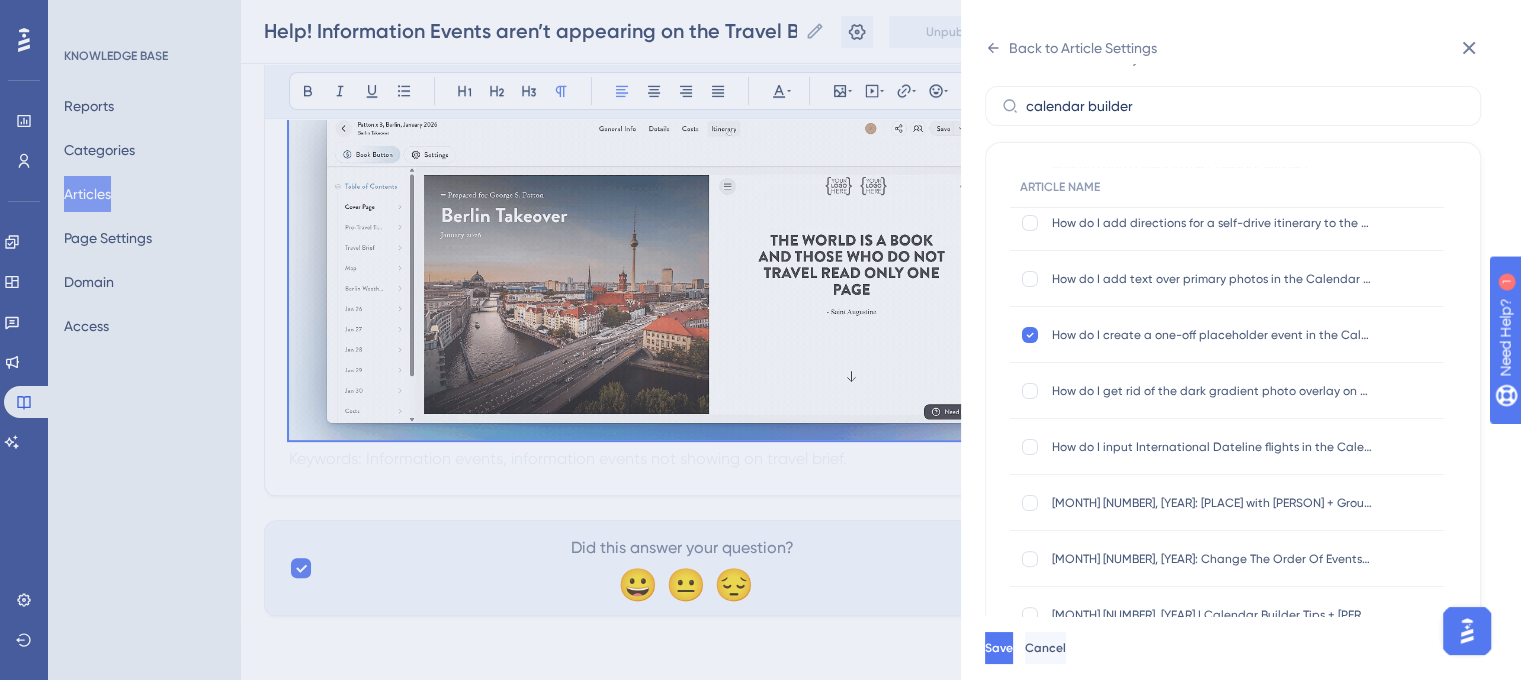 scroll, scrollTop: 577, scrollLeft: 0, axis: vertical 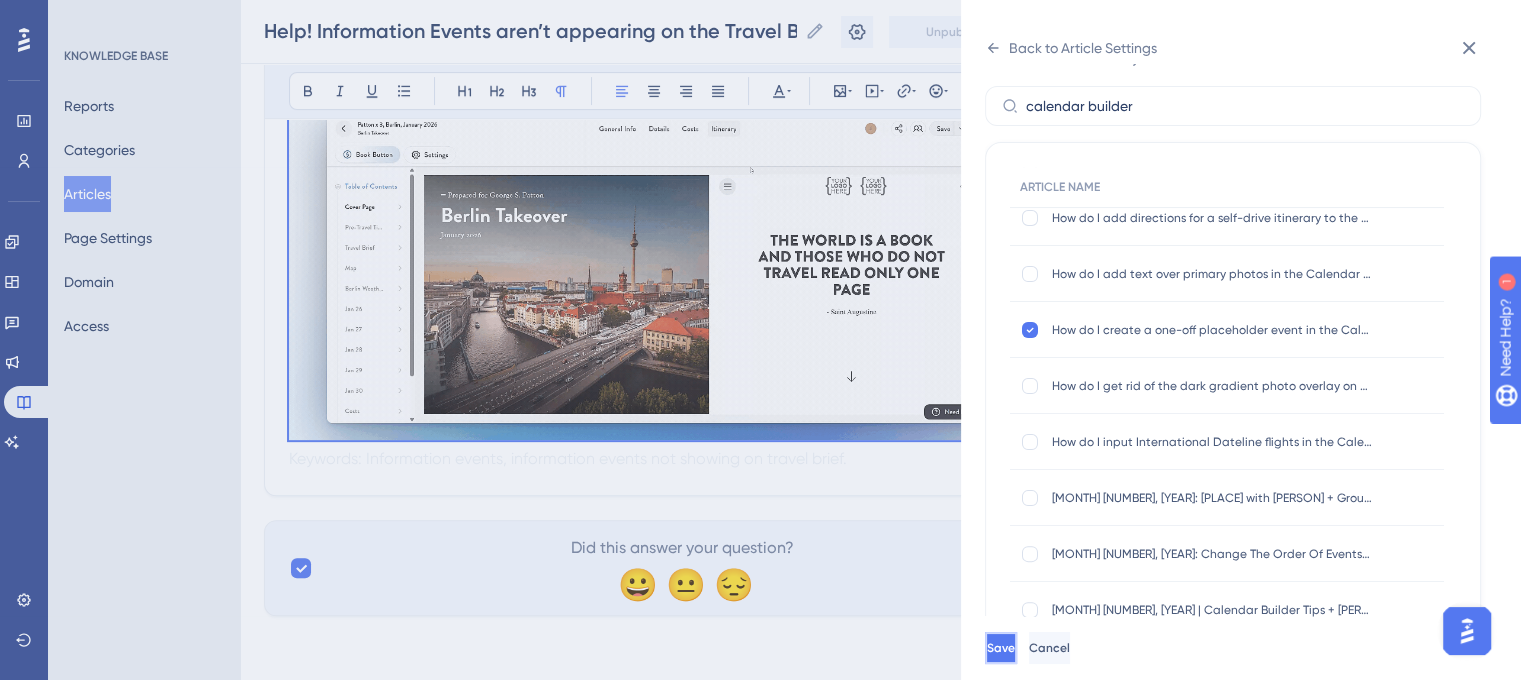 click on "Save" at bounding box center [1001, 648] 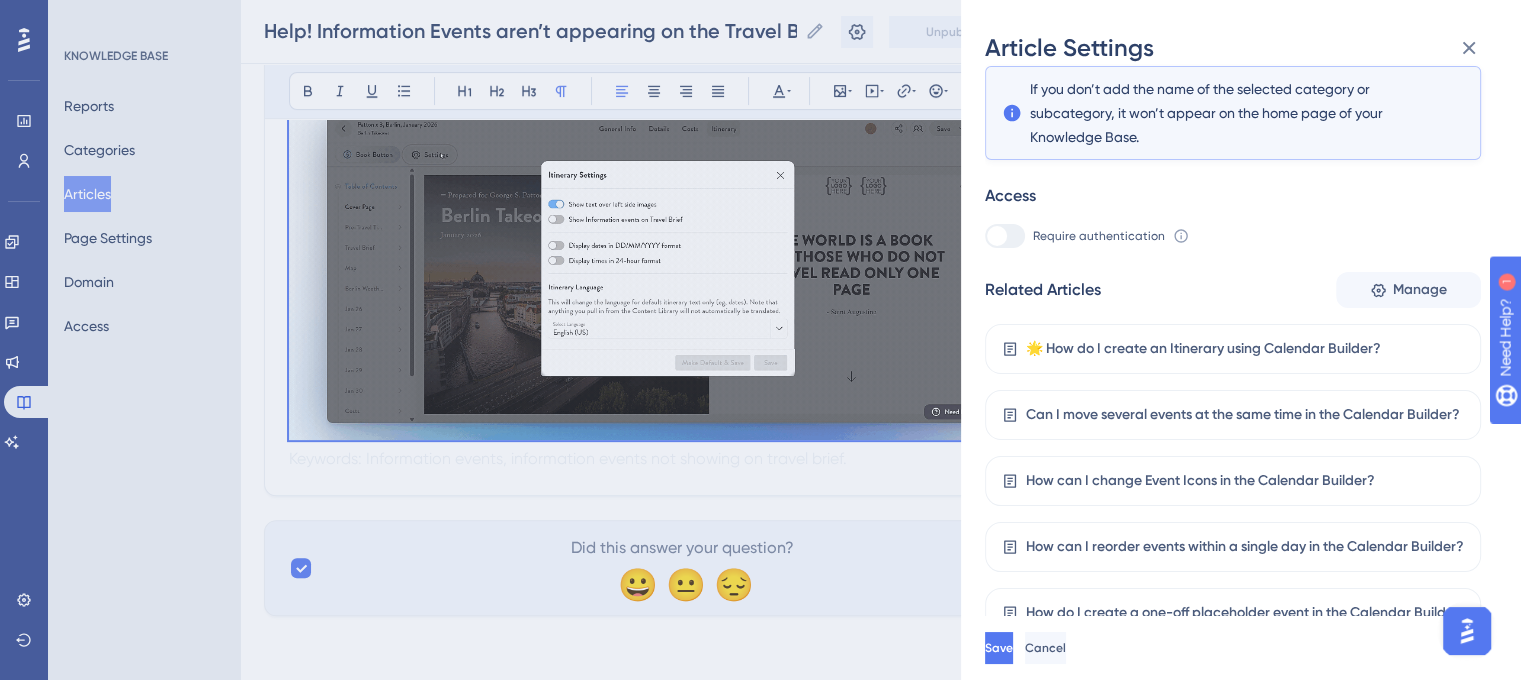 scroll, scrollTop: 362, scrollLeft: 0, axis: vertical 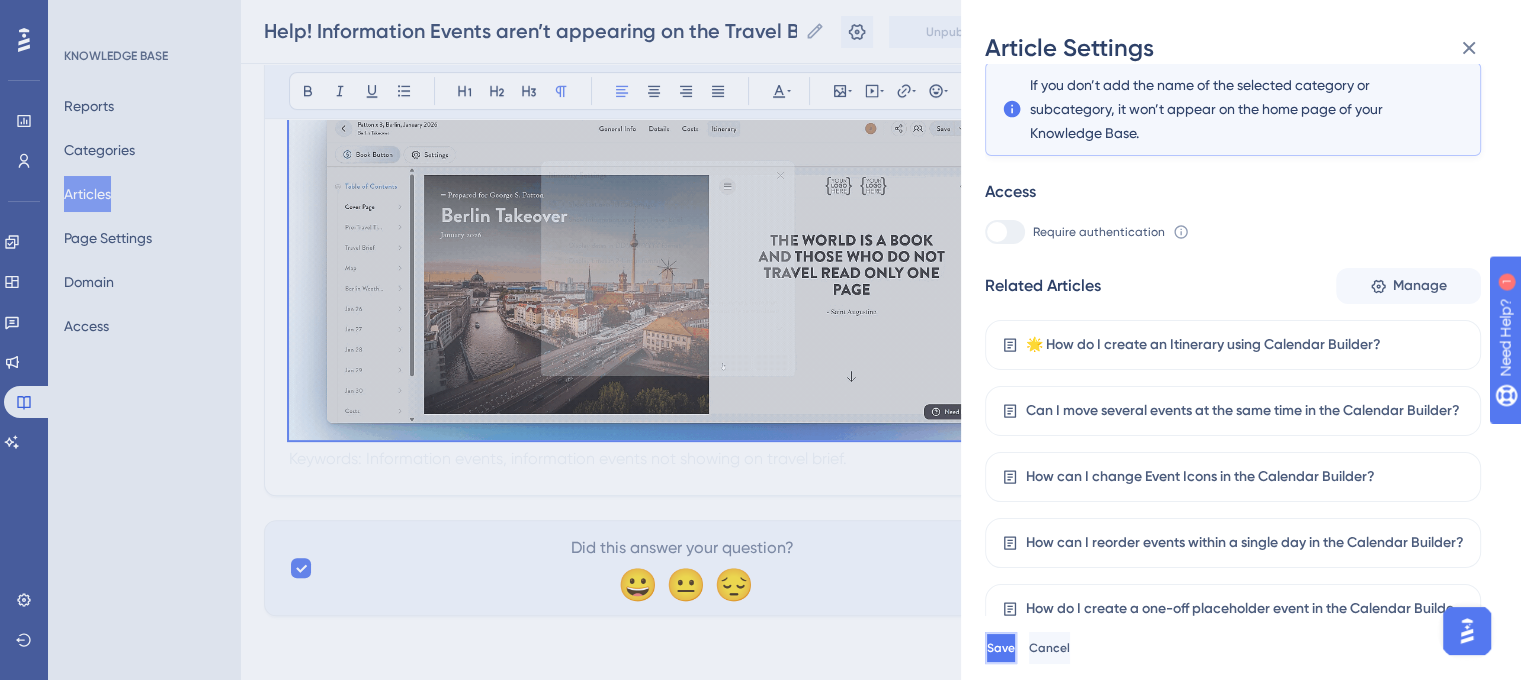 click on "Save" at bounding box center [1001, 648] 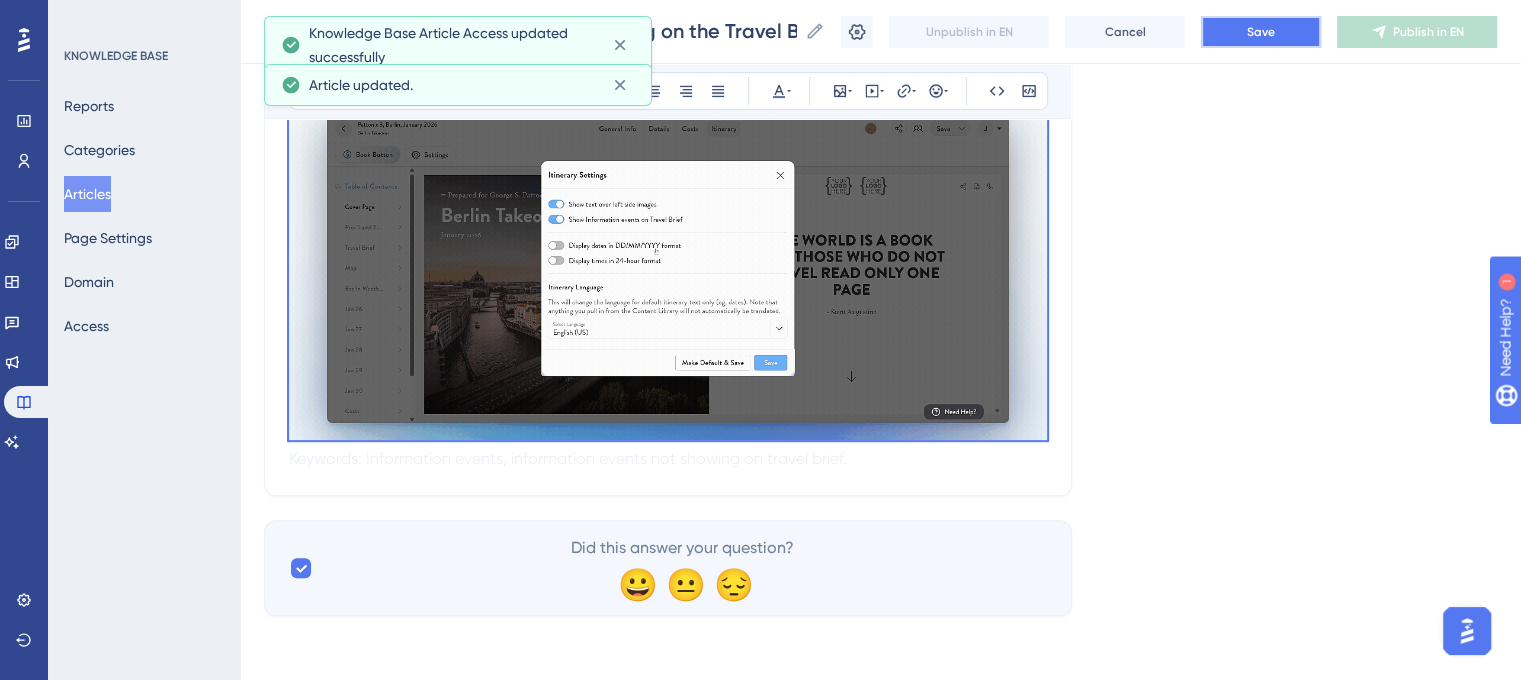 click on "Save" at bounding box center [1261, 32] 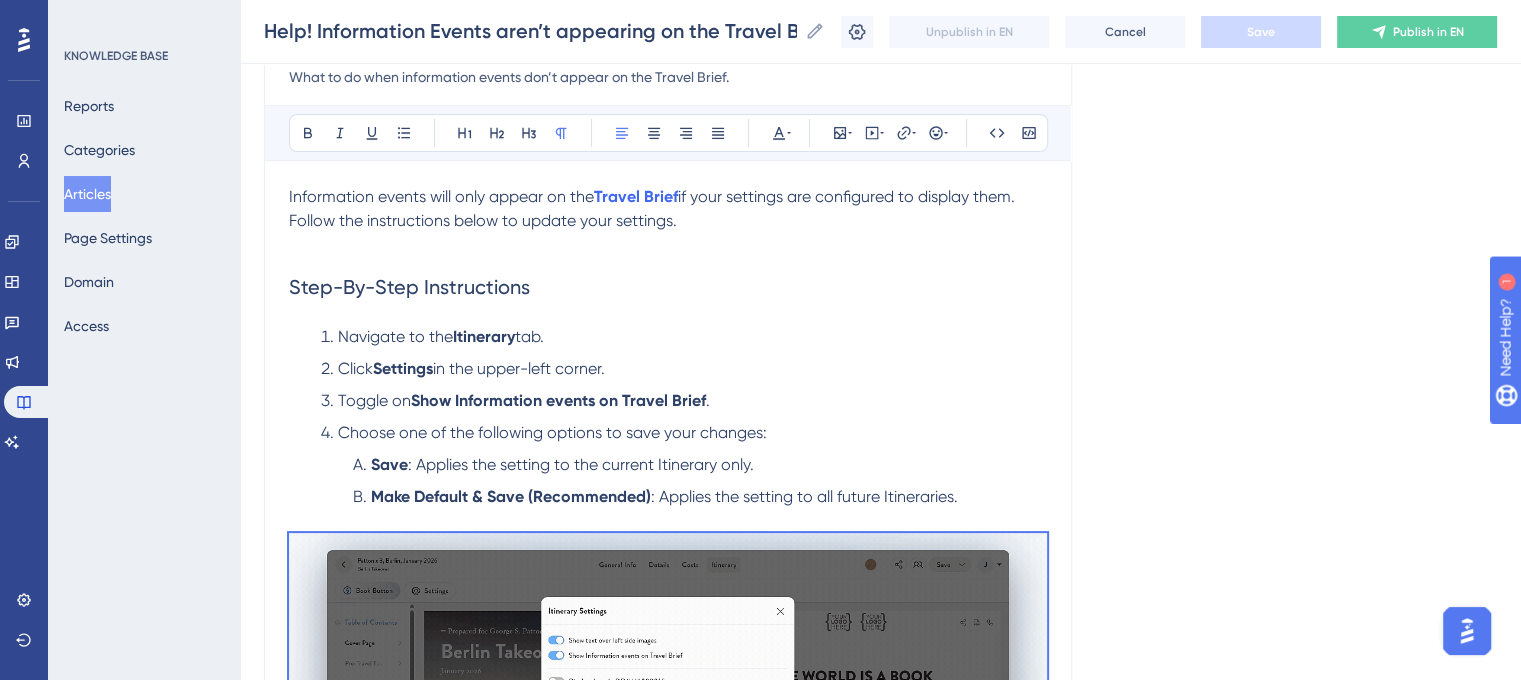 scroll, scrollTop: 0, scrollLeft: 0, axis: both 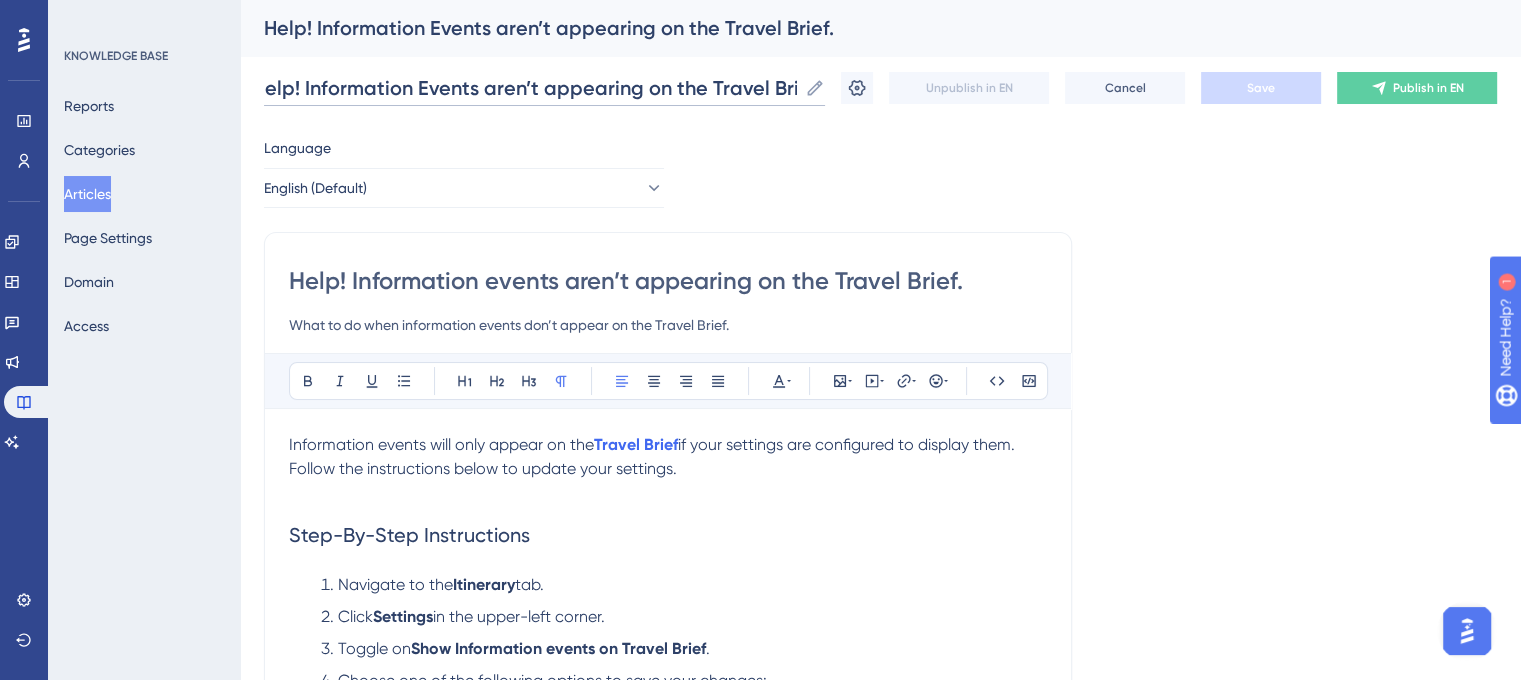 drag, startPoint x: 577, startPoint y: 79, endPoint x: 944, endPoint y: 104, distance: 367.85052 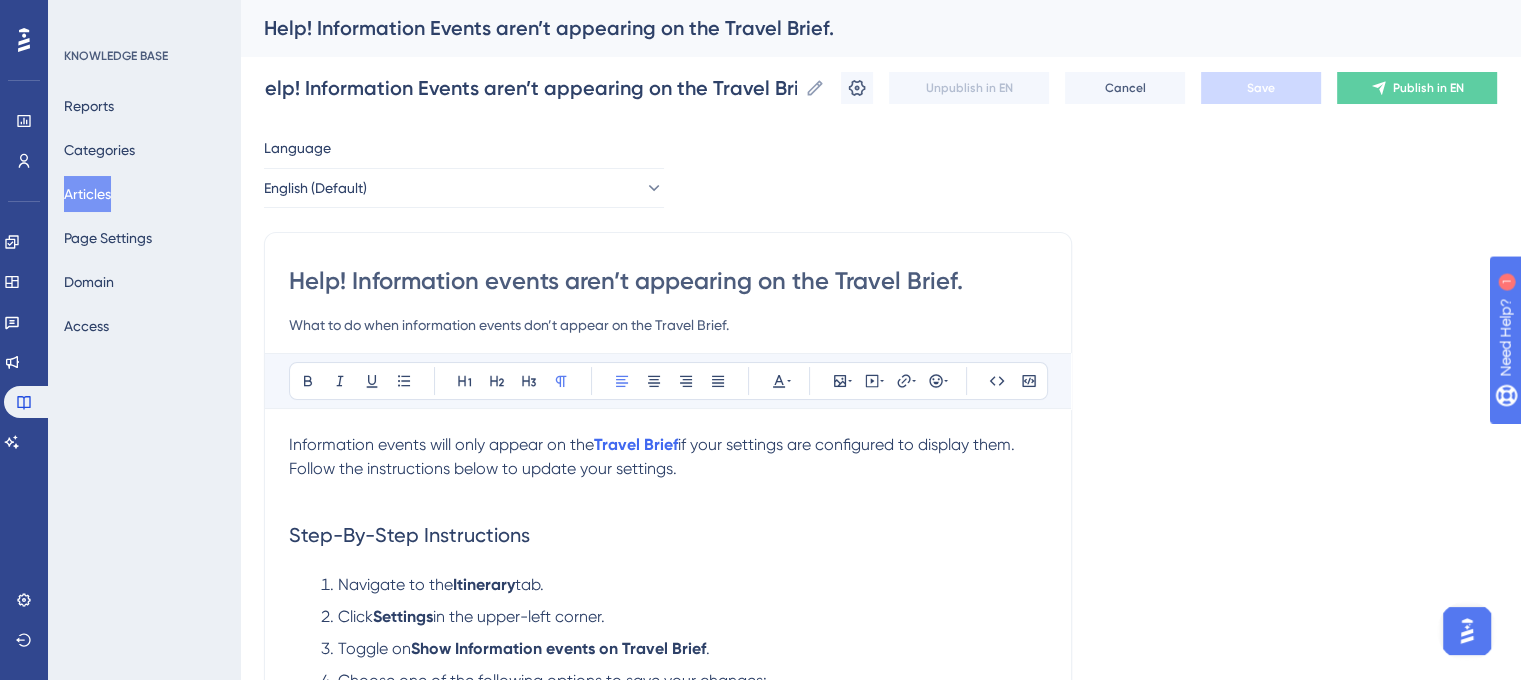 scroll, scrollTop: 0, scrollLeft: 0, axis: both 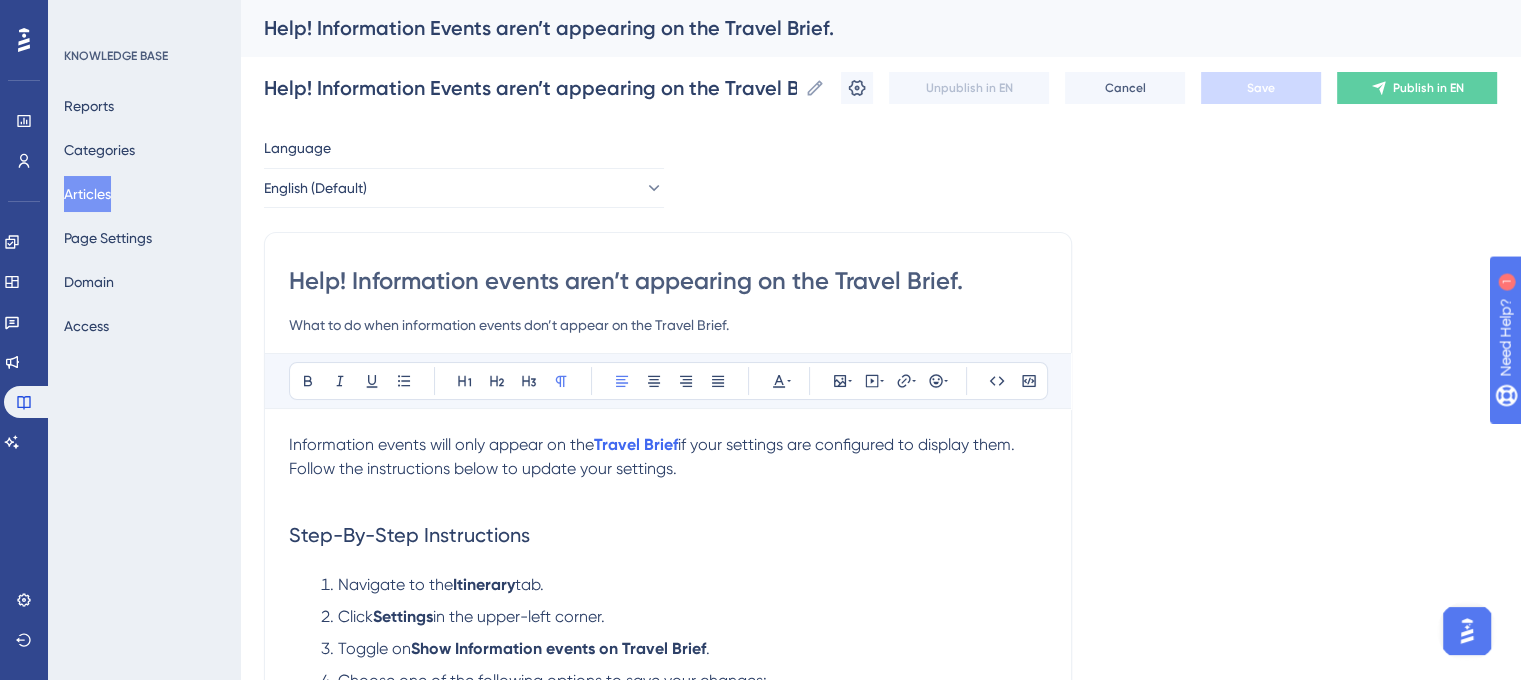 click on "Language English (Default) Help! Information events aren’t appearing on the Travel Brief. What to do when information events don’t appear on the Travel Brief. Bold Italic Underline Bullet Point Heading 1 Heading 2 Heading 3 Normal Align Left Align Center Align Right Align Justify Text Color Insert Image Embed Video Hyperlink Emojis Code Code Block Information events will only appear on the Travel Brief if your settings are configured to display them. Follow the instructions below to update your settings. Step-By-Step Instructions Navigate to the Itinerary tab. Click Settings in the upper-left corner. Toggle on Show Information events on Travel Brief. Choose one of the following options to save your changes: Save : Applies the setting to the current Itinerary only. Make Default & Save (Recommended) : Applies the setting to all future Itineraries. Keywords: Information events, information events not showing on travel brief. Did this answer your question? 😀 😐 😔" at bounding box center [880, 718] 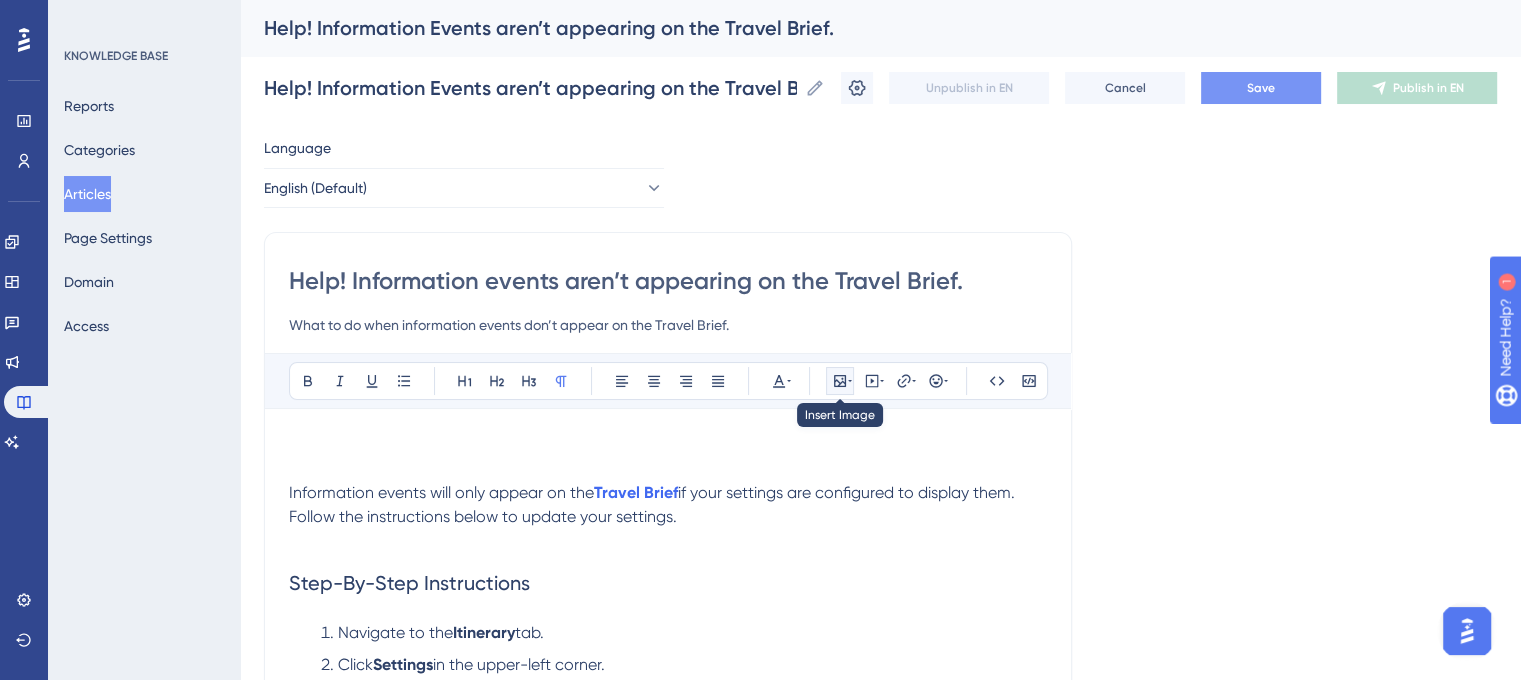 click 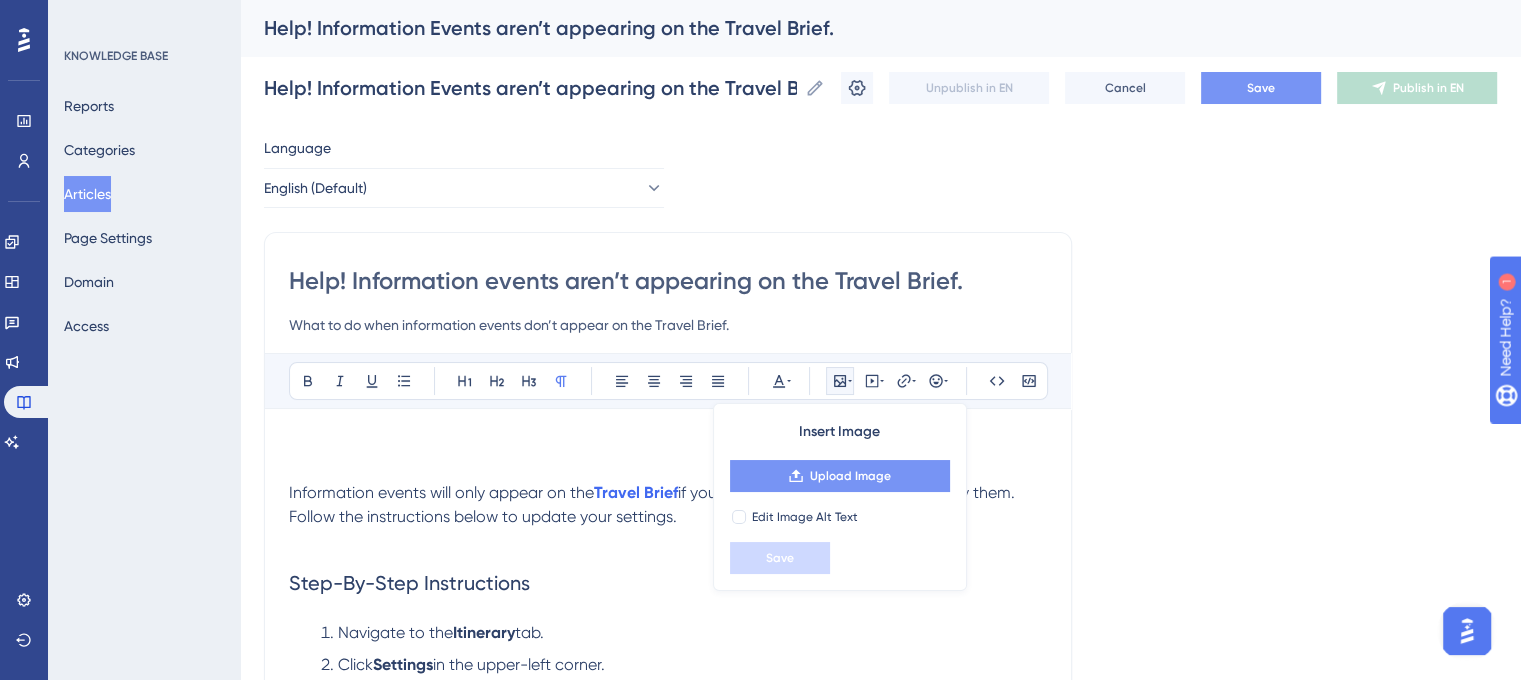 click on "Upload Image" at bounding box center [850, 476] 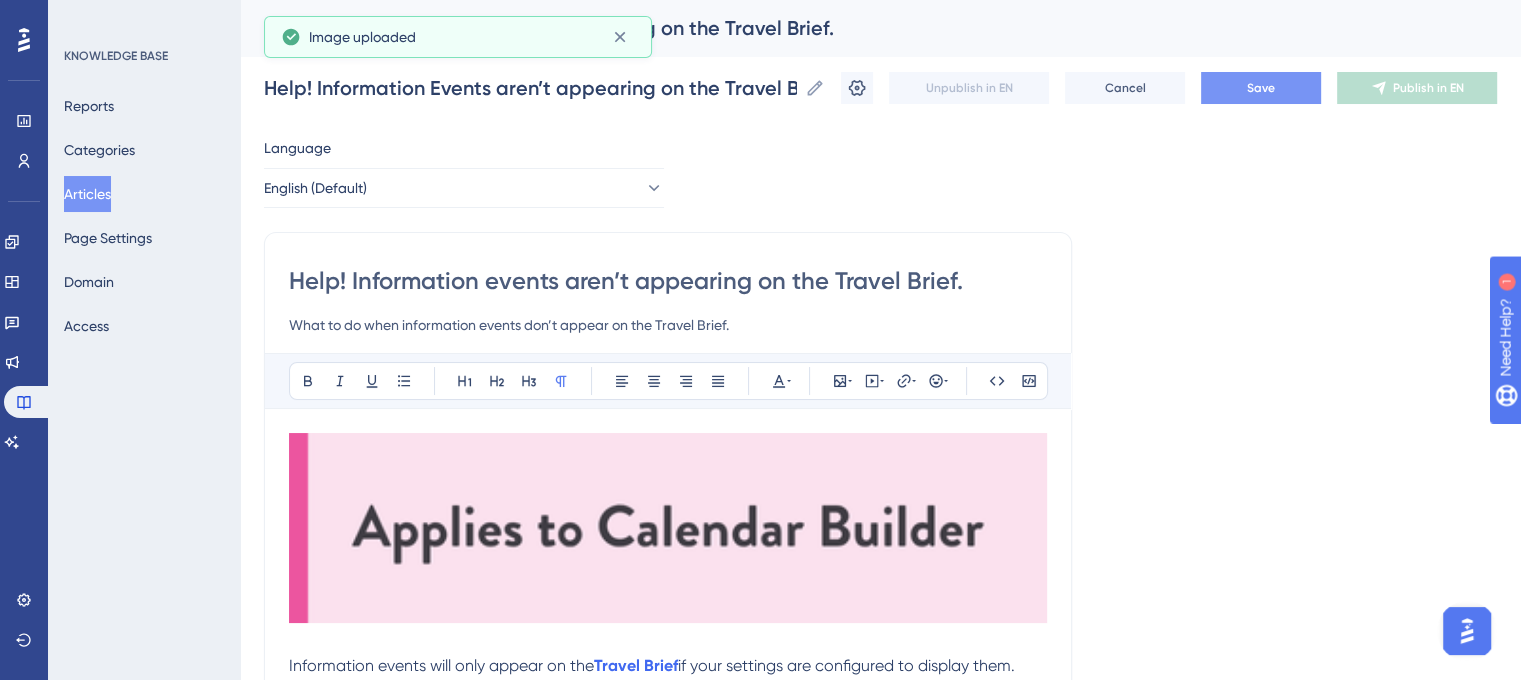 click at bounding box center [668, 528] 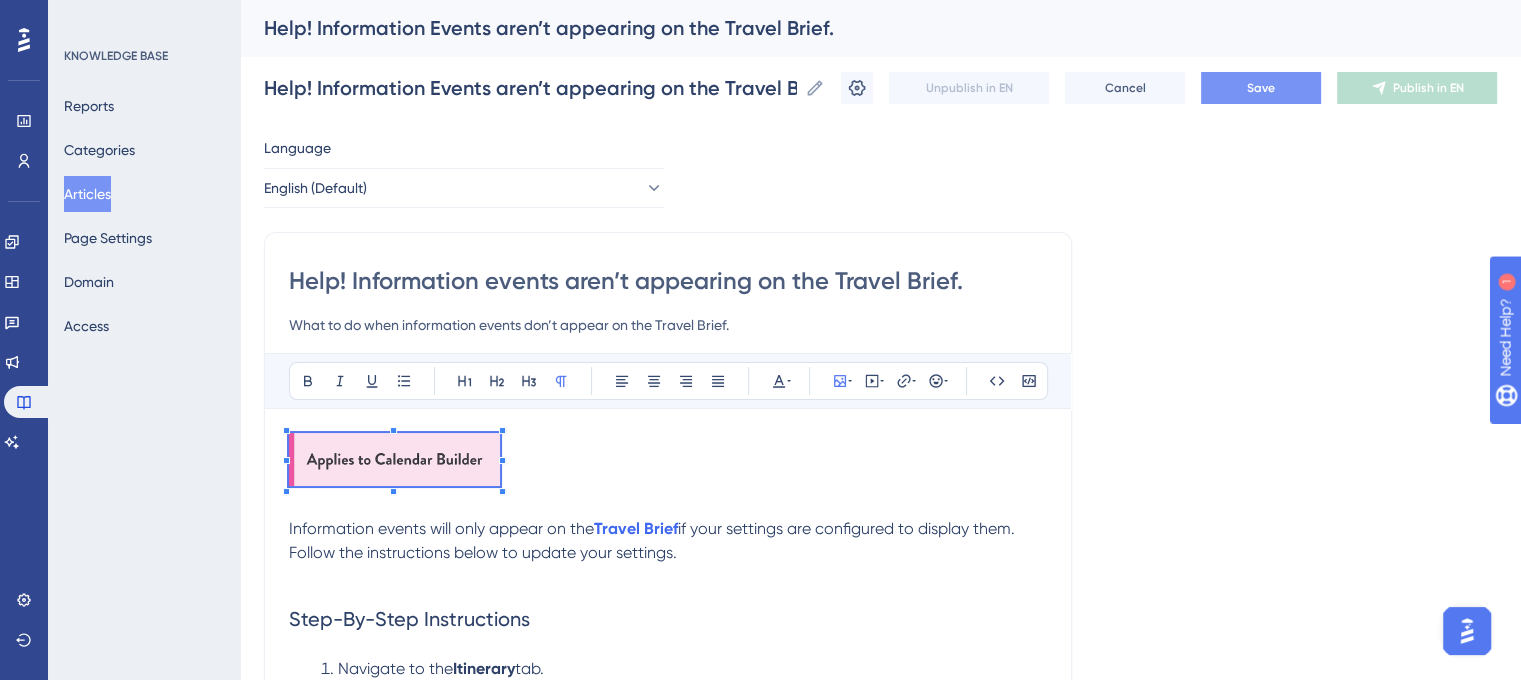 click on "Information events will only appear on the  Travel Brief  if your settings are configured to display them. Follow the instructions below to update your settings. Step-By-Step Instructions Navigate to the  Itinerary  tab. Click  Settings  in the upper-left corner. Toggle on  Show Information events on Travel Brief . Choose one of the following options to save your changes: Save : Applies the setting to the current Itinerary only. Make Default & Save (Recommended) : Applies the setting to all future Itineraries. Keywords: Information events, information events not showing on travel brief." at bounding box center (668, 836) 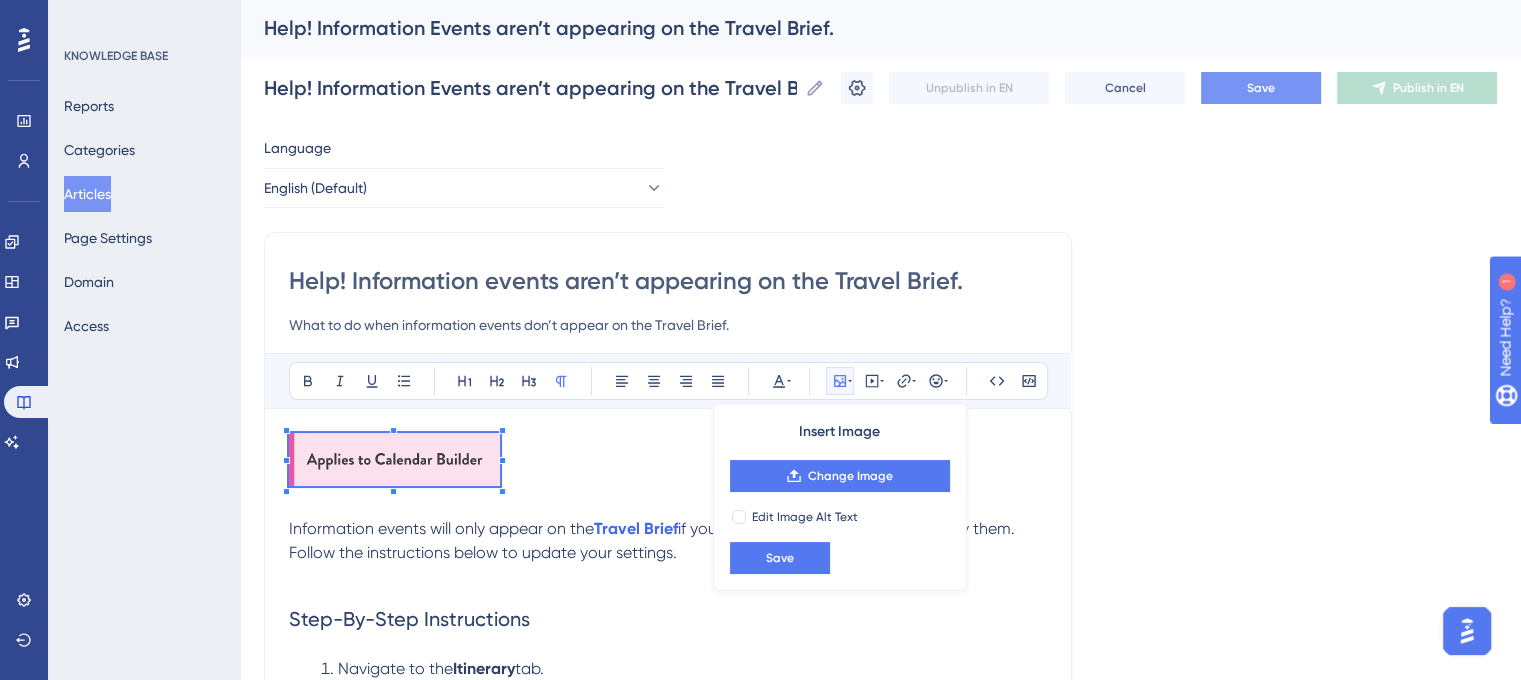 click on "Language English (Default) Help! Information events aren’t appearing on the Travel Brief. What to do when information events don’t appear on the Travel Brief. Bold Italic Underline Bullet Point Heading 1 Heading 2 Heading 3 Normal Align Left Align Center Align Right Align Justify Text Color Insert Image Change Image Edit Image Alt Text Save Embed Video Hyperlink Emojis Code Code Block Information events will only appear on the Travel Brief if your settings are configured to display them. Follow the instructions below to update your settings. Step-By-Step Instructions Navigate to the Itinerary tab. Click Settings in the upper-left corner. Toggle on Show Information events on Travel Brief. Choose one of the following options to save your changes: Save : Applies the setting to the current Itinerary only. Make Default & Save (Recommended) : Applies the setting to all future Itineraries. Keywords: Information events, information events not showing on travel brief. Did this answer your question? 😀" at bounding box center [880, 760] 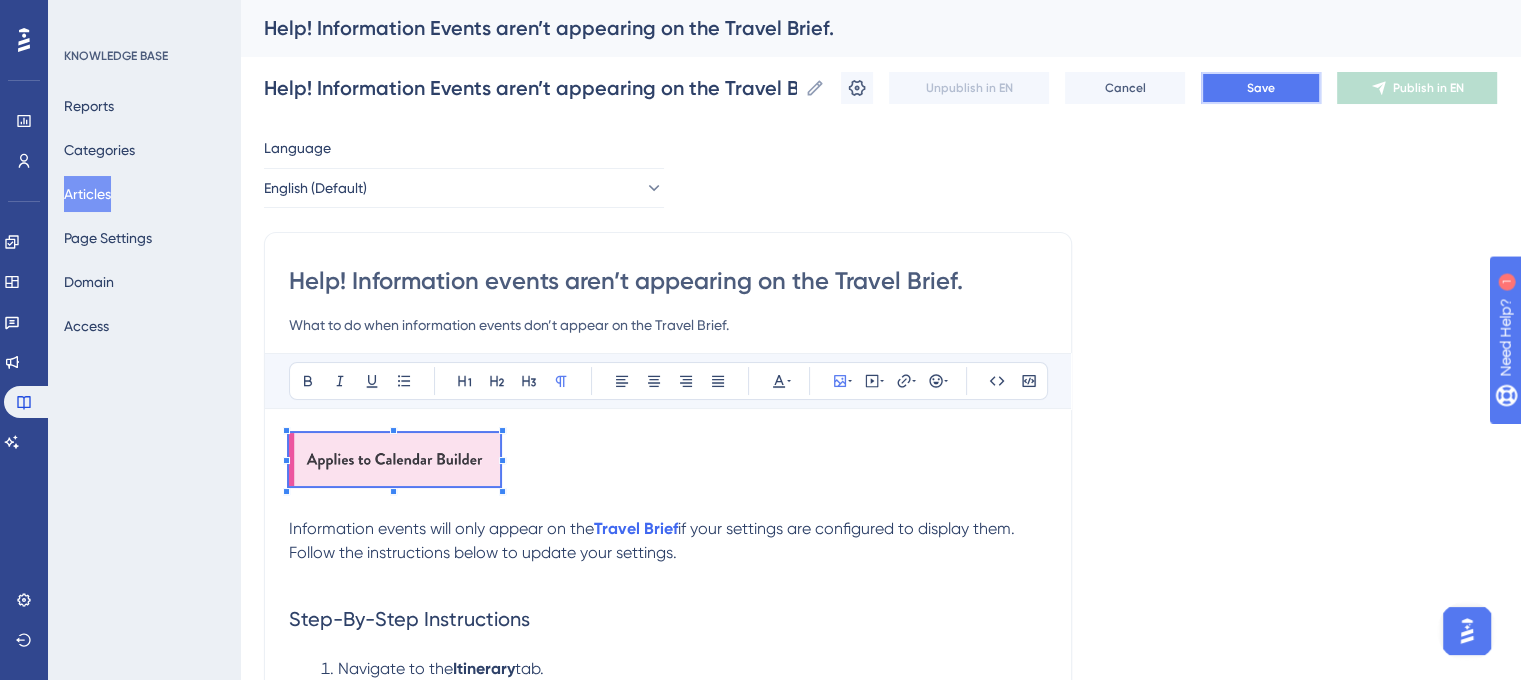 click on "Save" at bounding box center [1261, 88] 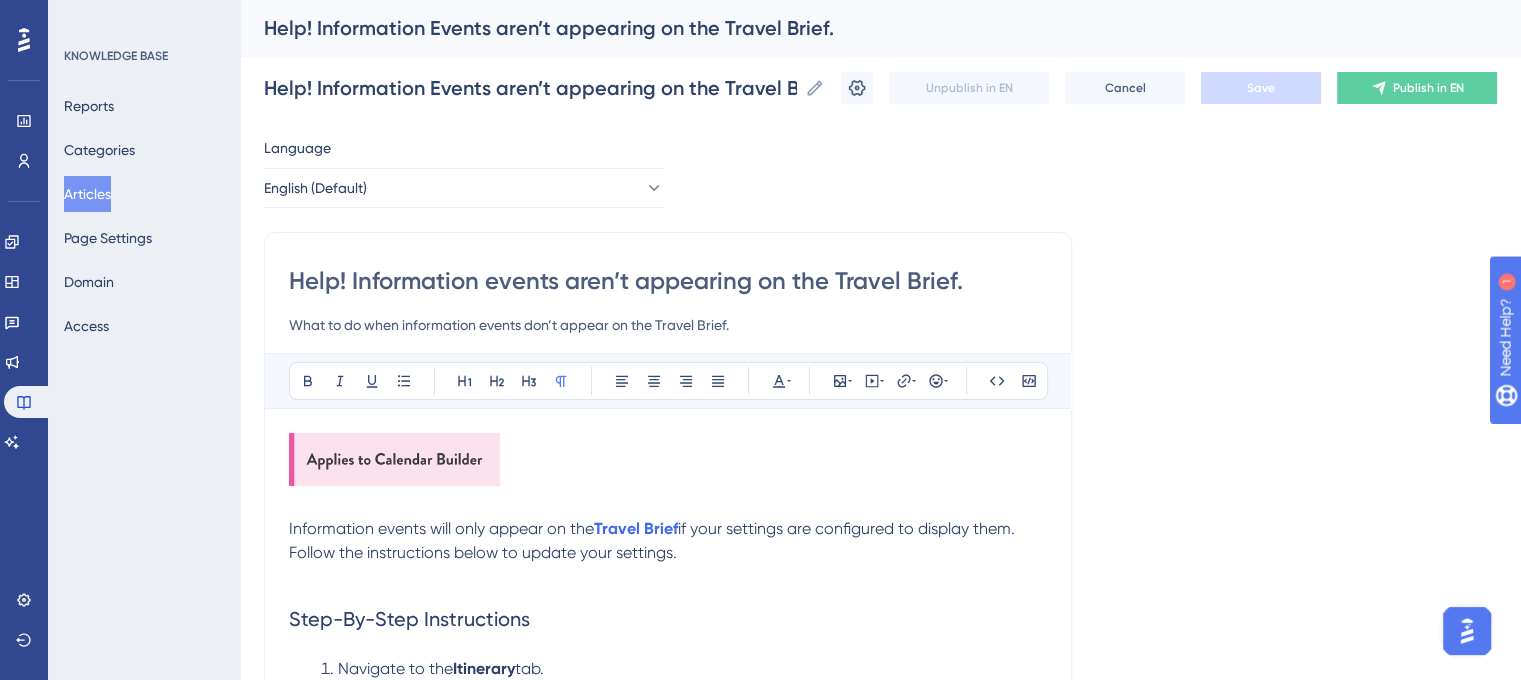 click at bounding box center (668, 463) 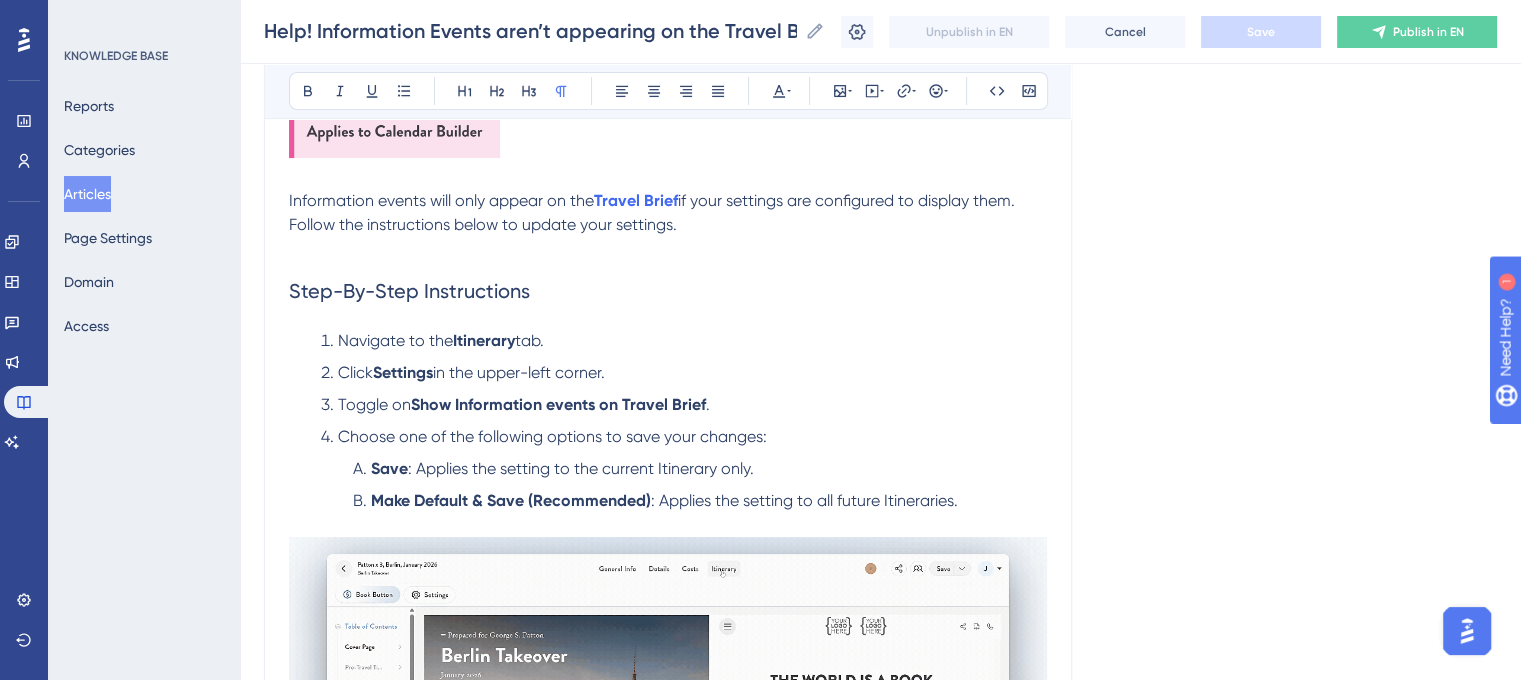 scroll, scrollTop: 200, scrollLeft: 0, axis: vertical 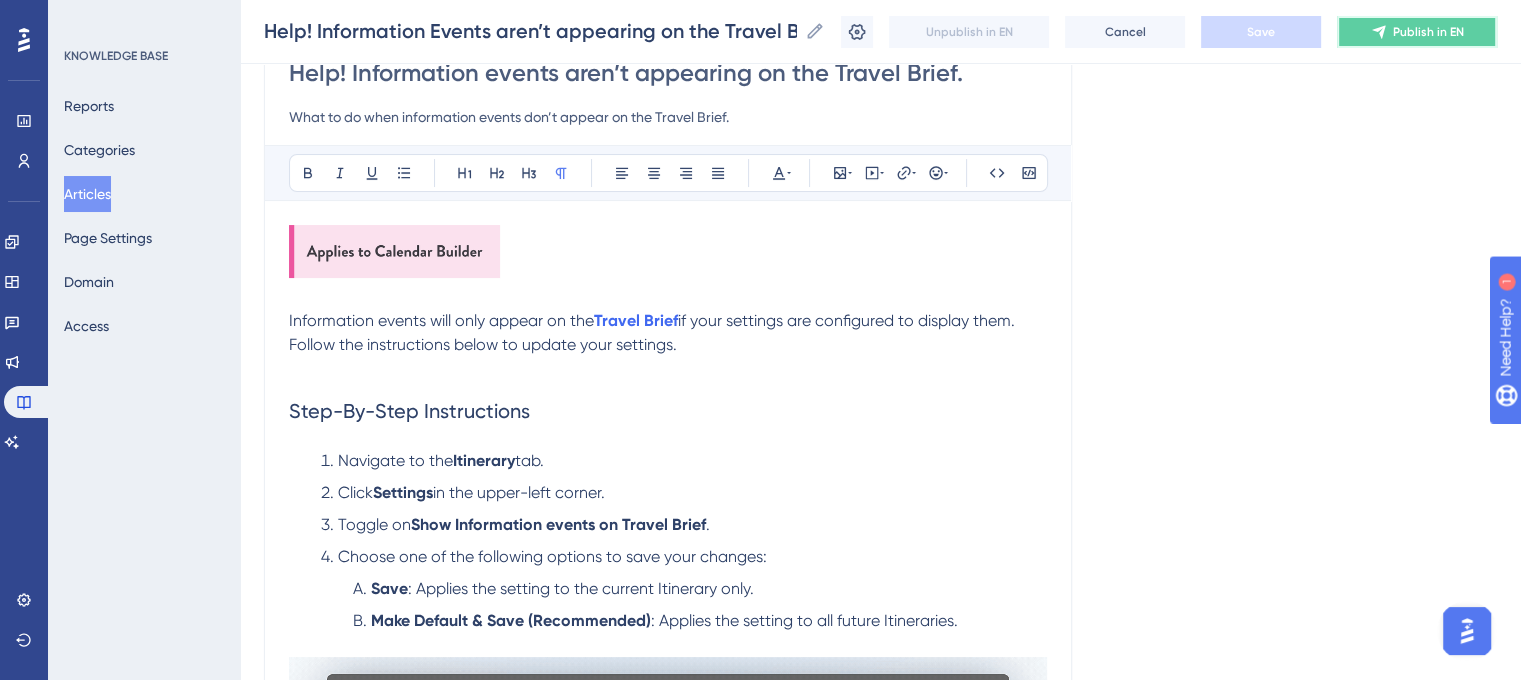 click on "Publish in EN" at bounding box center (1417, 32) 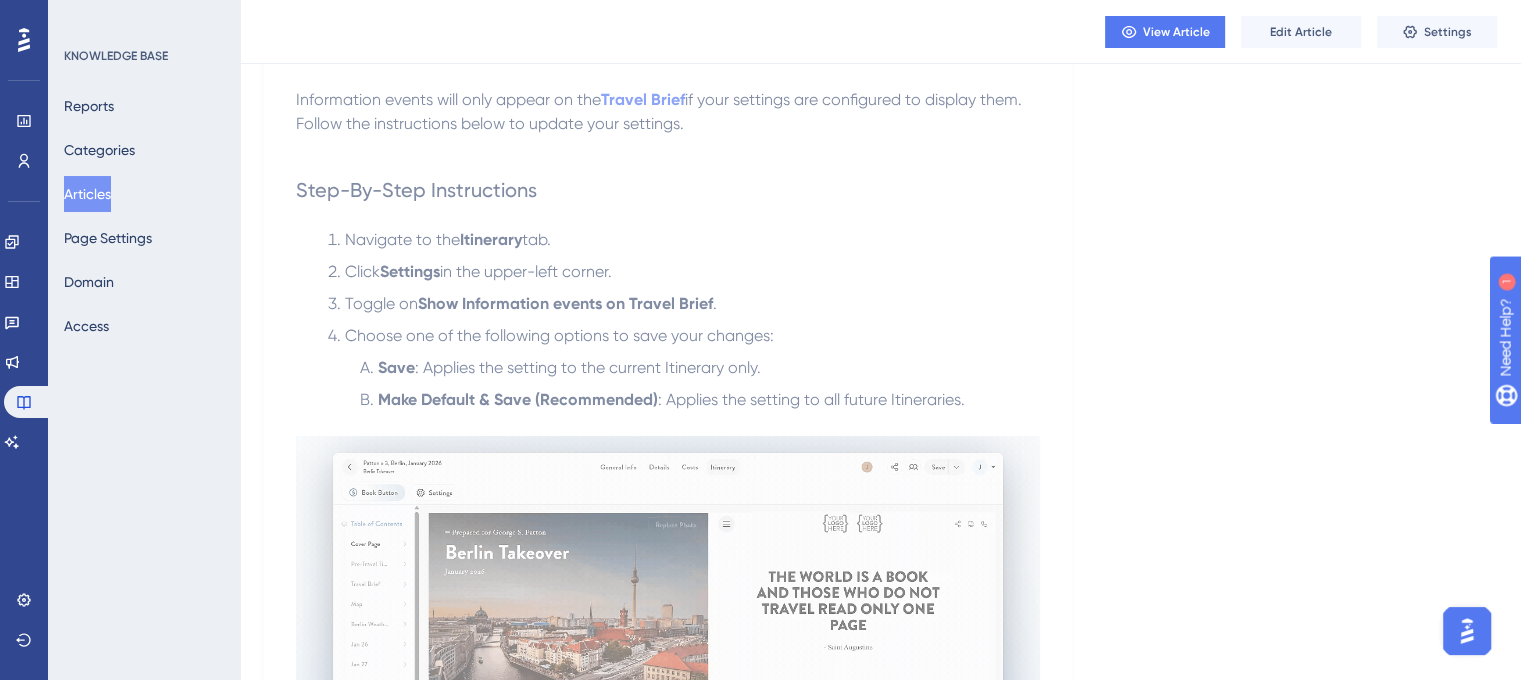 scroll, scrollTop: 100, scrollLeft: 0, axis: vertical 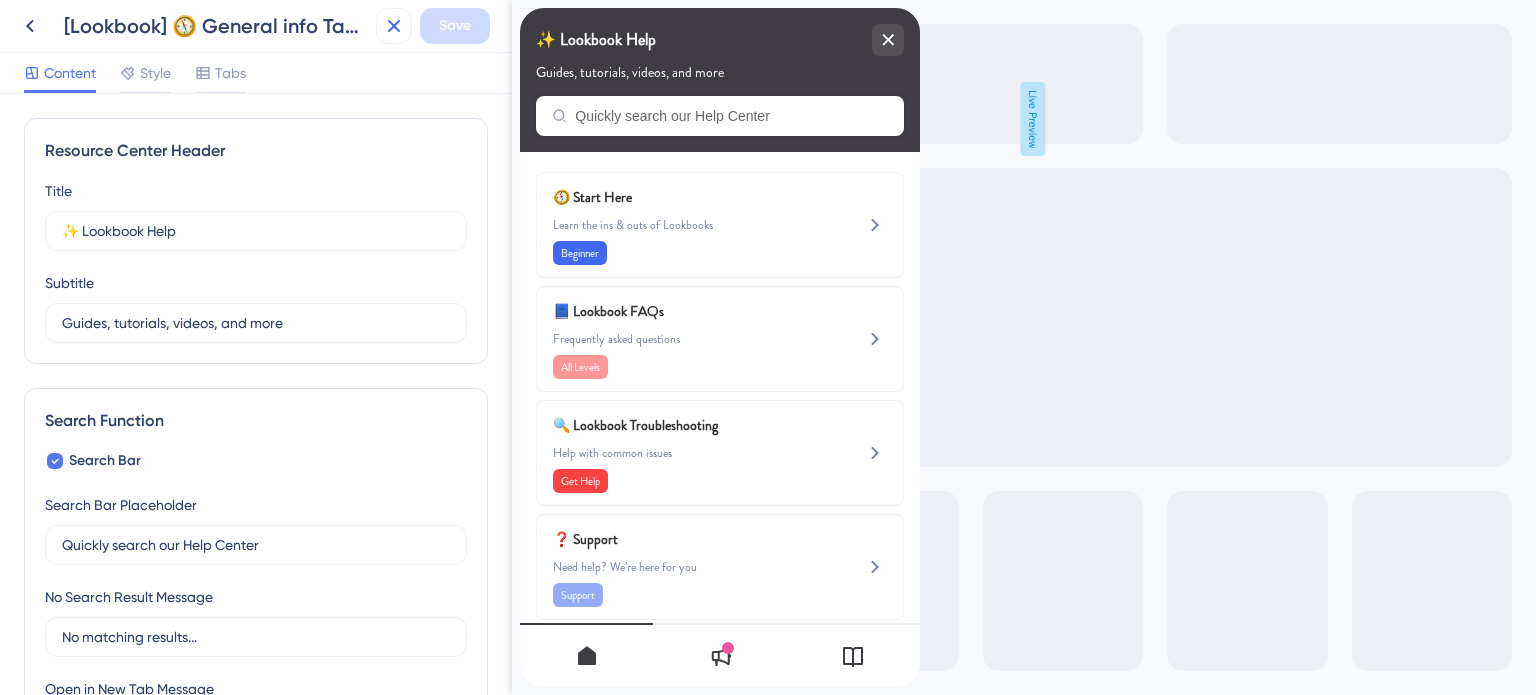 click 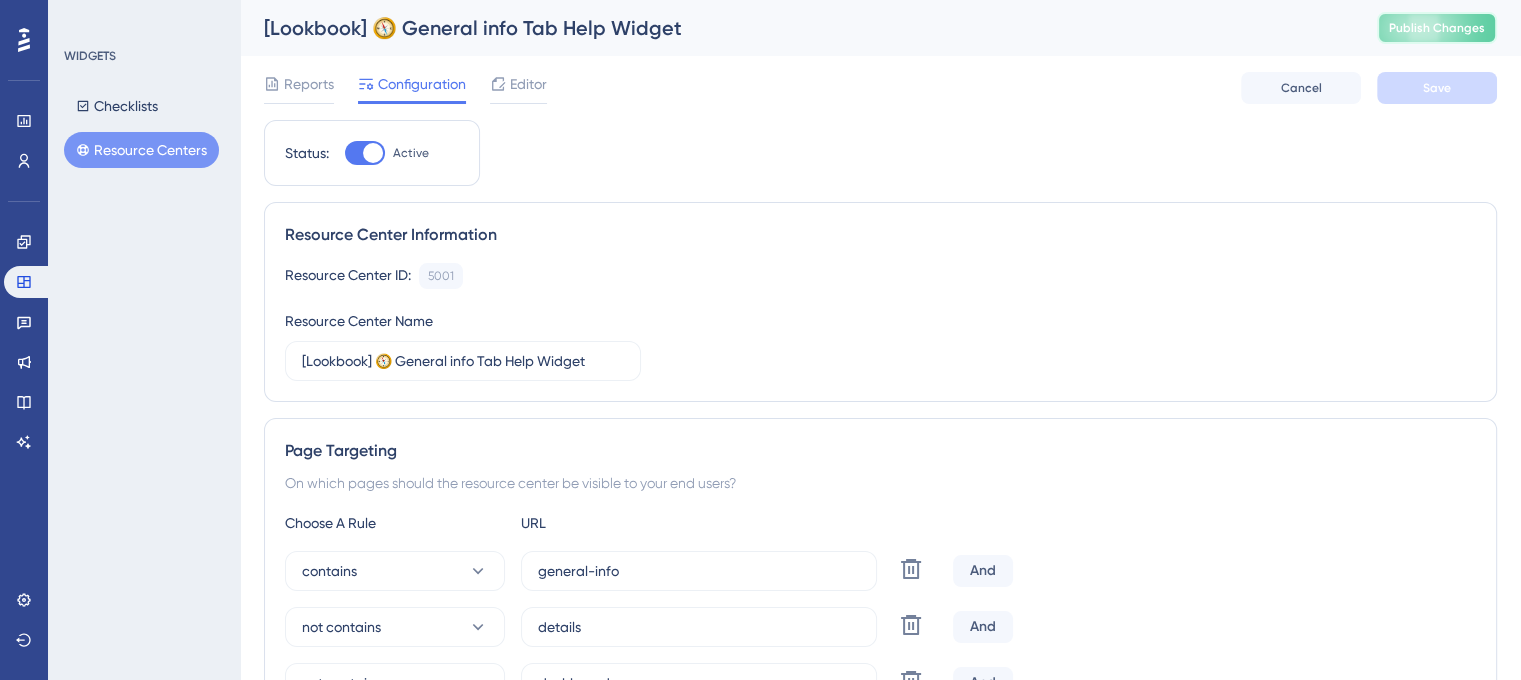 scroll, scrollTop: 0, scrollLeft: 0, axis: both 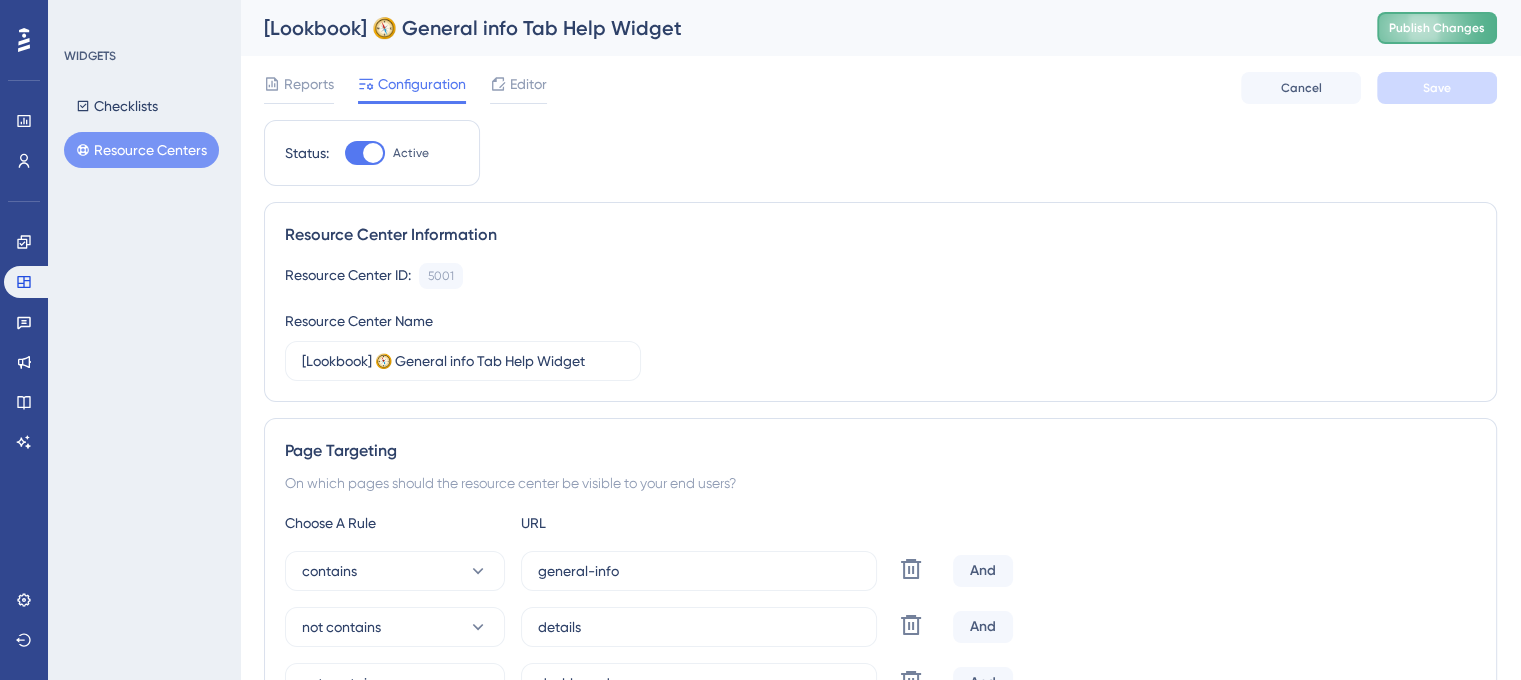 click on "Publish Changes" at bounding box center [1437, 28] 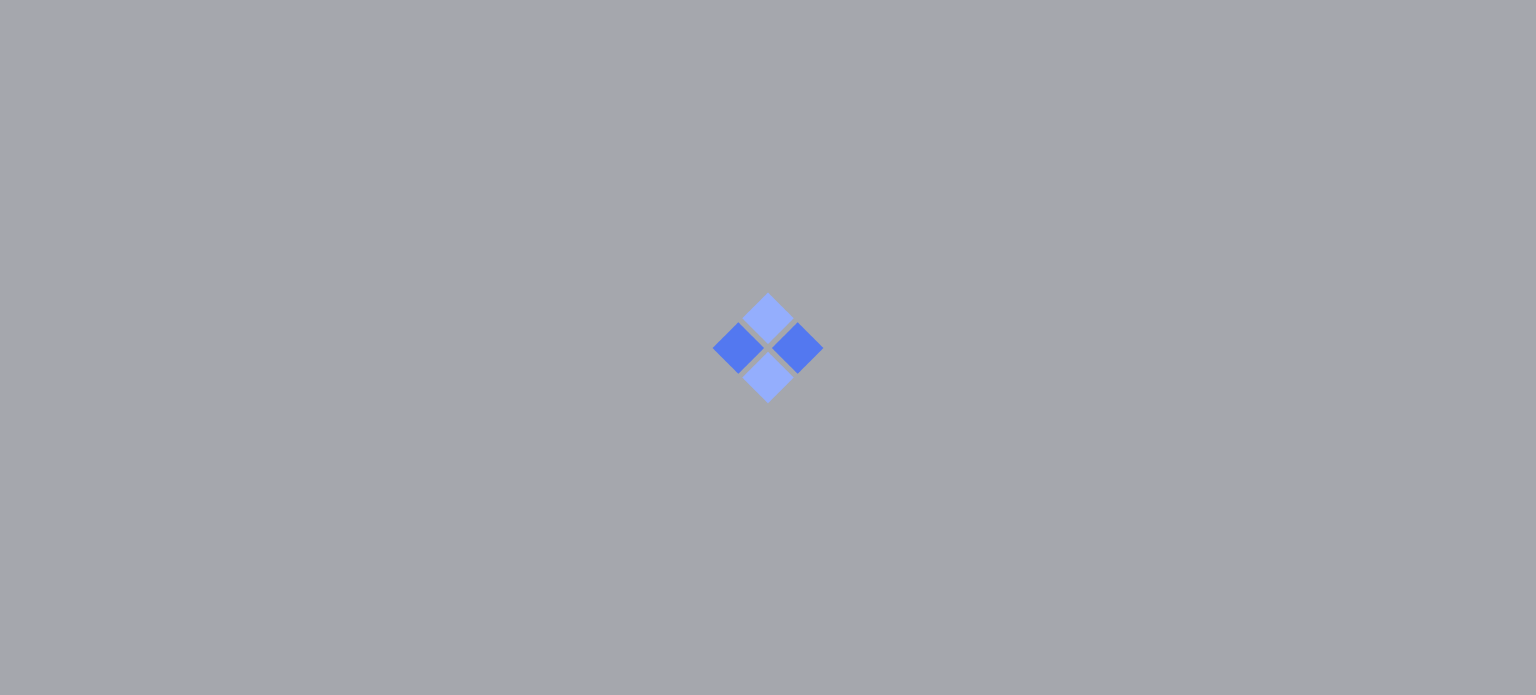 scroll, scrollTop: 0, scrollLeft: 0, axis: both 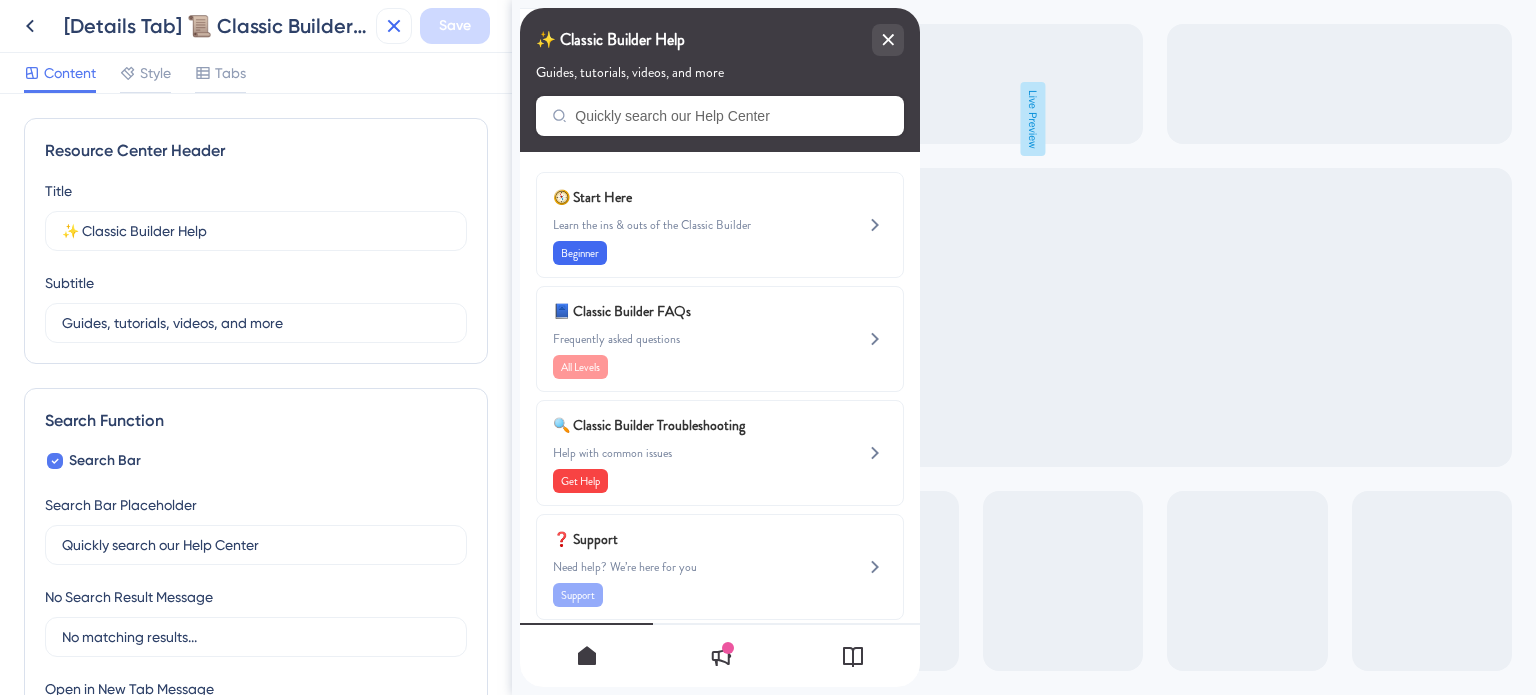 click 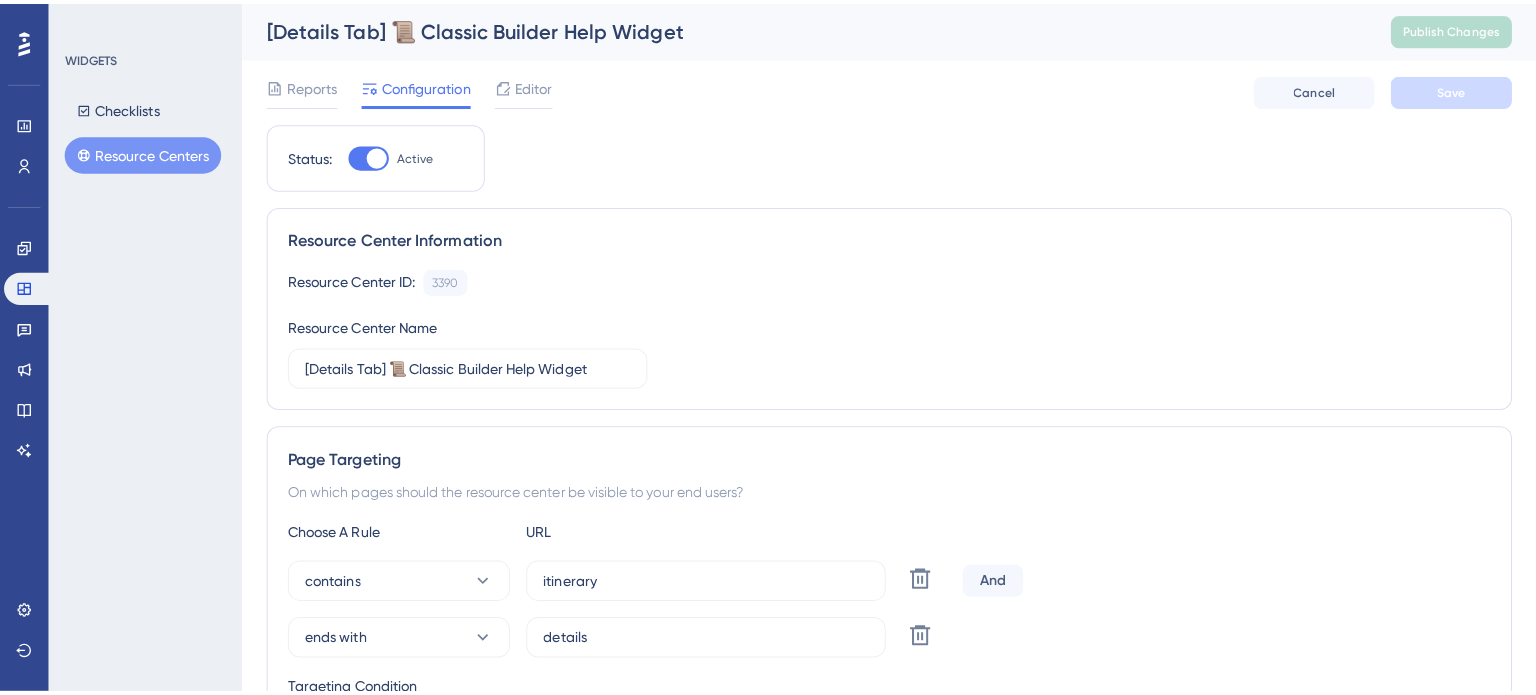 scroll, scrollTop: 0, scrollLeft: 0, axis: both 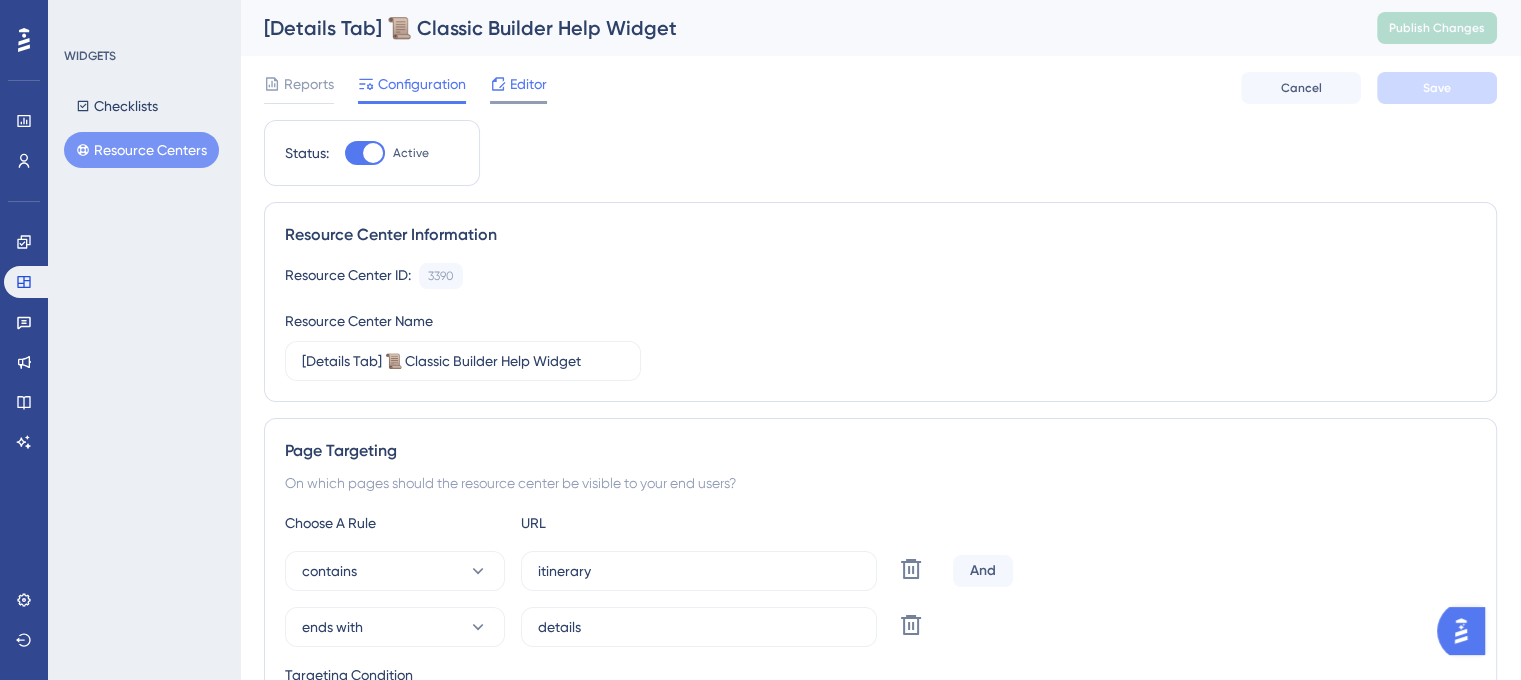 click on "Editor" at bounding box center (528, 84) 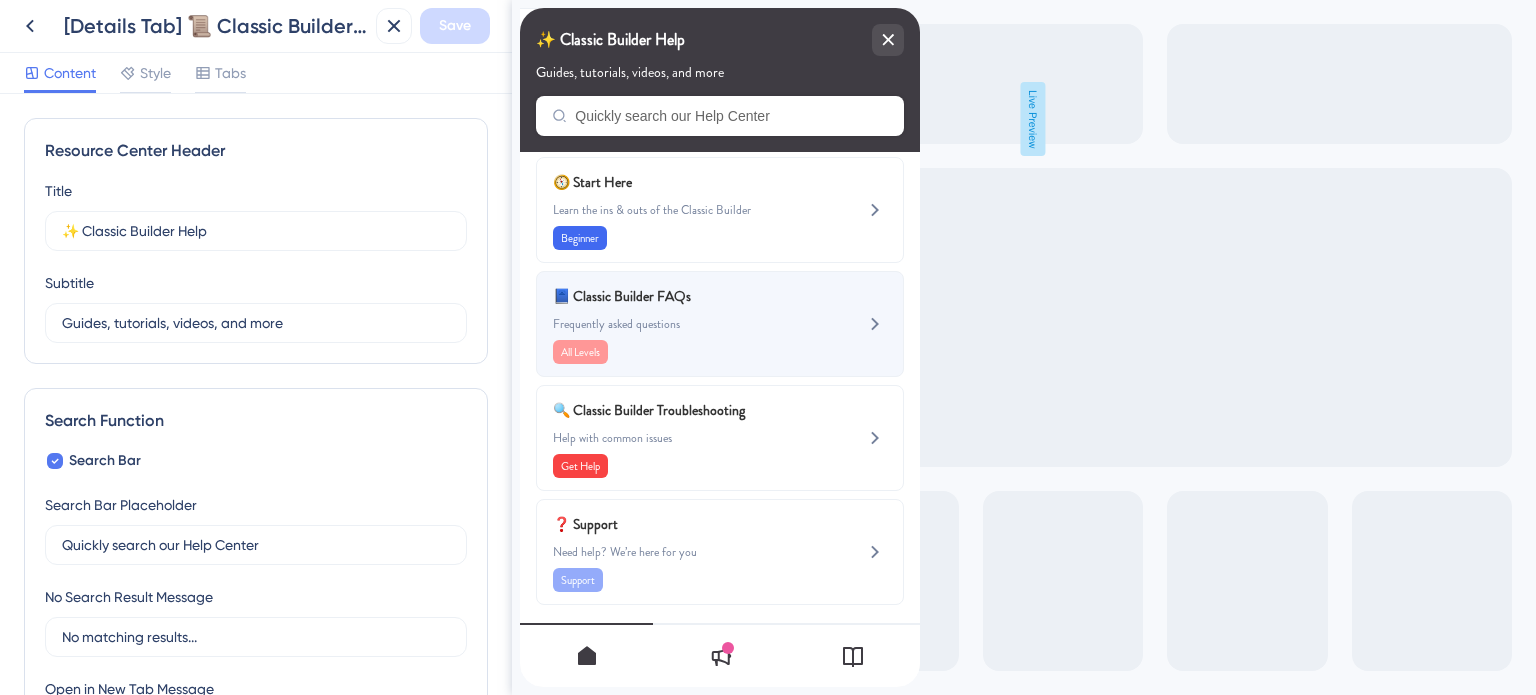 scroll, scrollTop: 0, scrollLeft: 0, axis: both 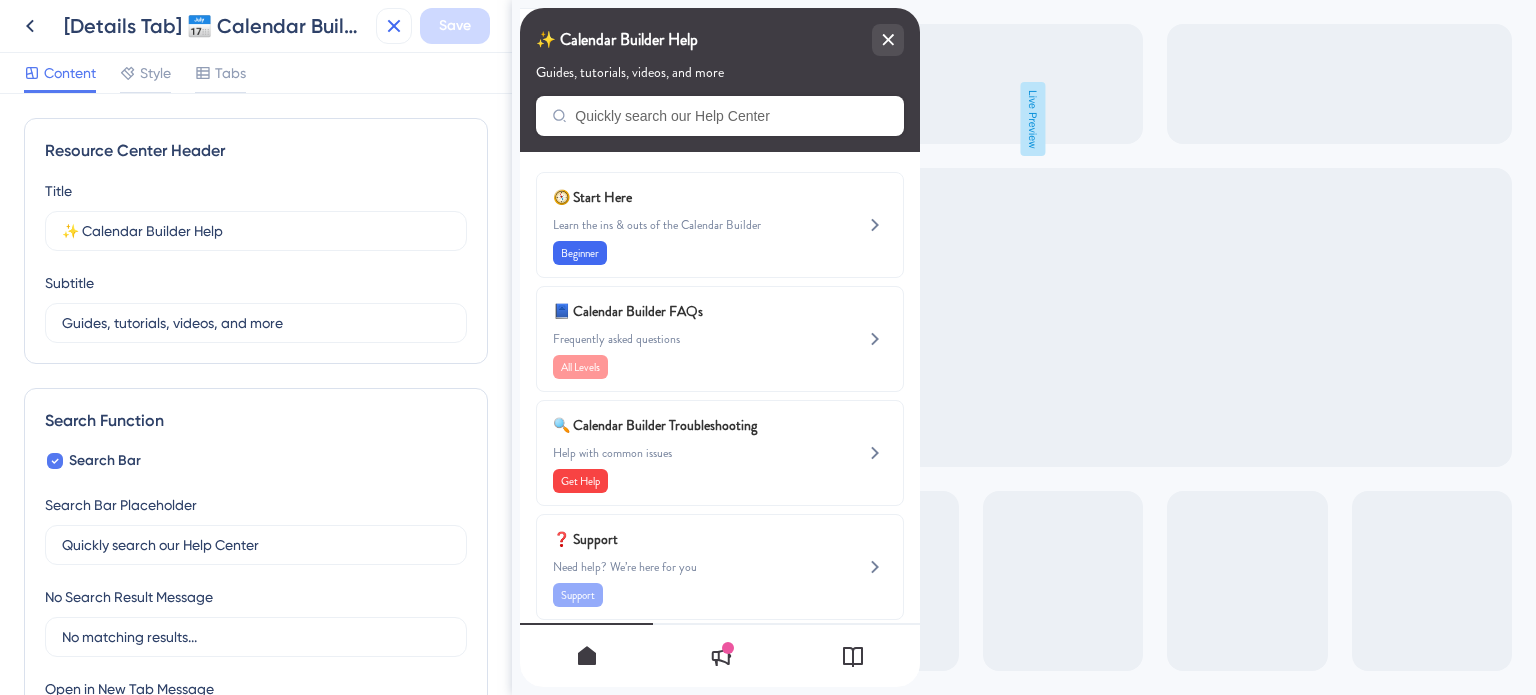 click 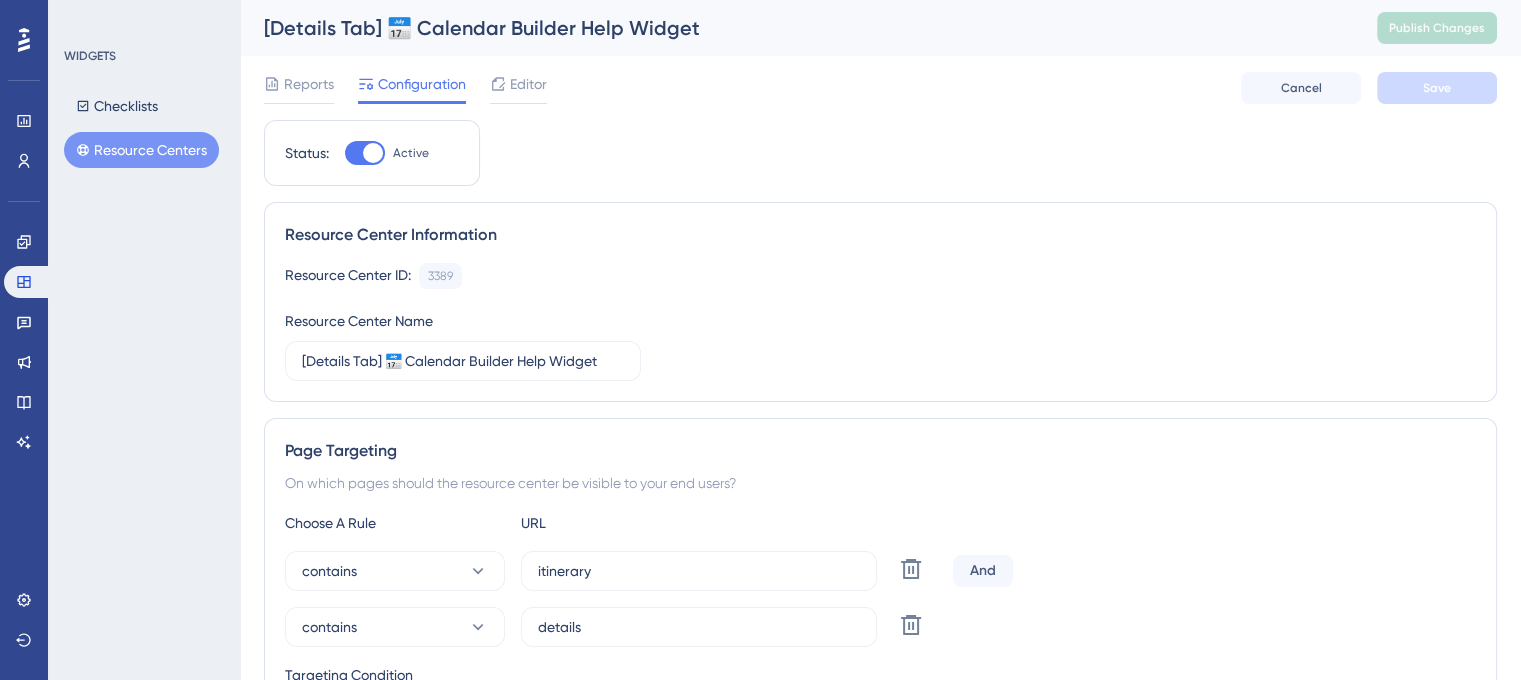 scroll, scrollTop: 0, scrollLeft: 0, axis: both 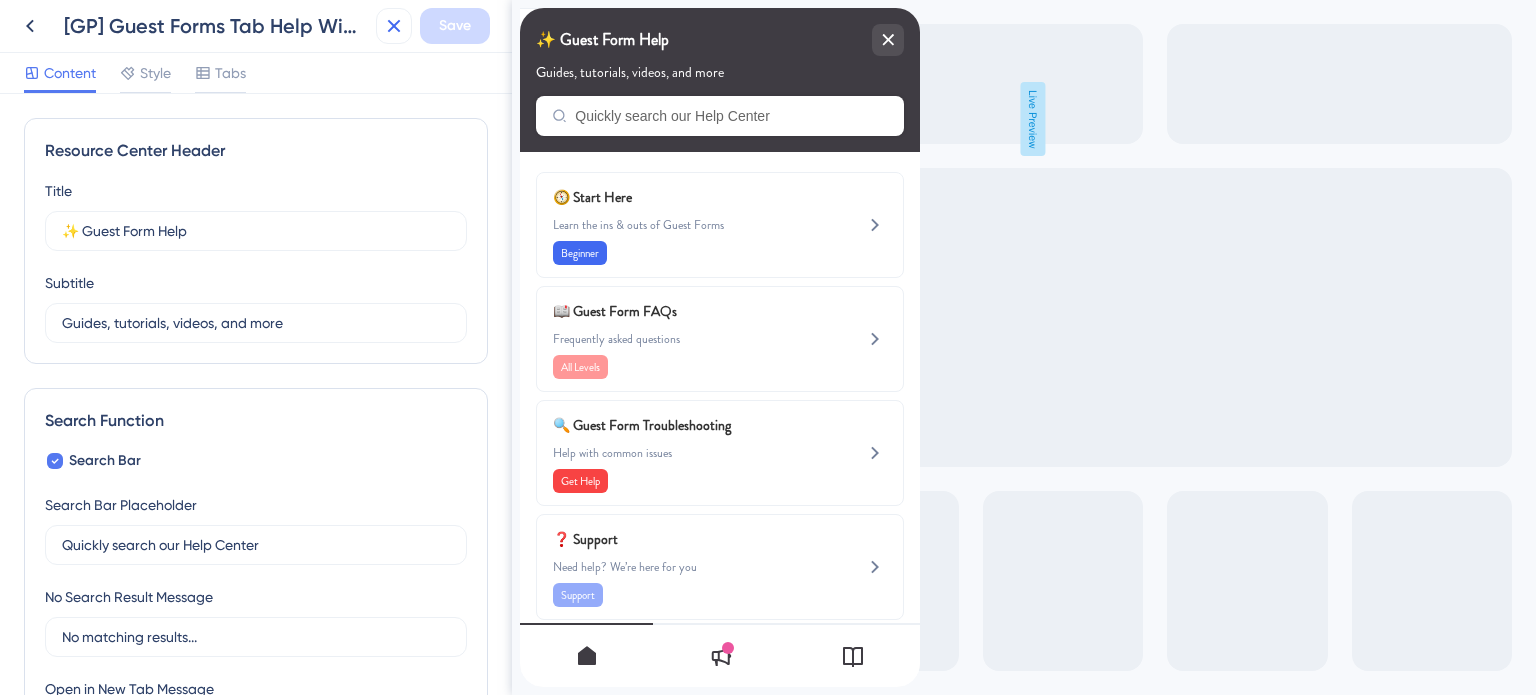 click 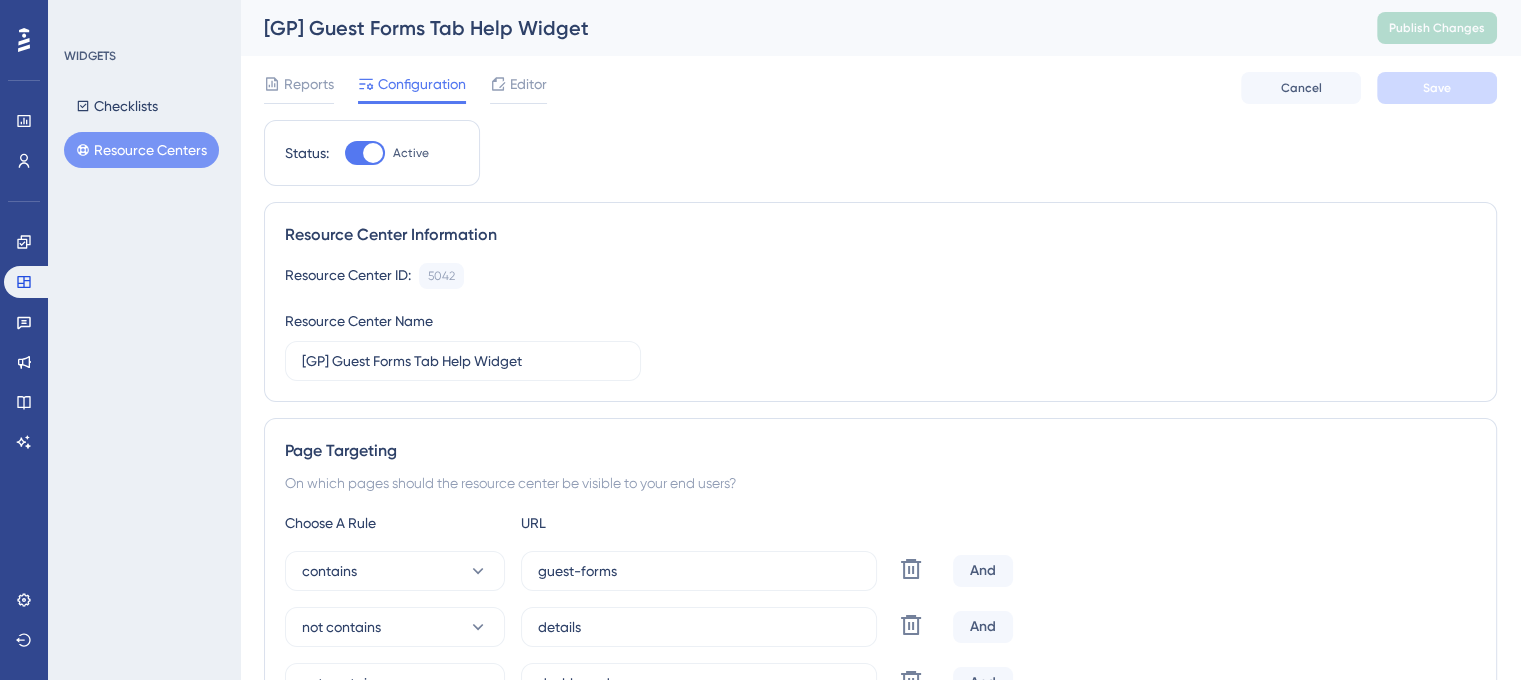 scroll, scrollTop: 0, scrollLeft: 0, axis: both 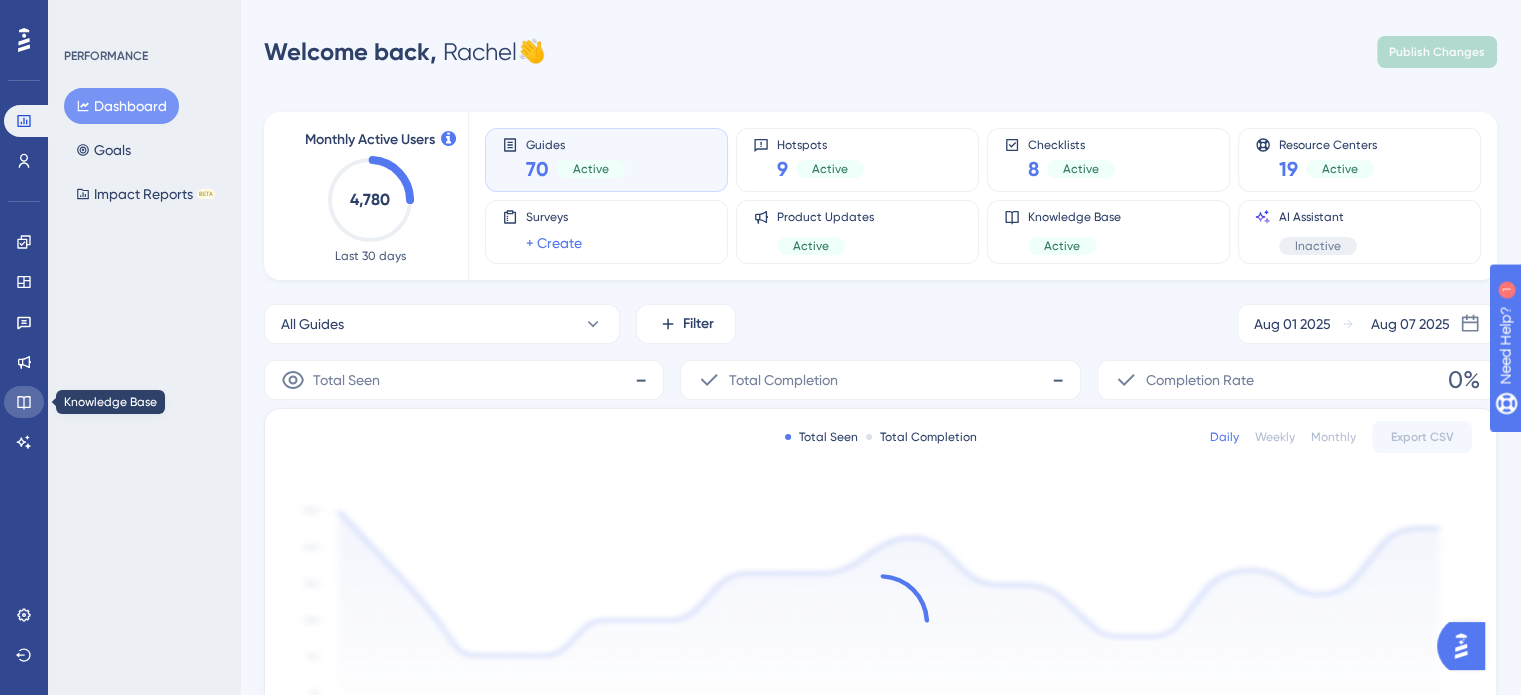 click 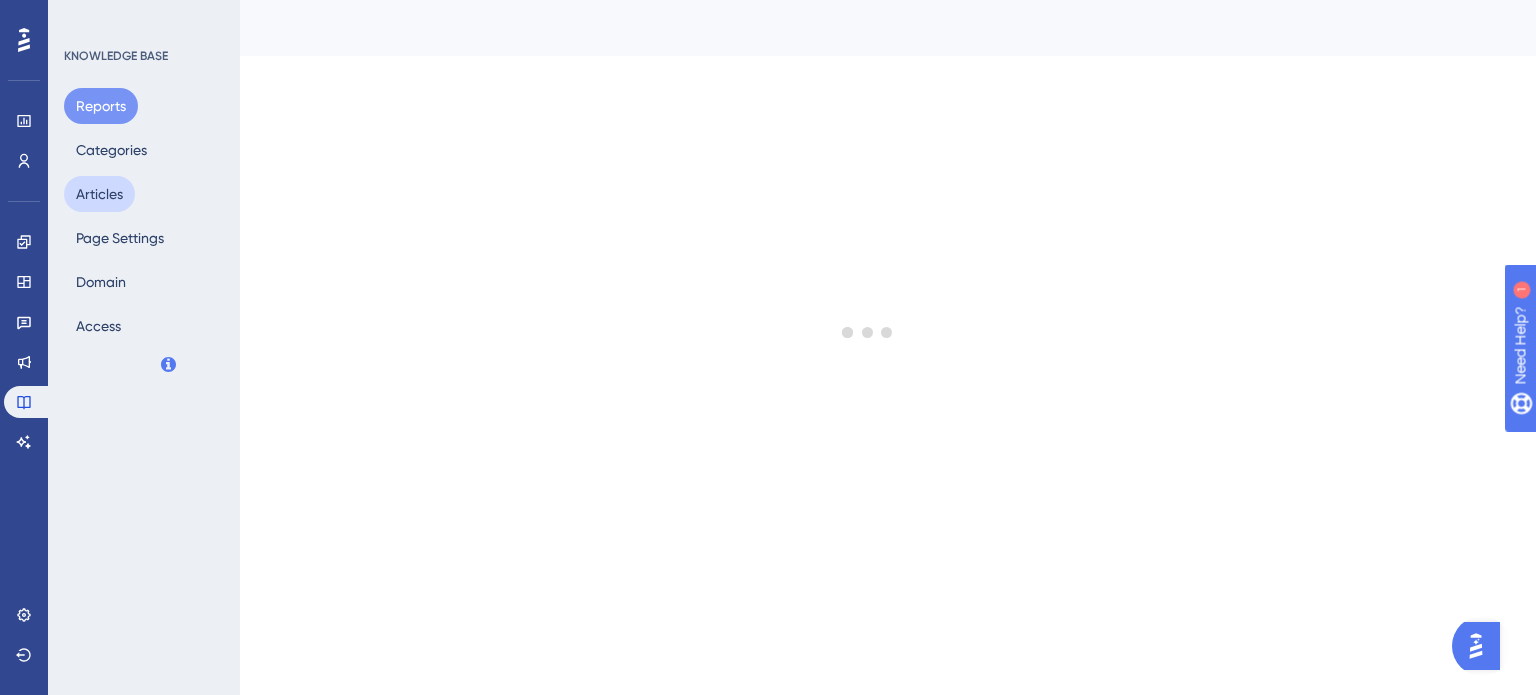 click on "Articles" at bounding box center (99, 194) 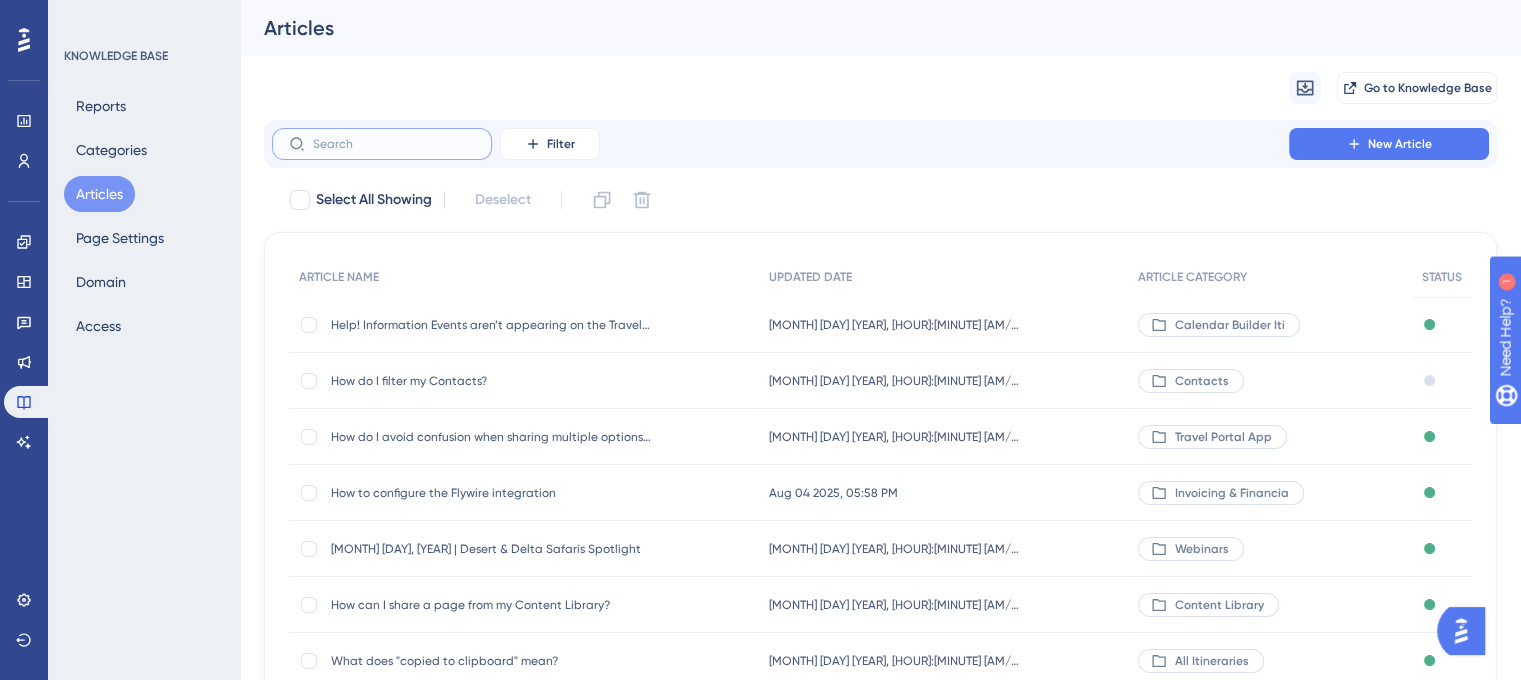 click at bounding box center [394, 144] 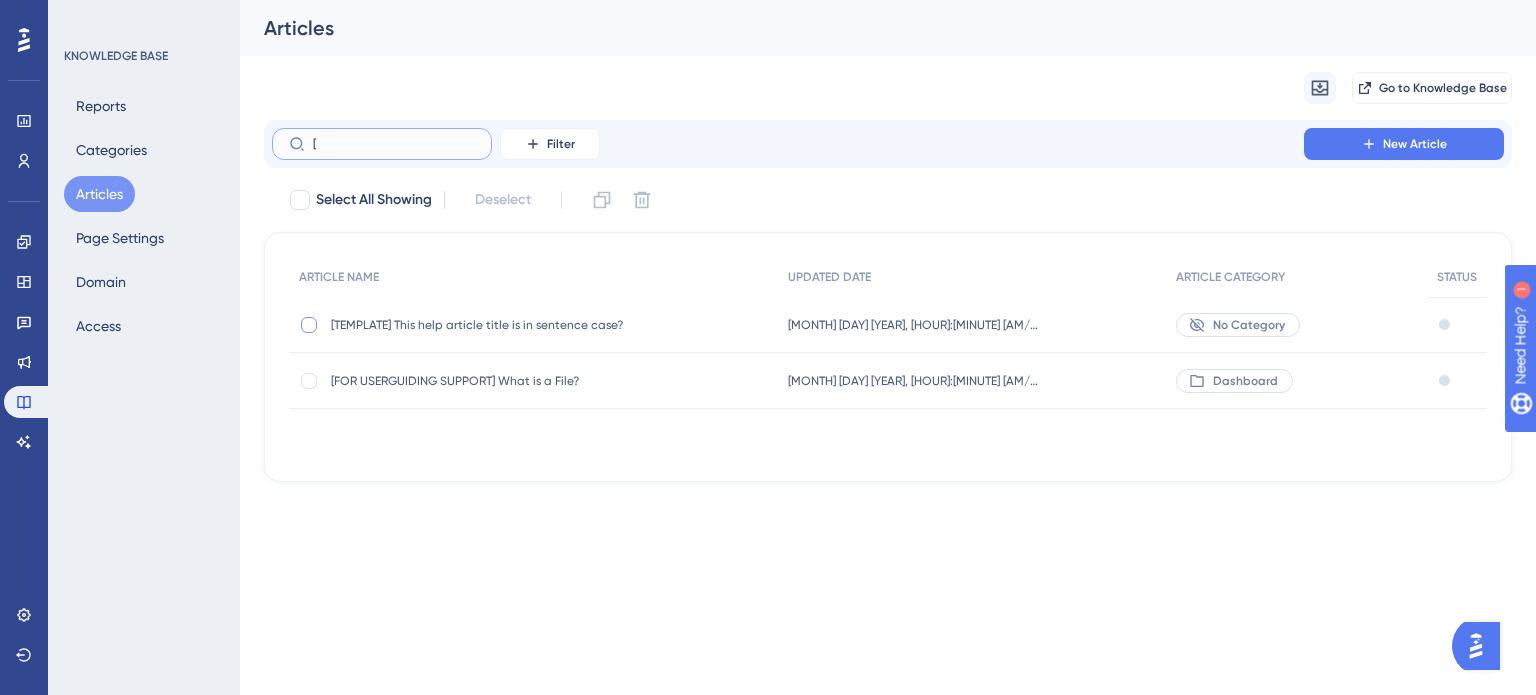 type on "[" 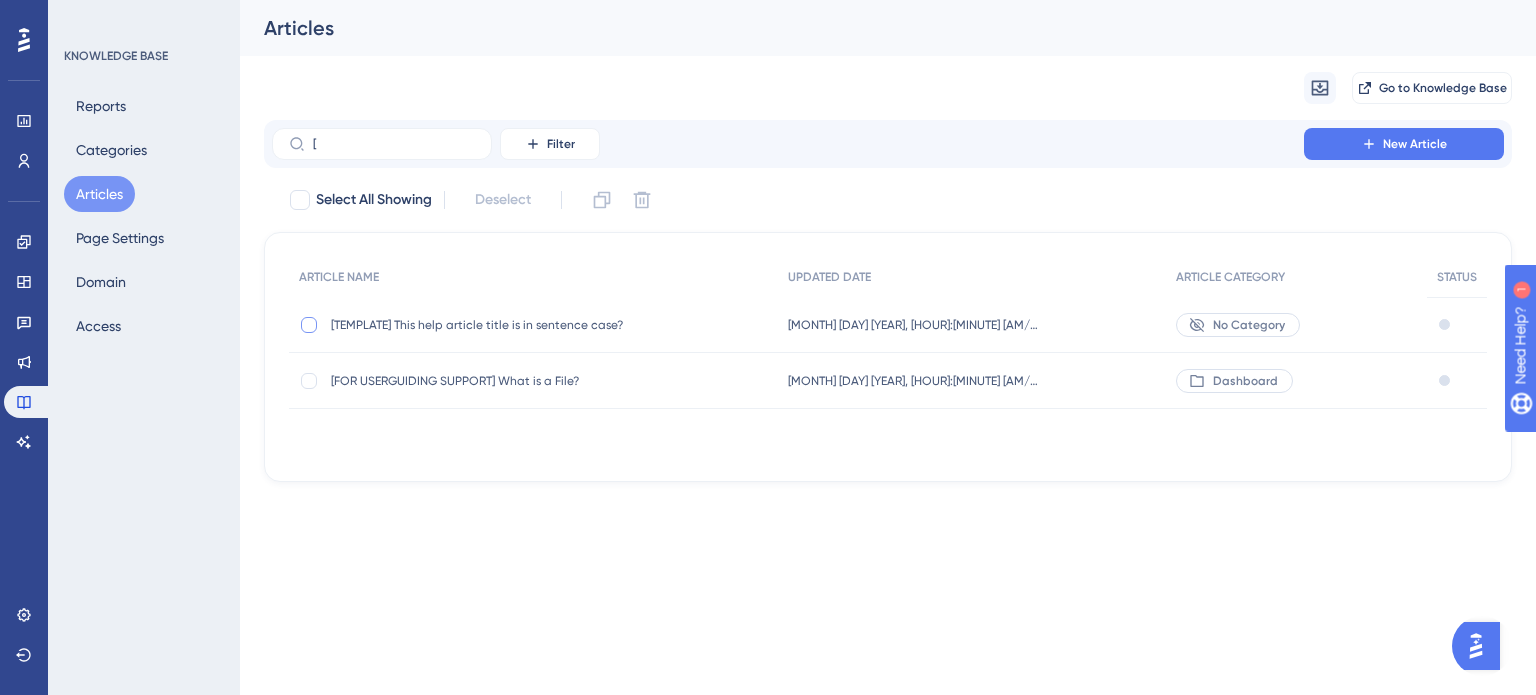 click at bounding box center [309, 325] 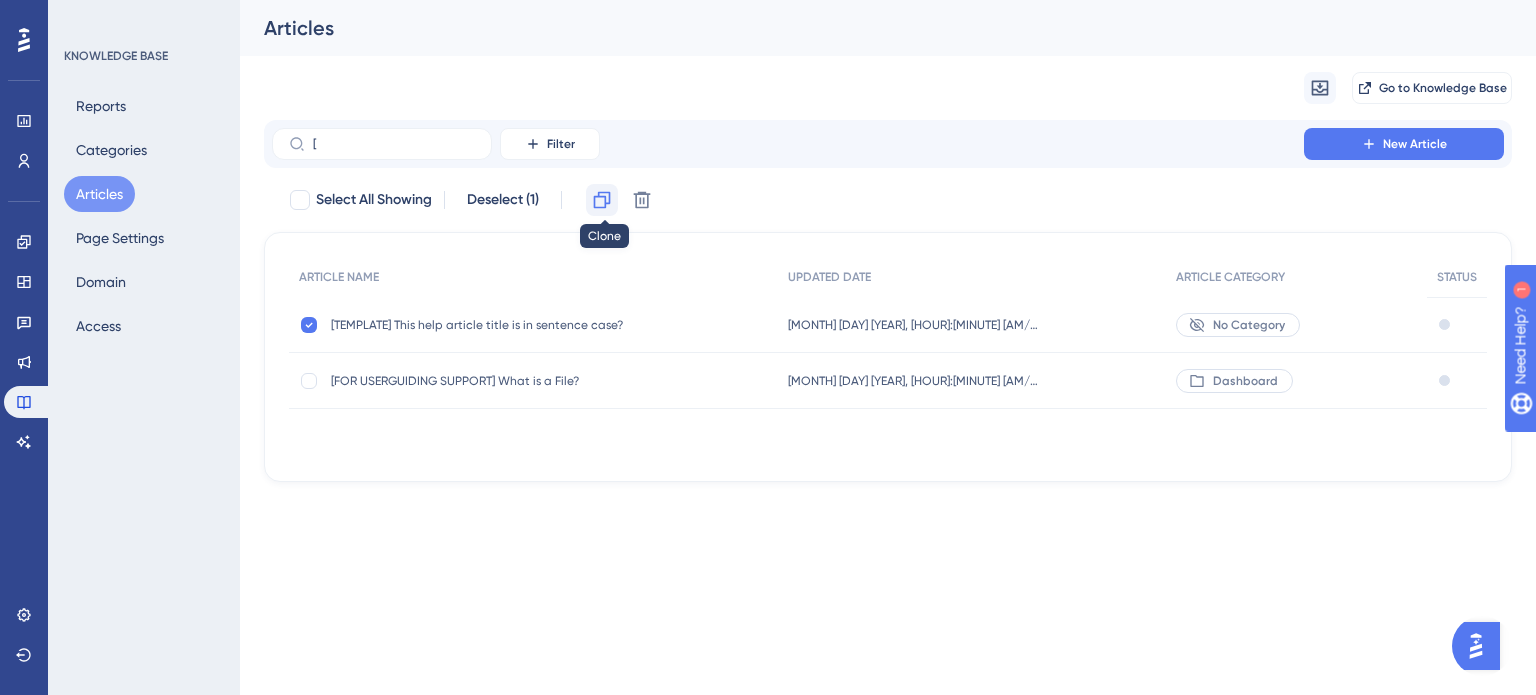 click at bounding box center (602, 200) 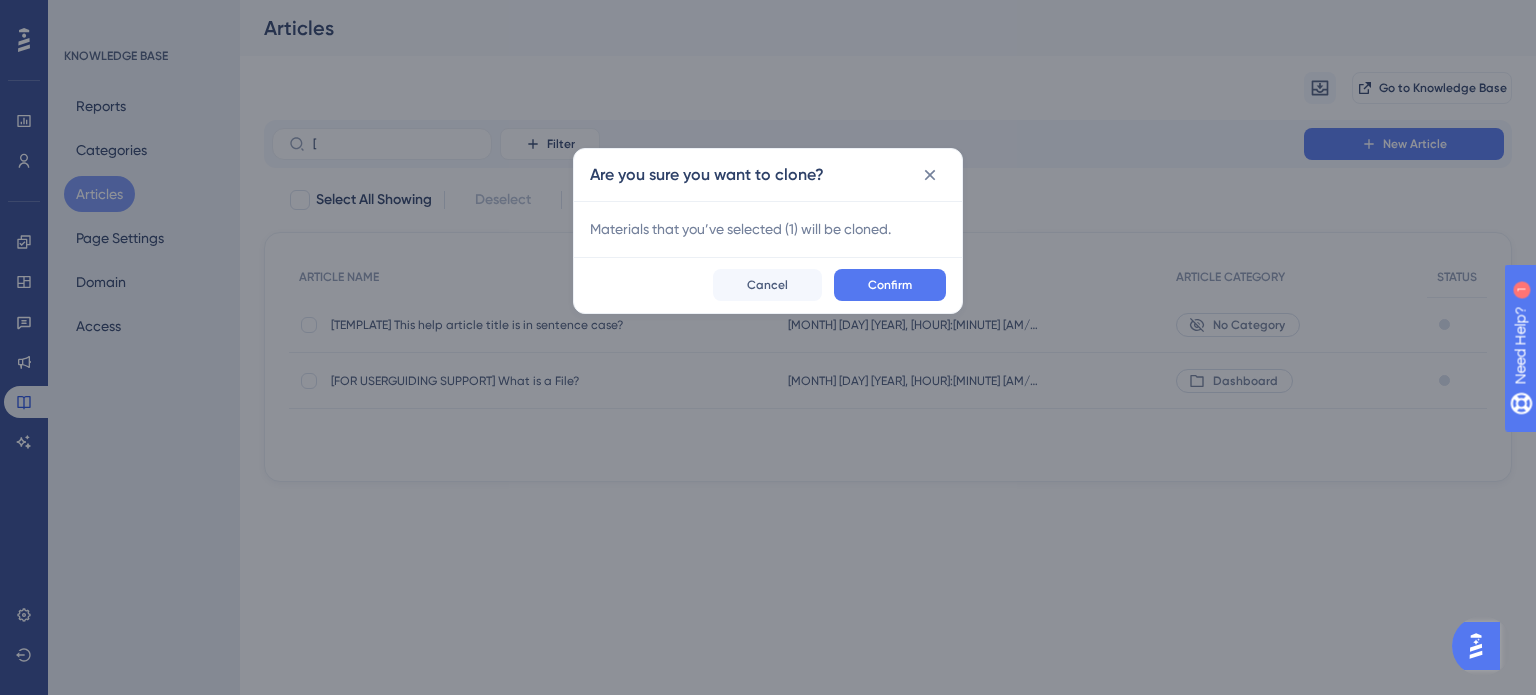 checkbox on "false" 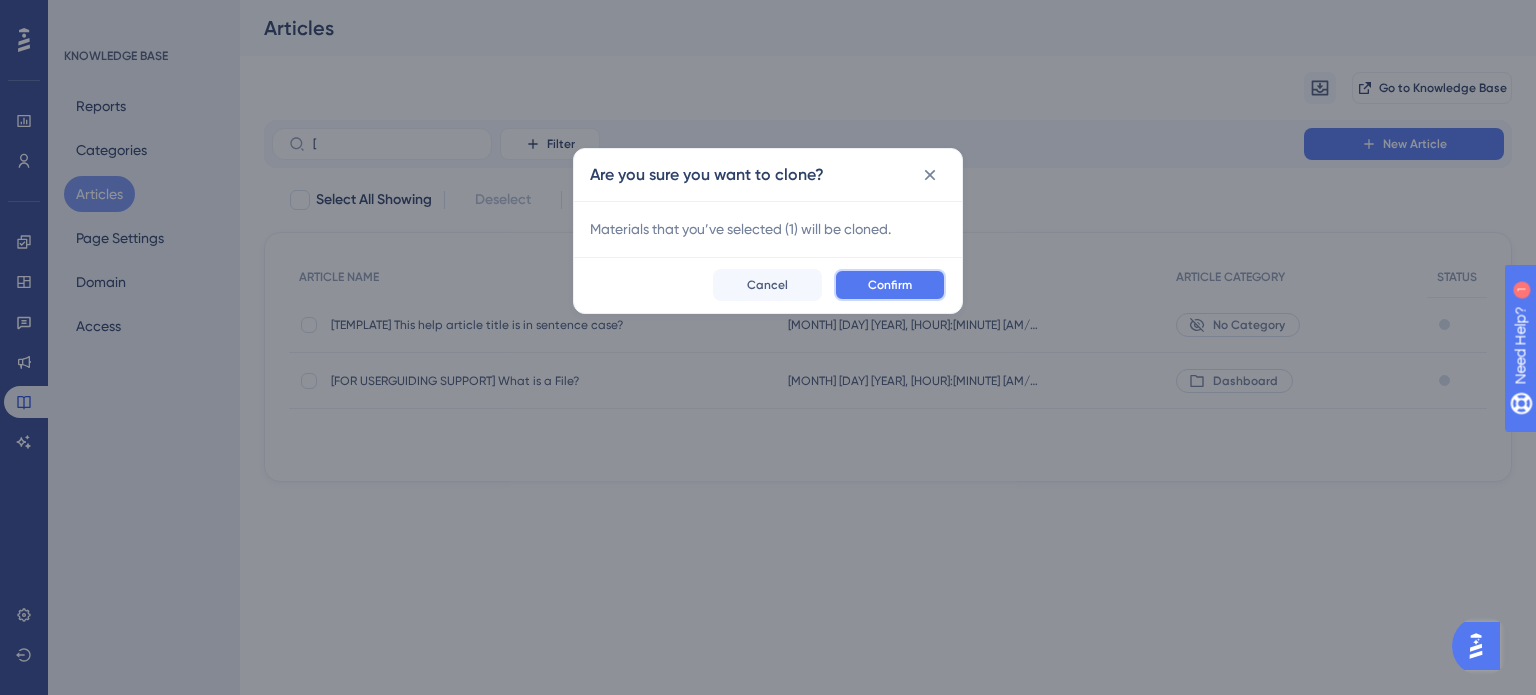 click on "Confirm" at bounding box center [890, 285] 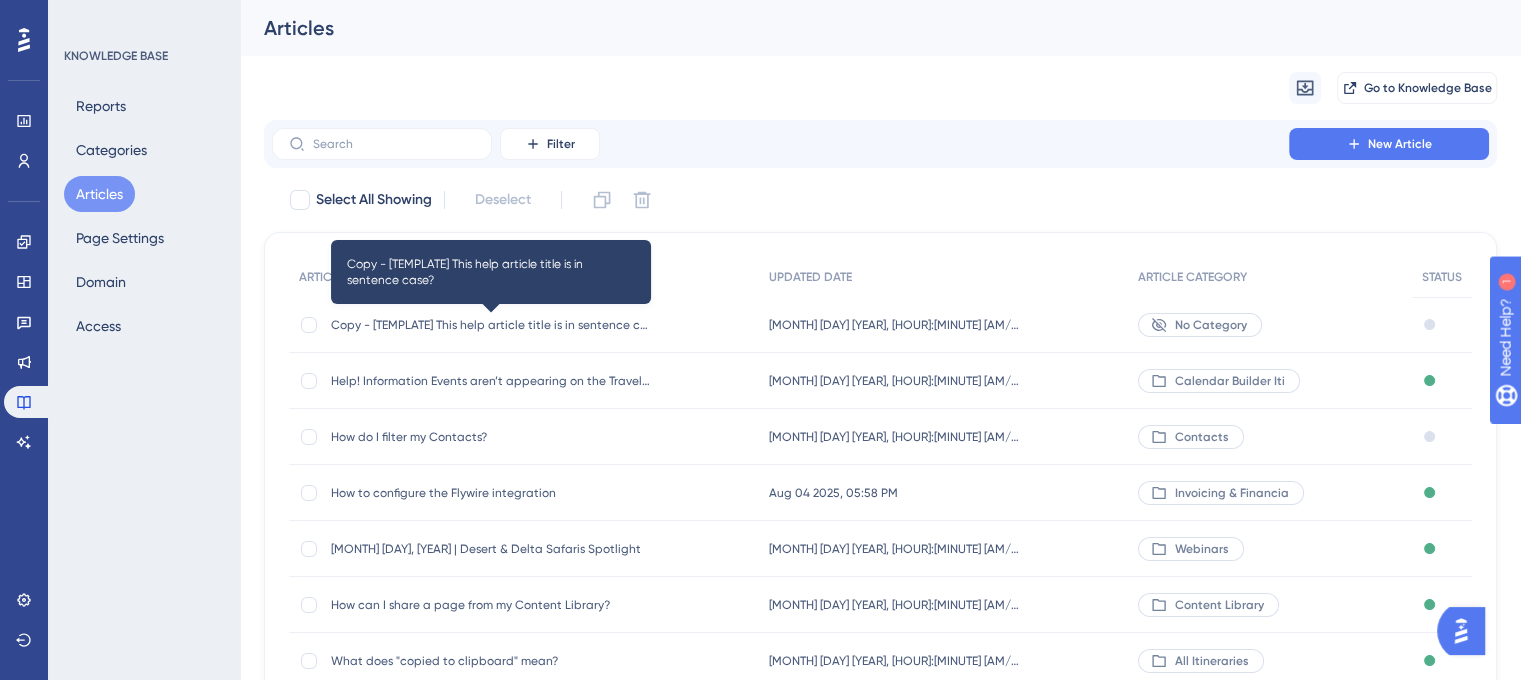 click on "Copy - [TEMPLATE] This help article title is in sentence case?" at bounding box center (491, 325) 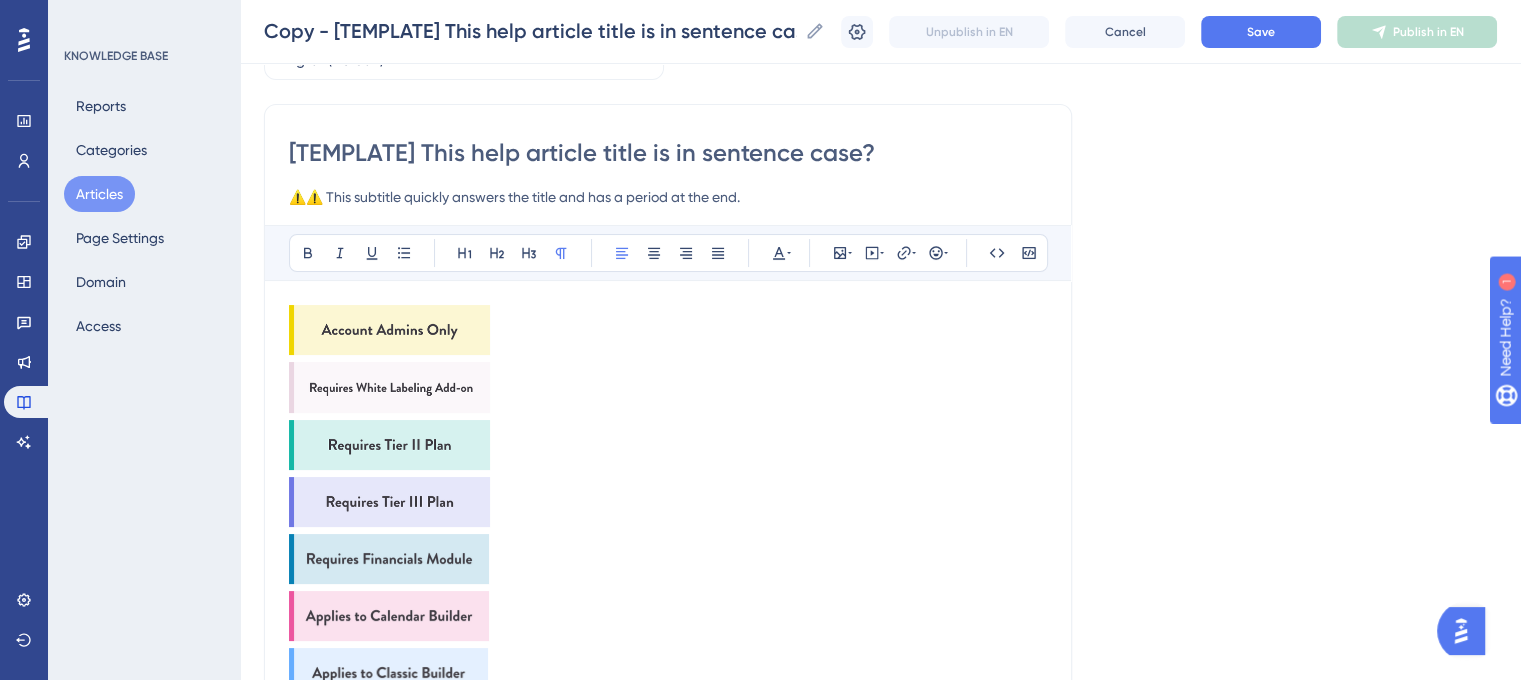 scroll, scrollTop: 0, scrollLeft: 0, axis: both 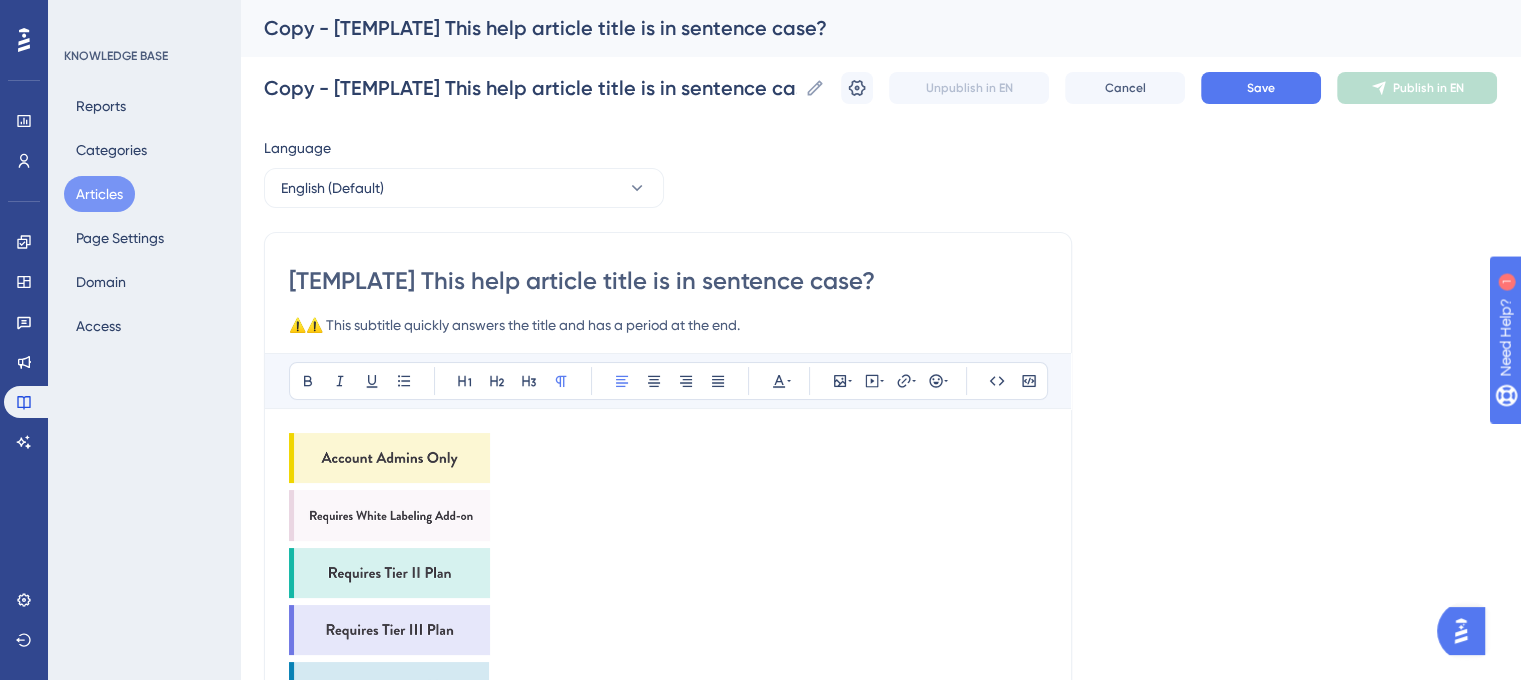 drag, startPoint x: 888, startPoint y: 279, endPoint x: 266, endPoint y: 287, distance: 622.05145 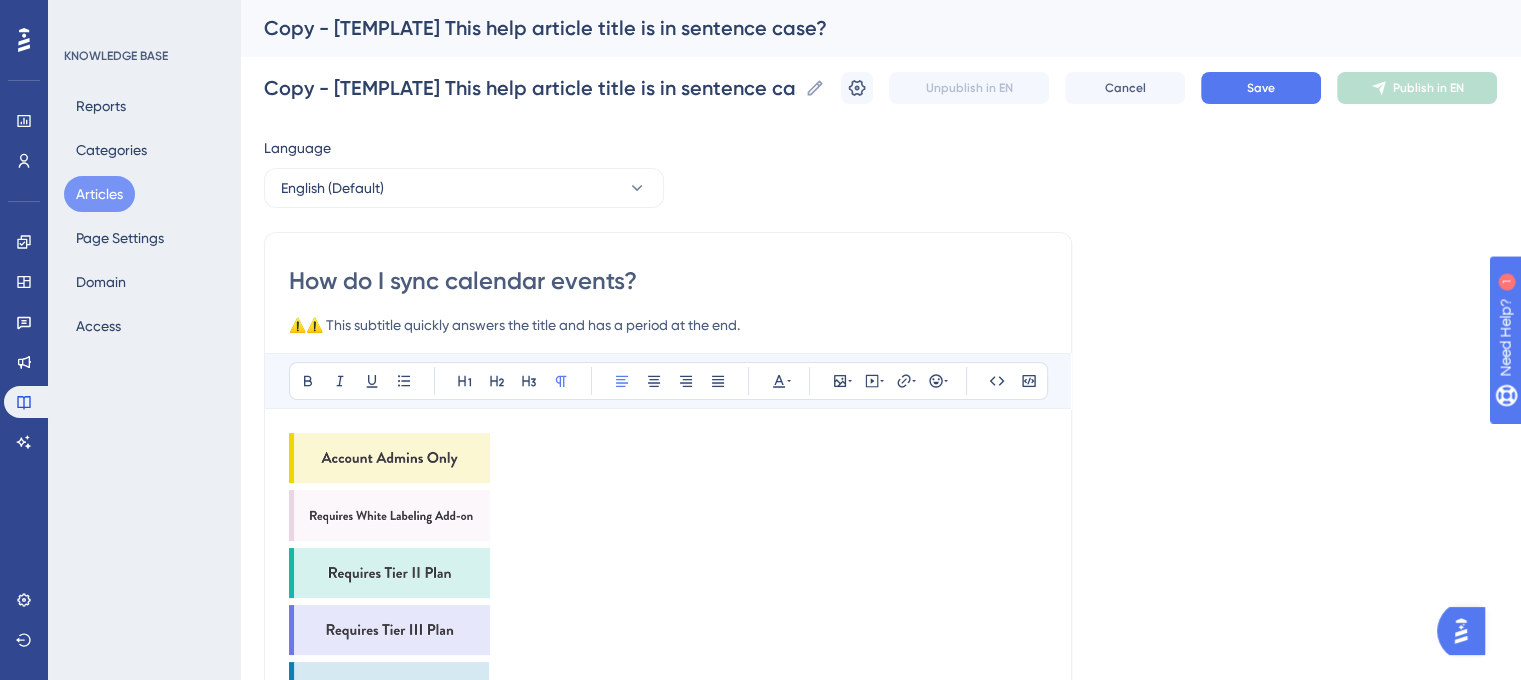drag, startPoint x: 652, startPoint y: 286, endPoint x: 287, endPoint y: 288, distance: 365.0055 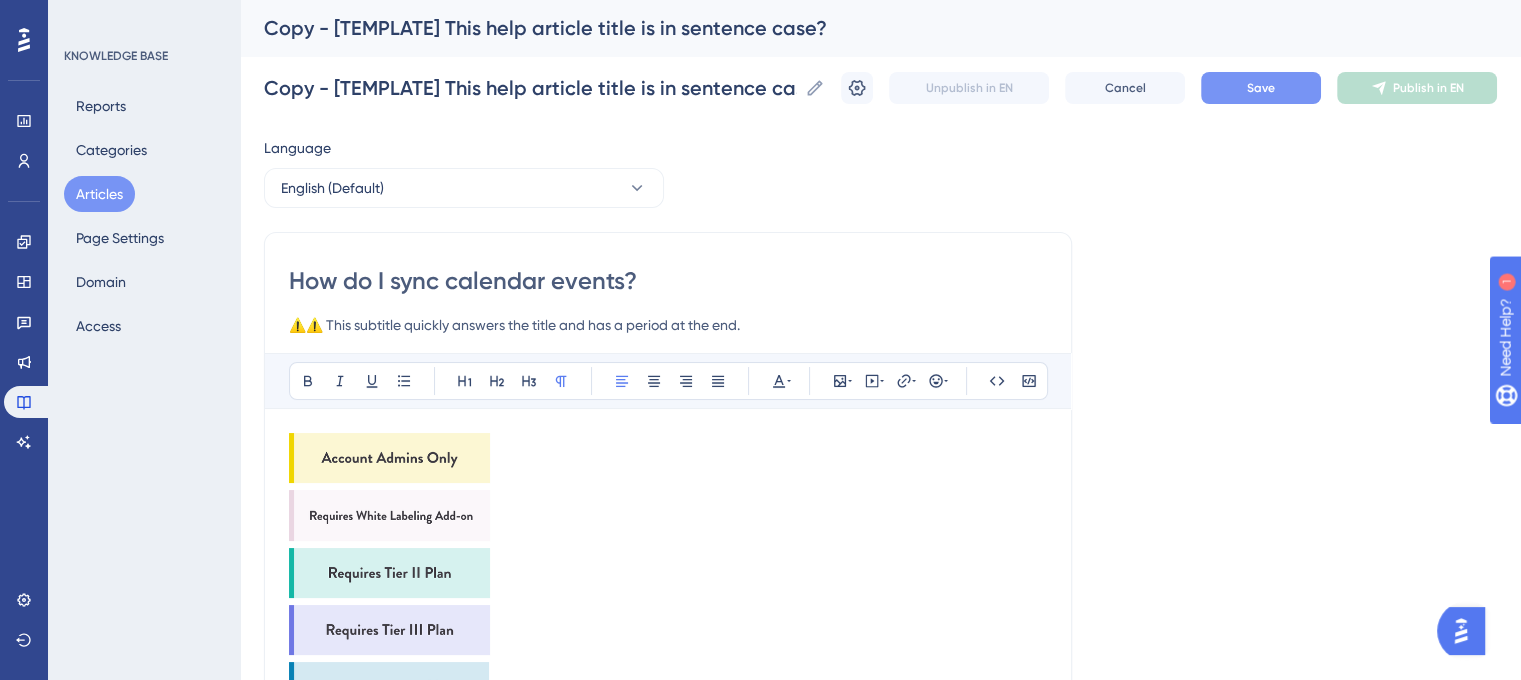 click on "Save" at bounding box center (1261, 88) 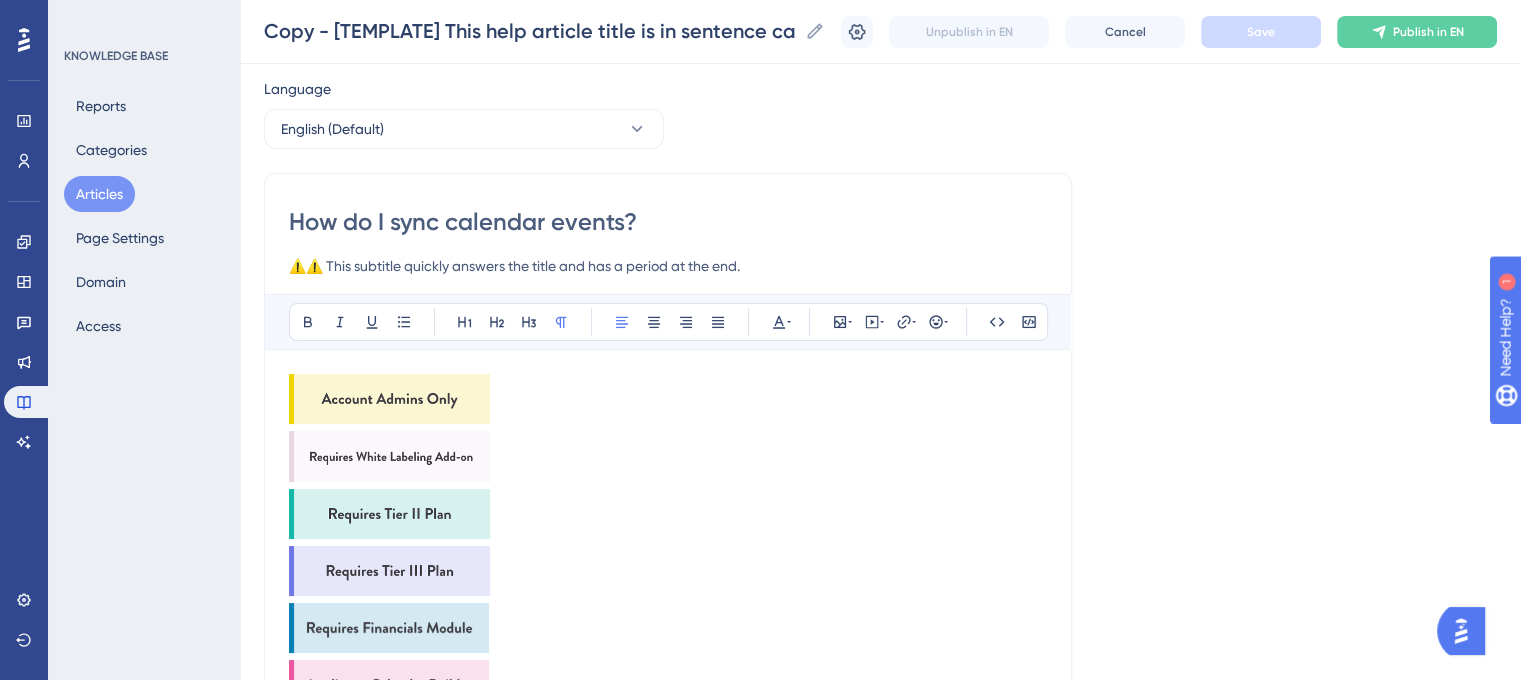 scroll, scrollTop: 100, scrollLeft: 0, axis: vertical 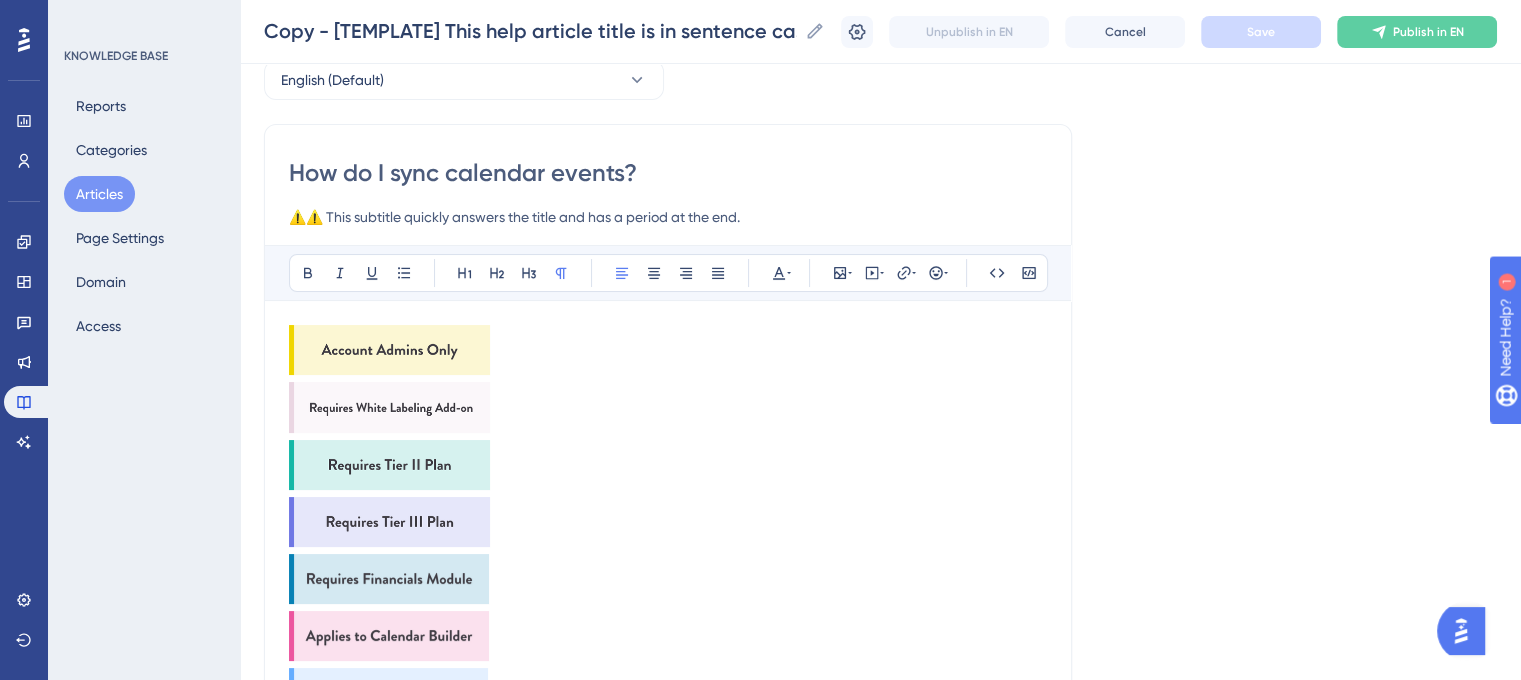 click at bounding box center (389, 350) 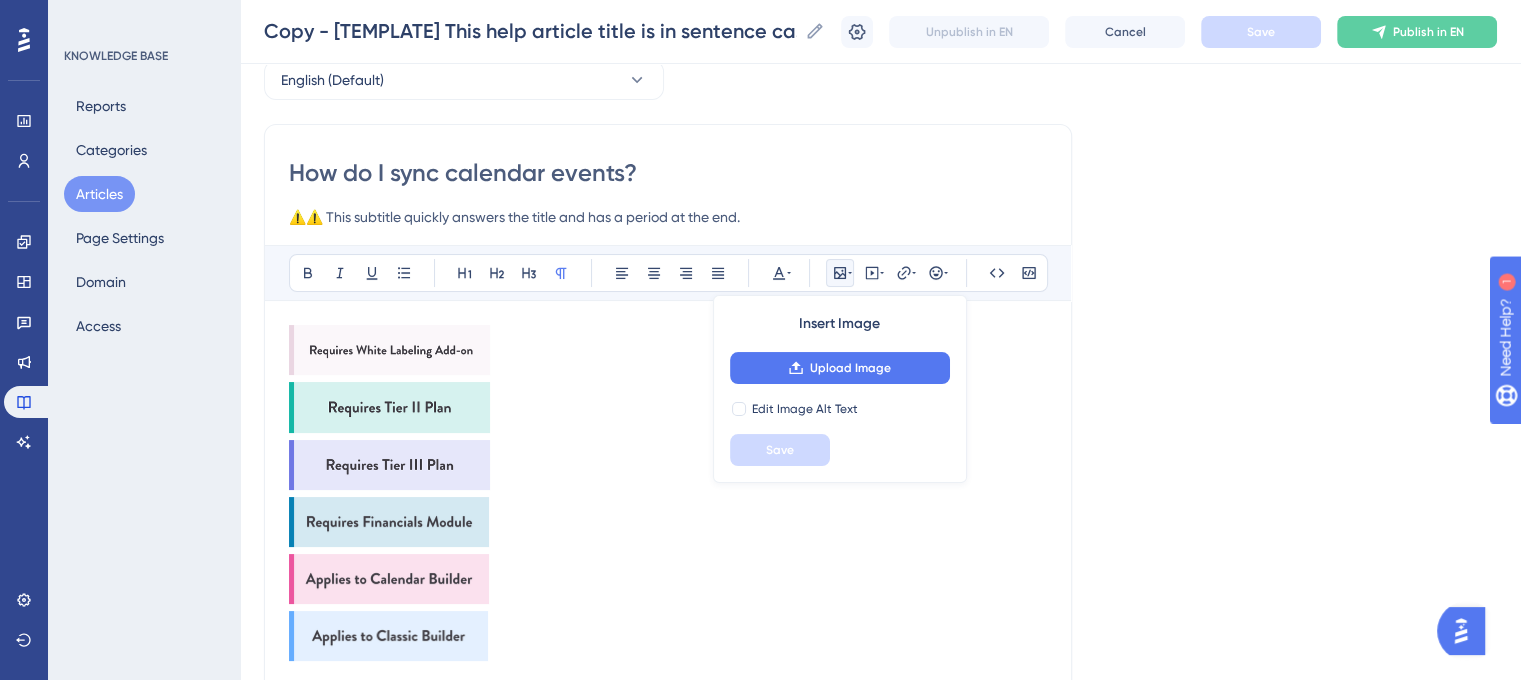 click at bounding box center (389, 350) 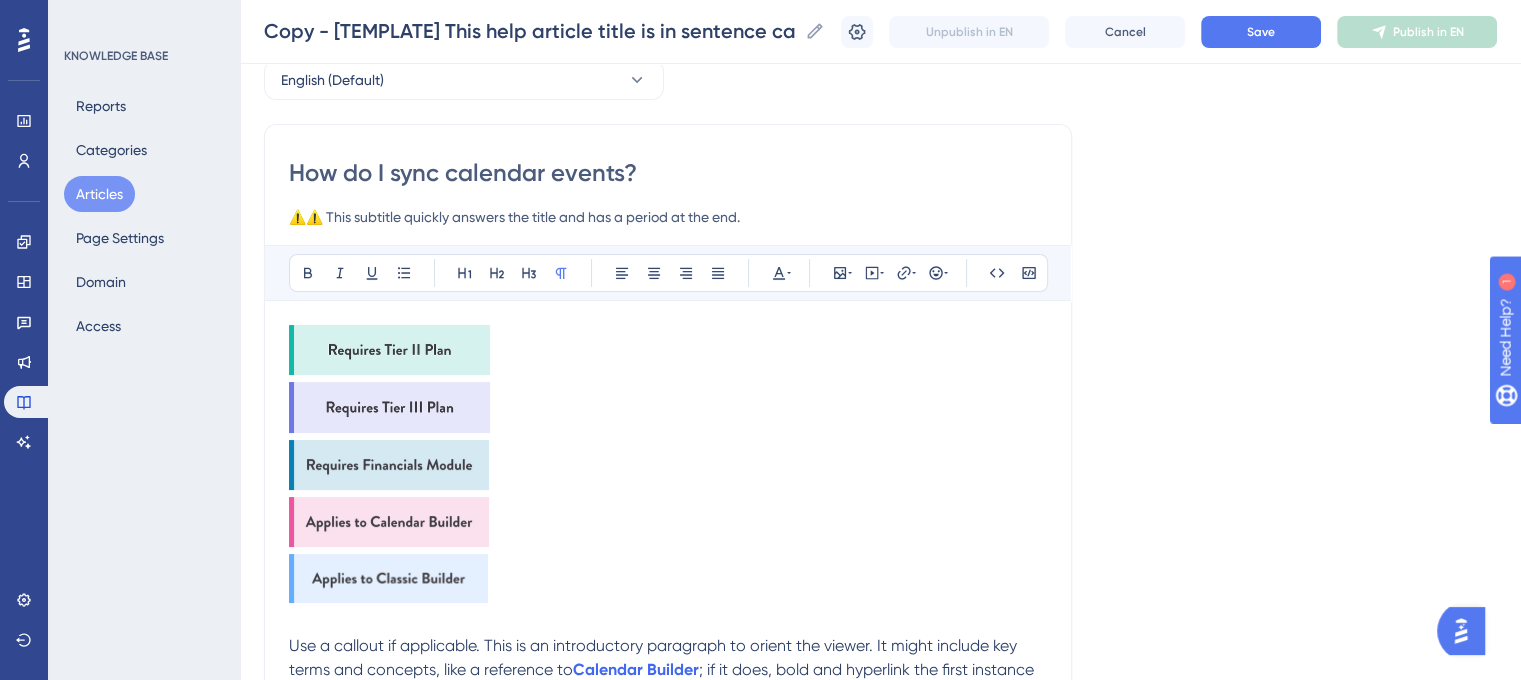 click at bounding box center (389, 350) 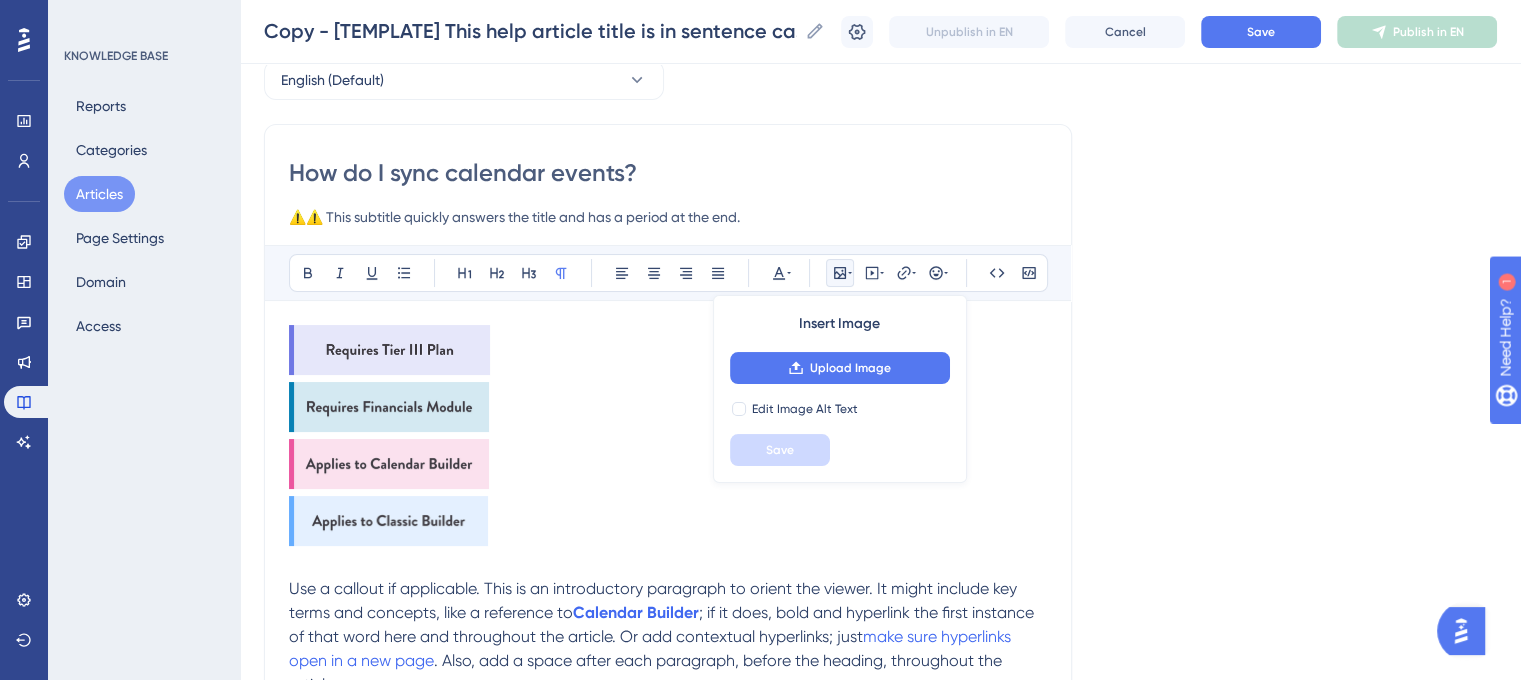click at bounding box center (389, 350) 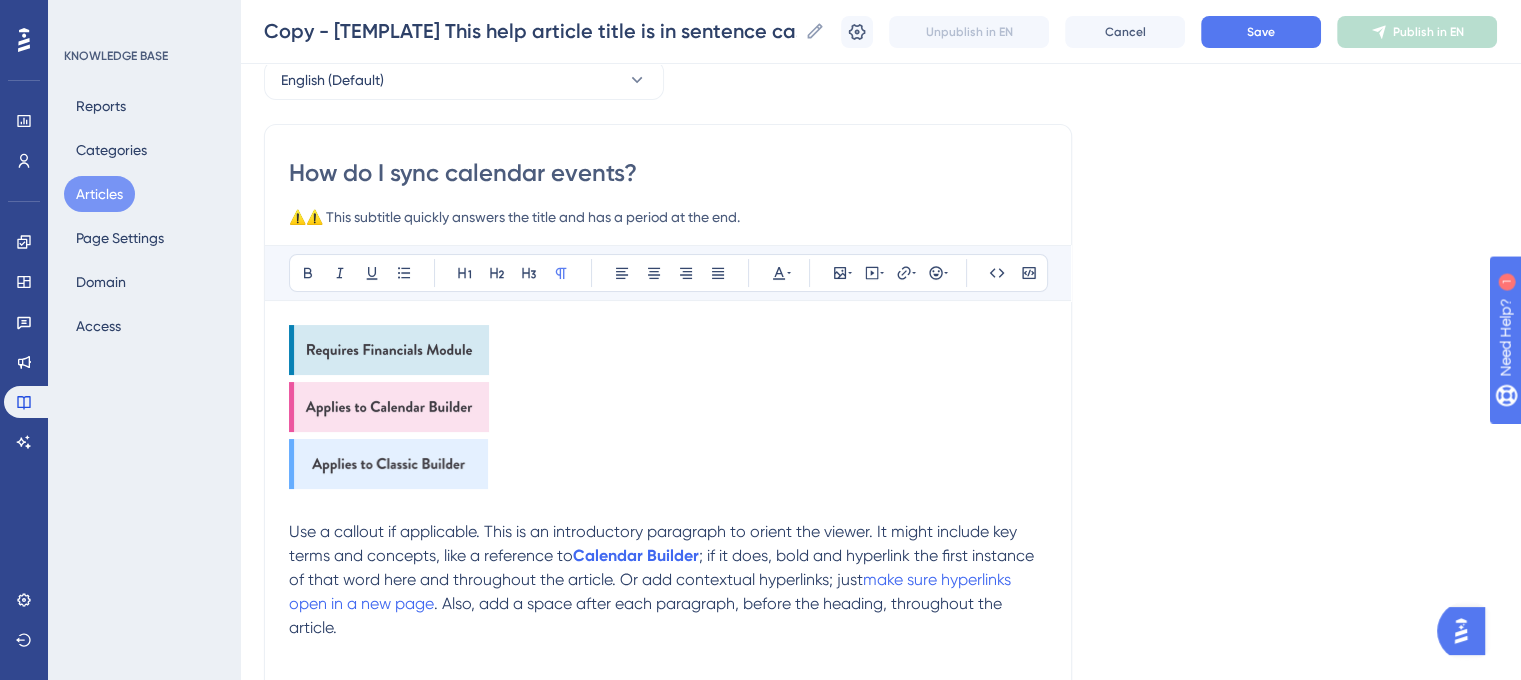 click at bounding box center (389, 350) 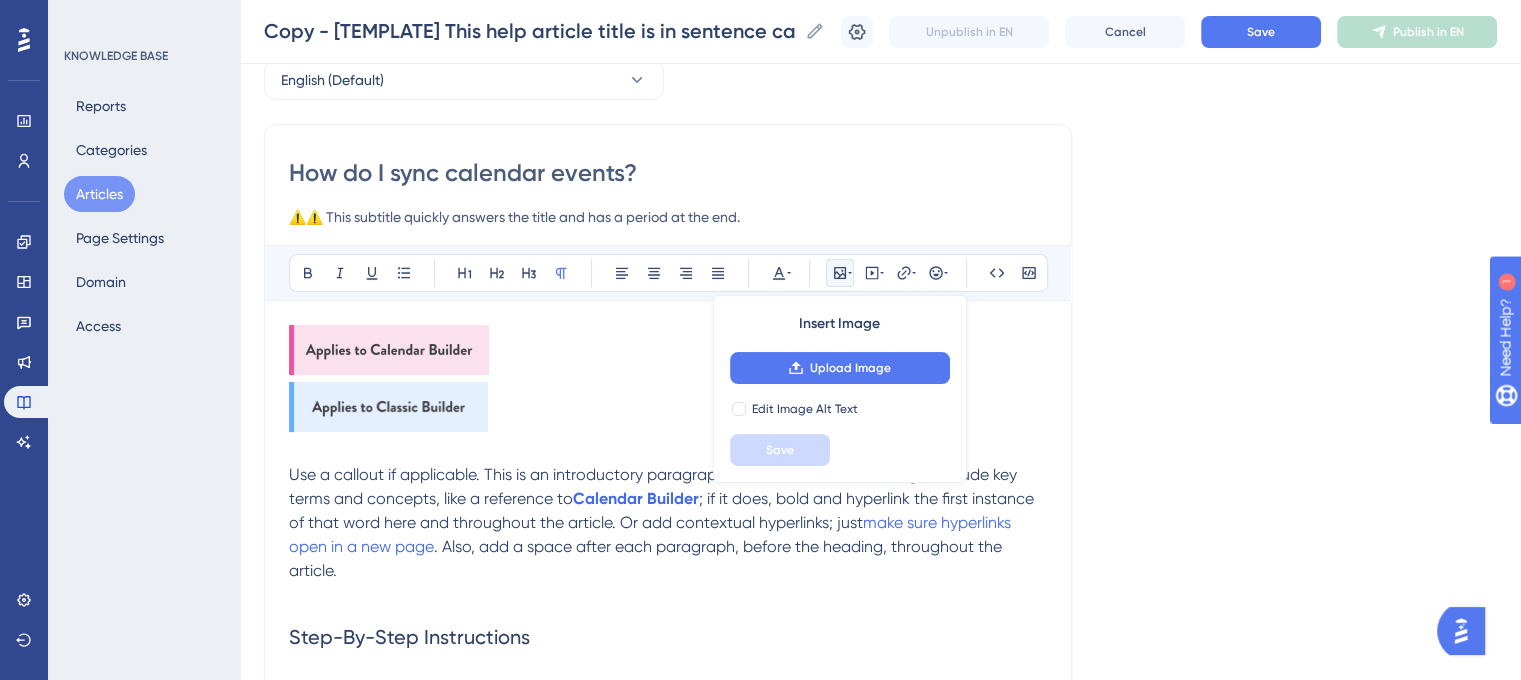 click at bounding box center (389, 350) 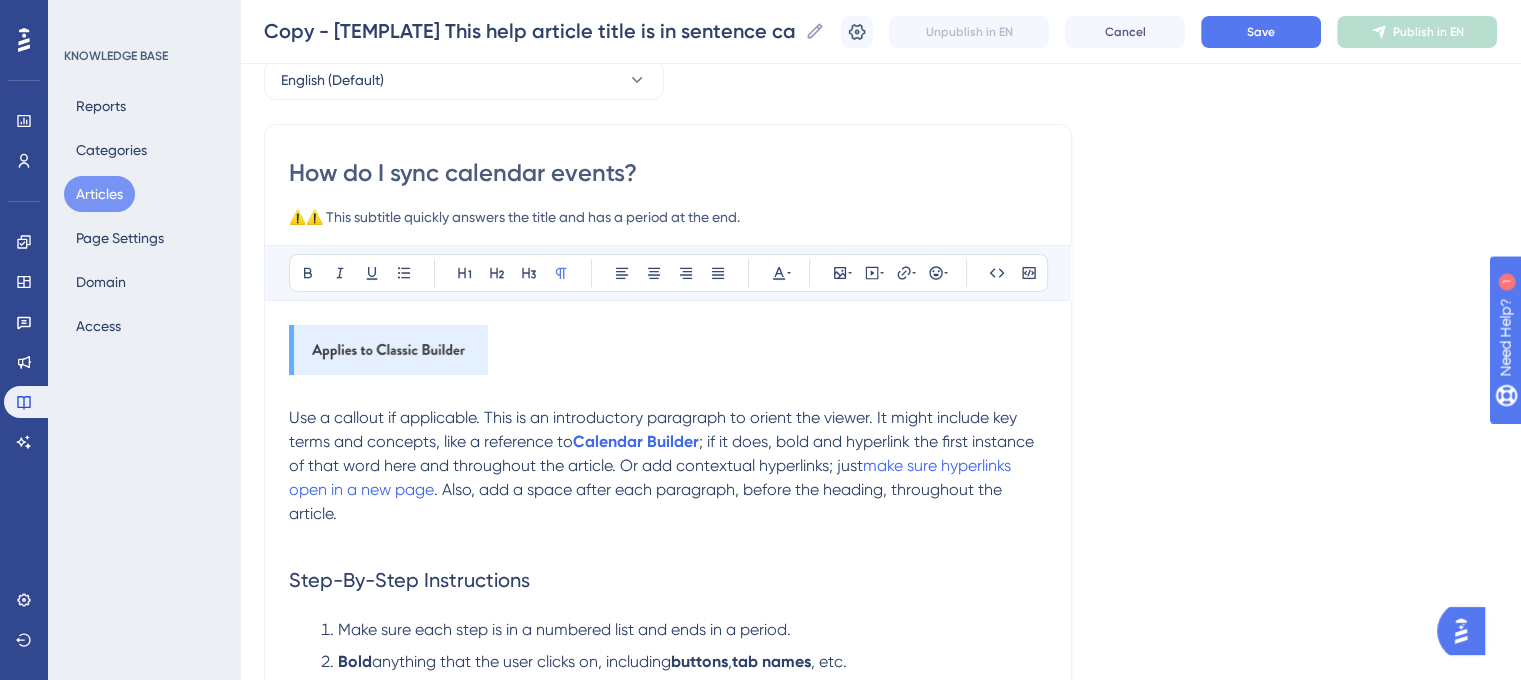 click at bounding box center (388, 350) 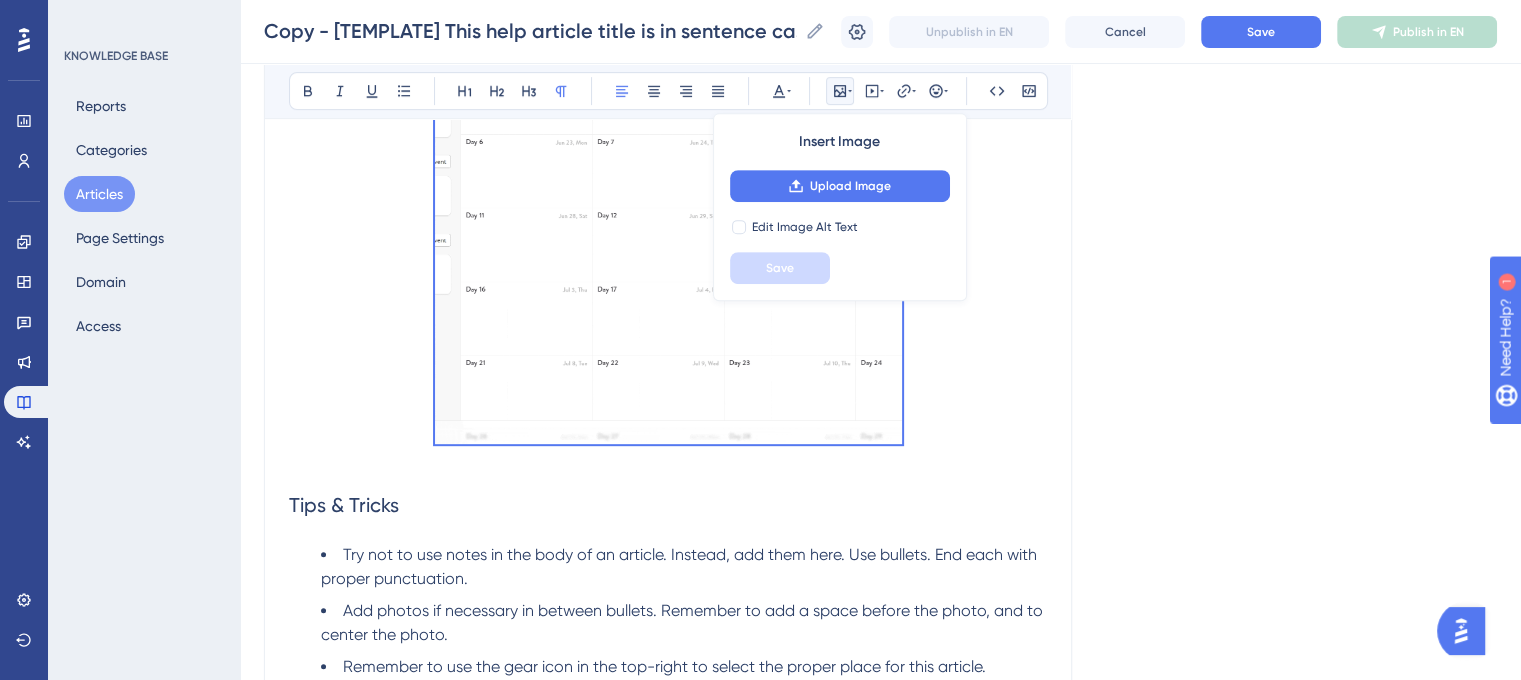 scroll, scrollTop: 1000, scrollLeft: 0, axis: vertical 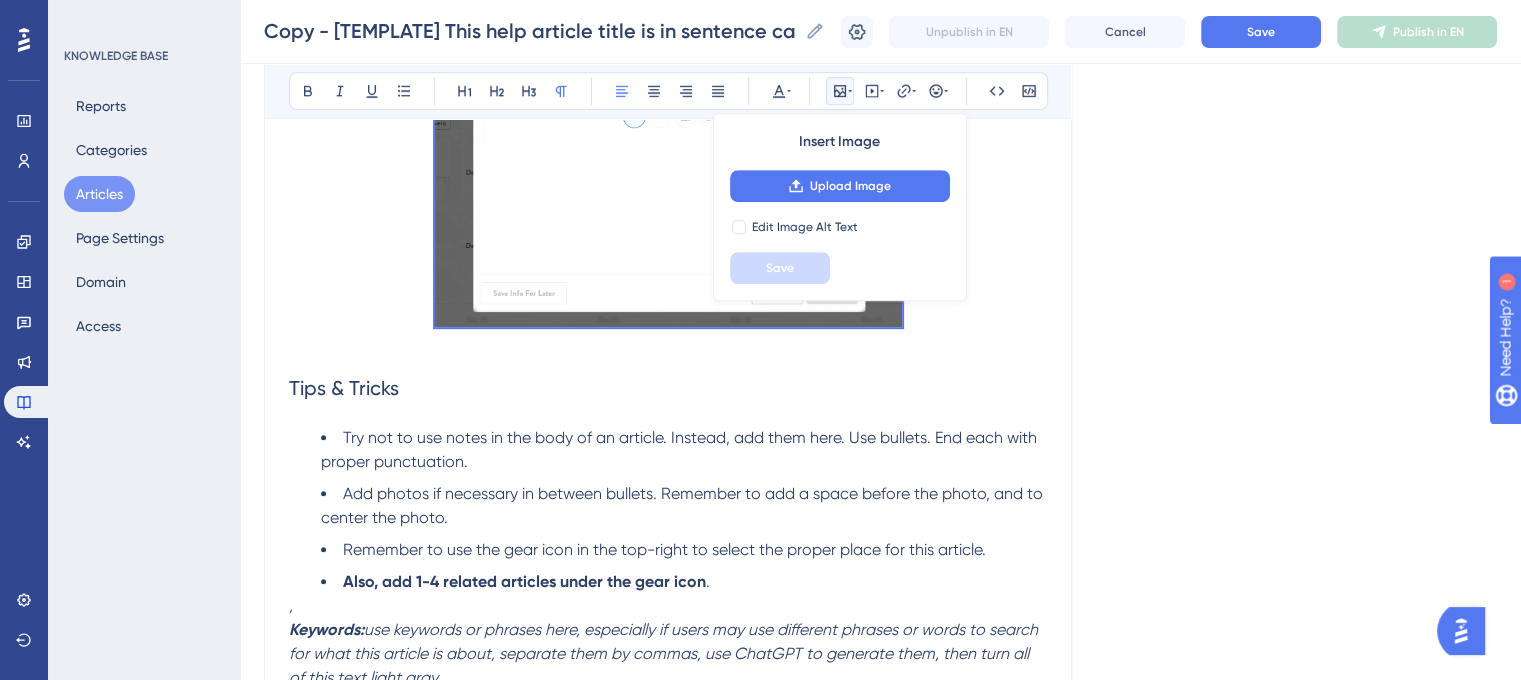 drag, startPoint x: 290, startPoint y: 331, endPoint x: 866, endPoint y: 587, distance: 630.3269 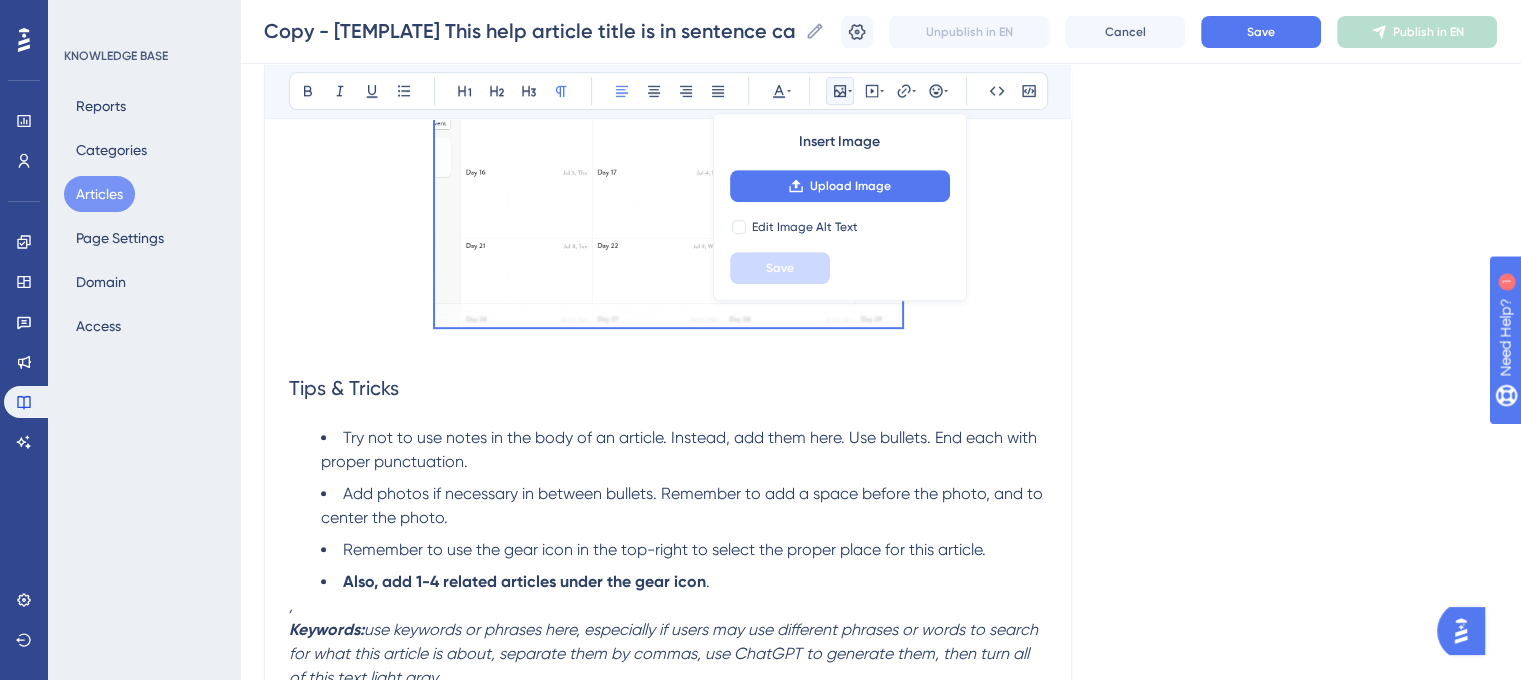 click on "Use a callout if applicable. This is an introductory paragraph to orient the viewer. It might include key terms and concepts, like a reference to  Calendar Builder ; if it does, bold and hyperlink the first instance of that word here and throughout the article. Or add contextual hyperlinks; just  make sure hyperlinks open in a new page . Also, add a space after each paragraph, before the heading, throughout the article. Step-By-Step Instructions Make sure each step is in a numbered list and ends in a period. Bold  anything that the user clicks on, including  buttons ,  tab names , etc.  📌 Note:  This is a note. Always use this formatting, not "Pro Tip" or another variation. Always use with a pushpin. Use these EXTREMELY sparingly.  Remember to bold anything that references a Safari Portal-specific page location or module, like  Dashboard  or  Content Library . Shift  +  Enter ).  Tips & Tricks Add photos if necessary in between bullets. Remember to add a space before the photo, and to center the photo.  ." at bounding box center [668, 57] 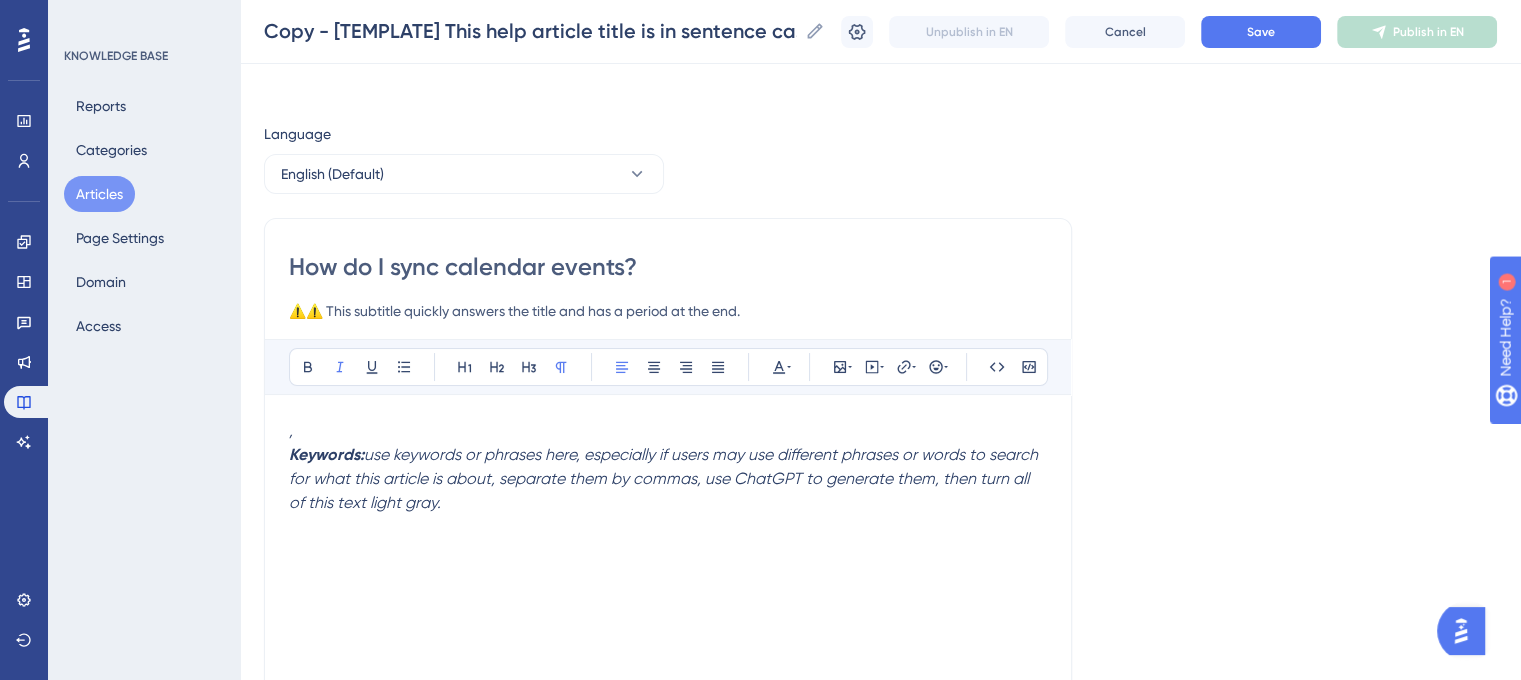 scroll, scrollTop: 0, scrollLeft: 0, axis: both 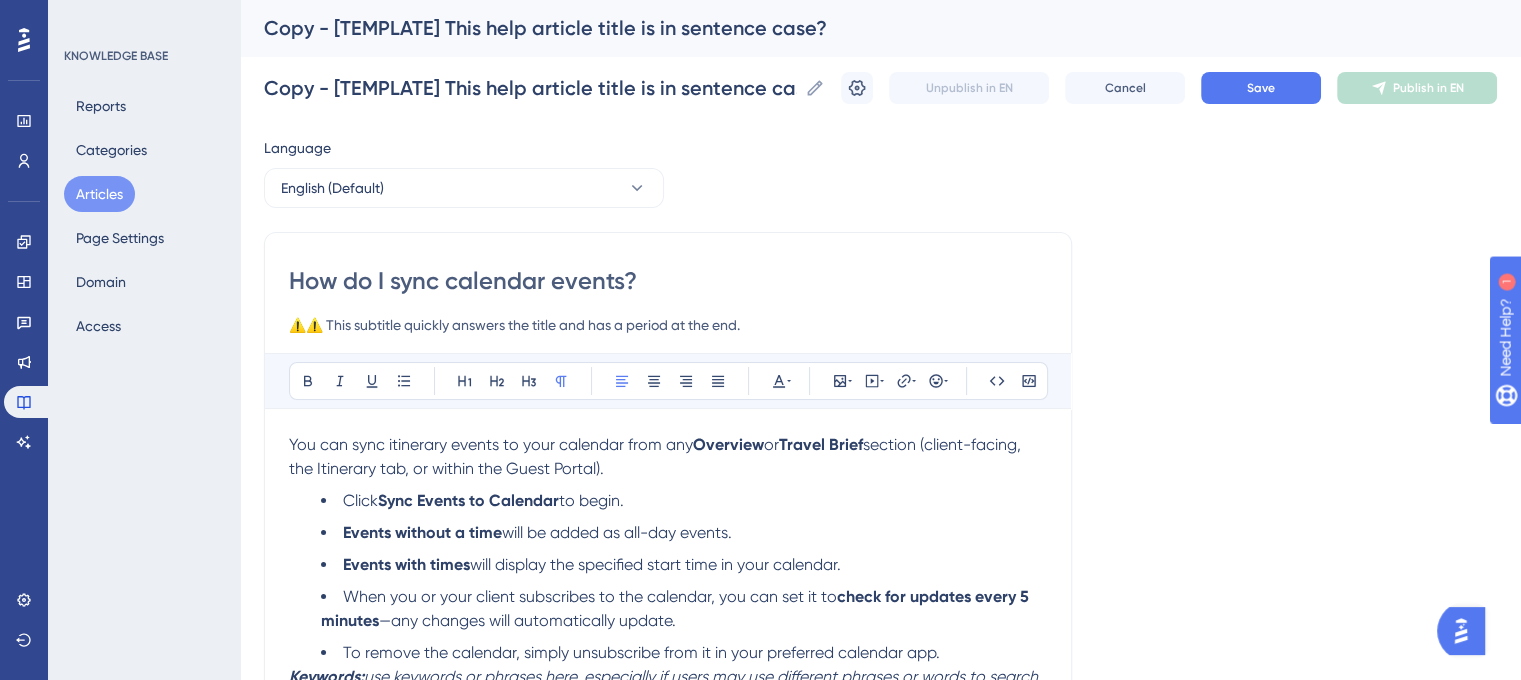 click on "You can sync itinerary events to your calendar from any  Overview  or  Travel Brief  section (client-facing, the Itinerary tab, or within the Guest Portal)." at bounding box center (668, 457) 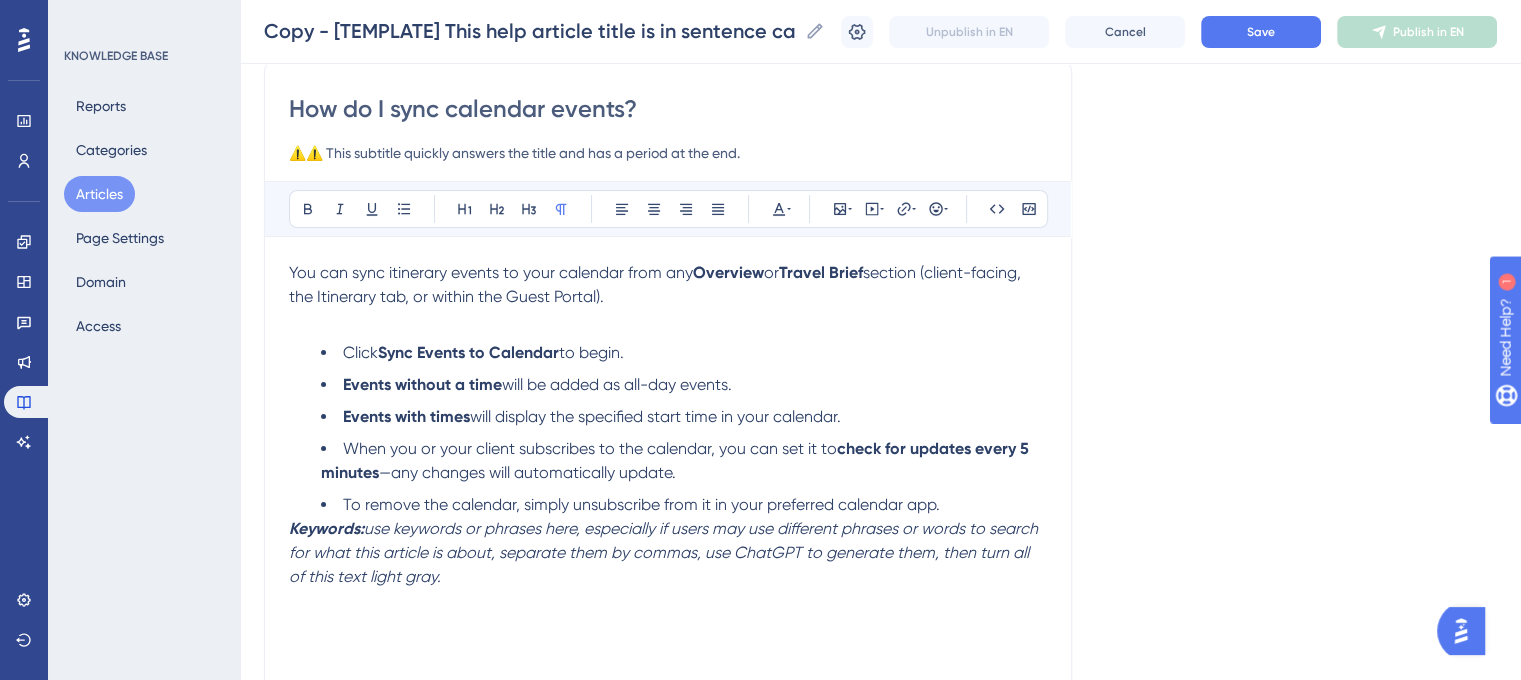 scroll, scrollTop: 200, scrollLeft: 0, axis: vertical 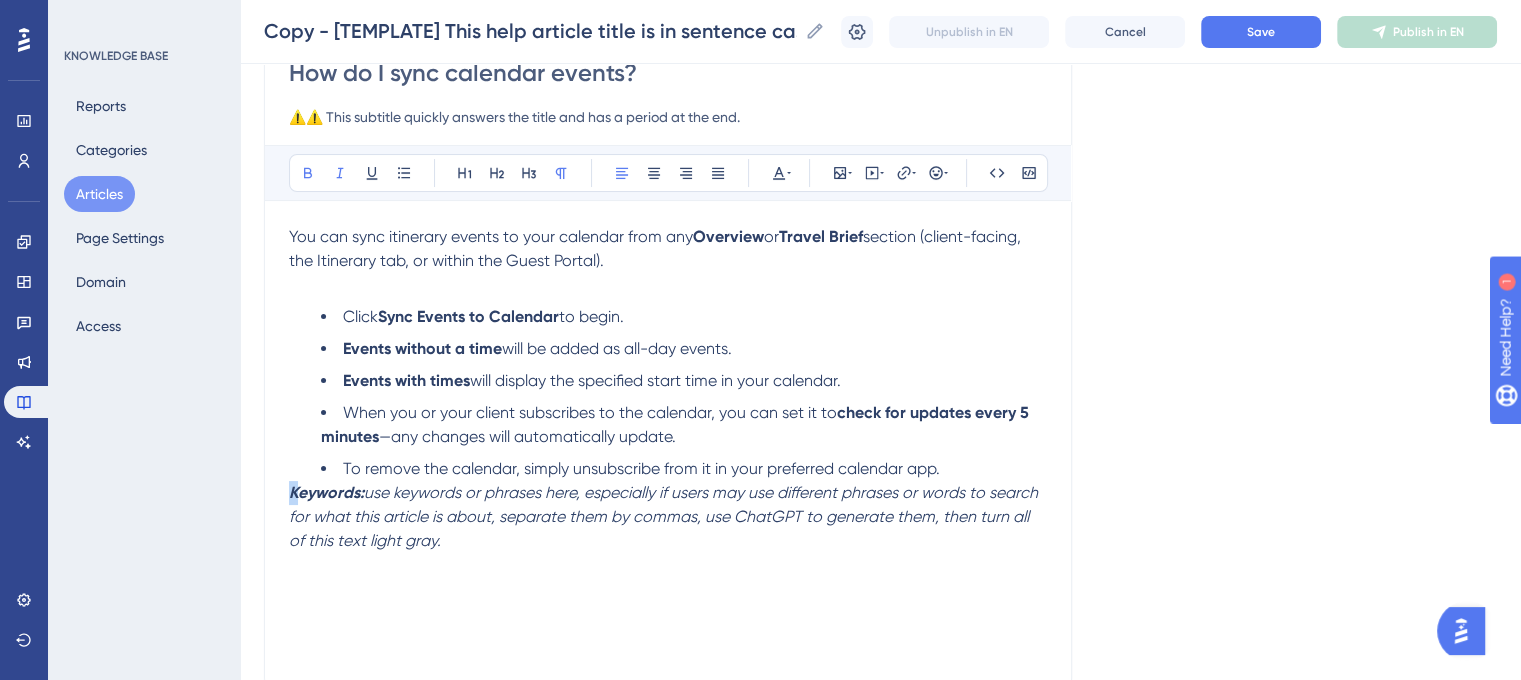 click on "Keywords:" at bounding box center (326, 492) 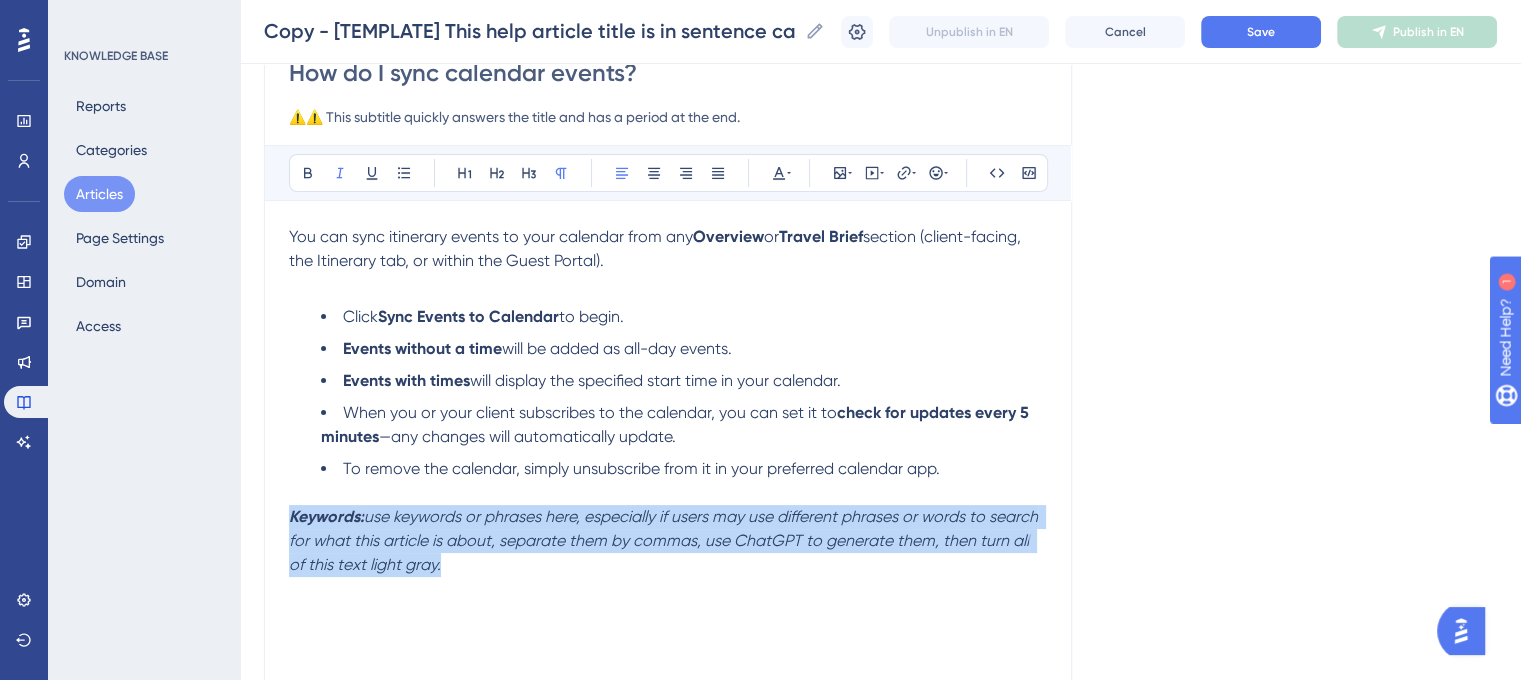 drag, startPoint x: 451, startPoint y: 572, endPoint x: 283, endPoint y: 527, distance: 173.9224 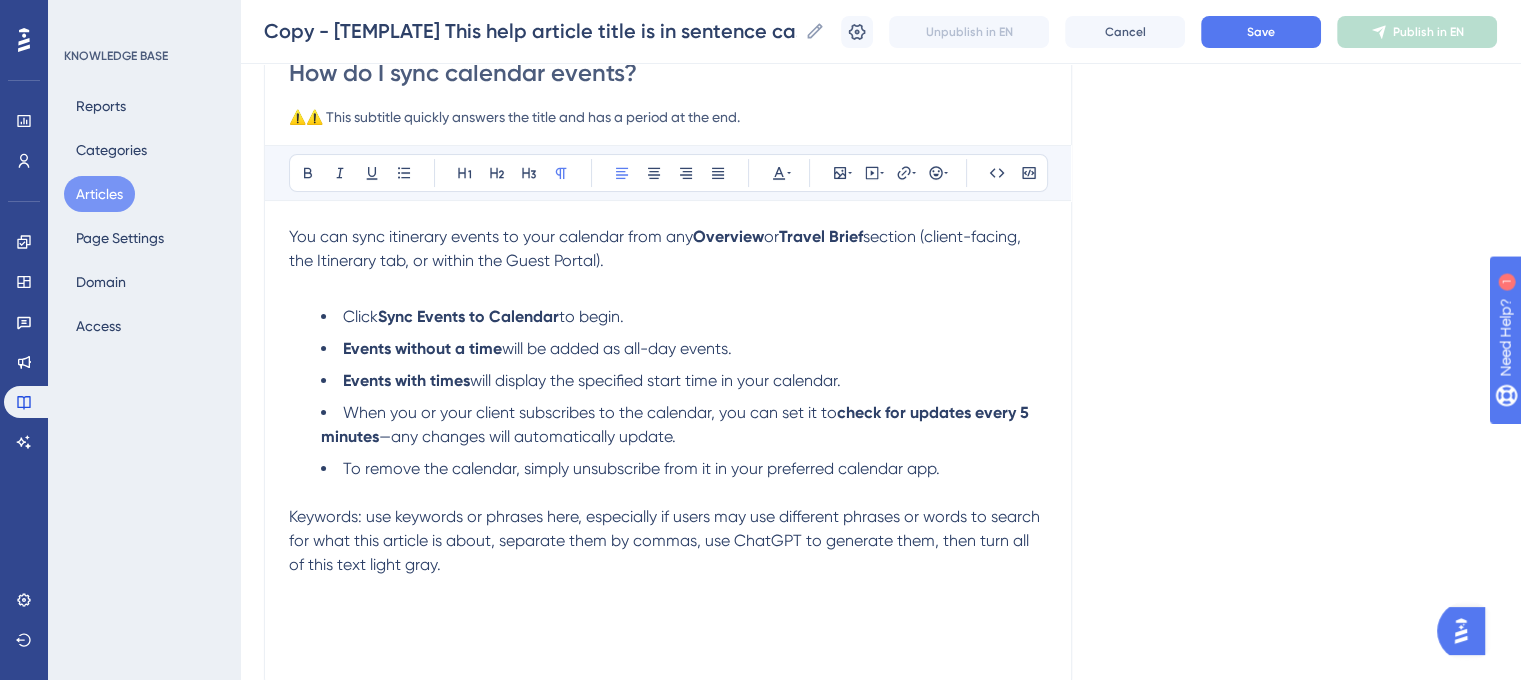click on "Keywords: use keywords or phrases here, especially if users may use different phrases or words to search for what this article is about, separate them by commas, use ChatGPT to generate them, then turn all of this text light gray." at bounding box center (668, 541) 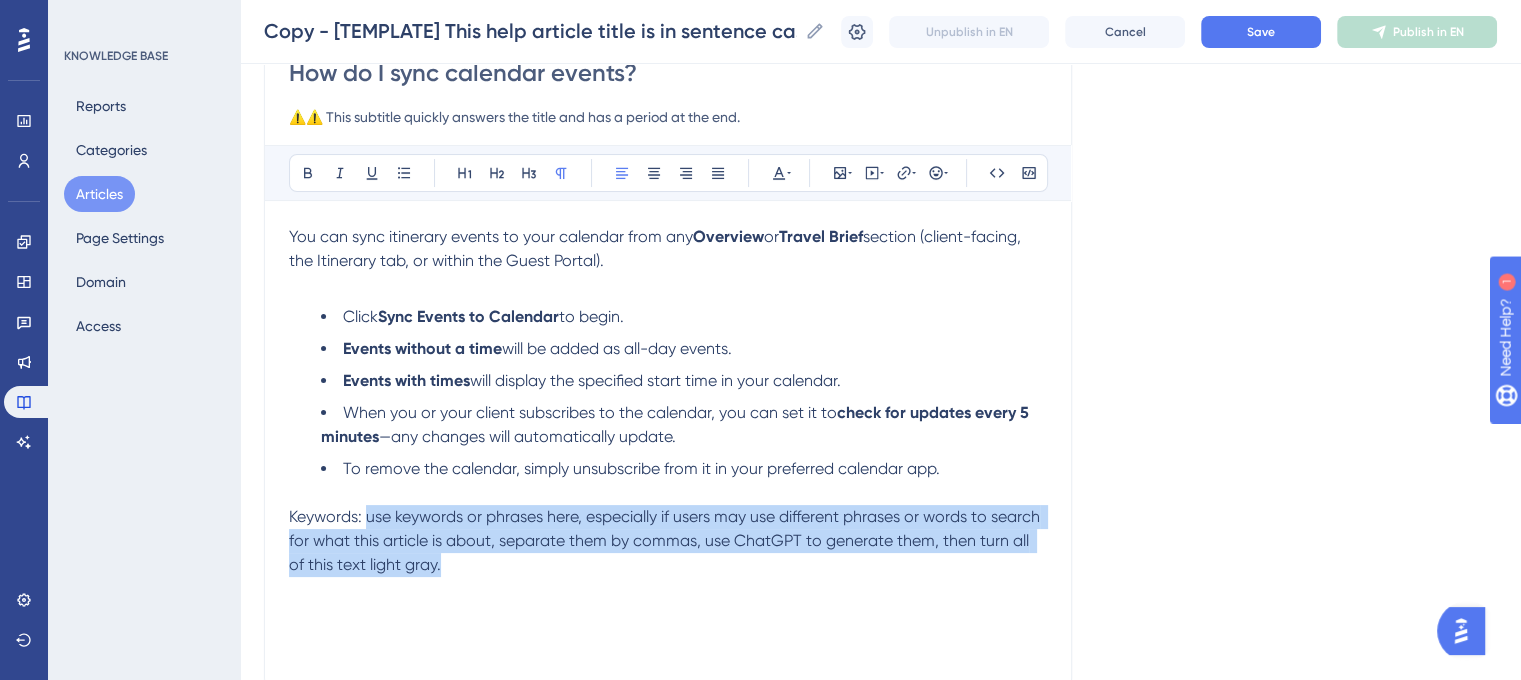 drag, startPoint x: 444, startPoint y: 570, endPoint x: 368, endPoint y: 527, distance: 87.32124 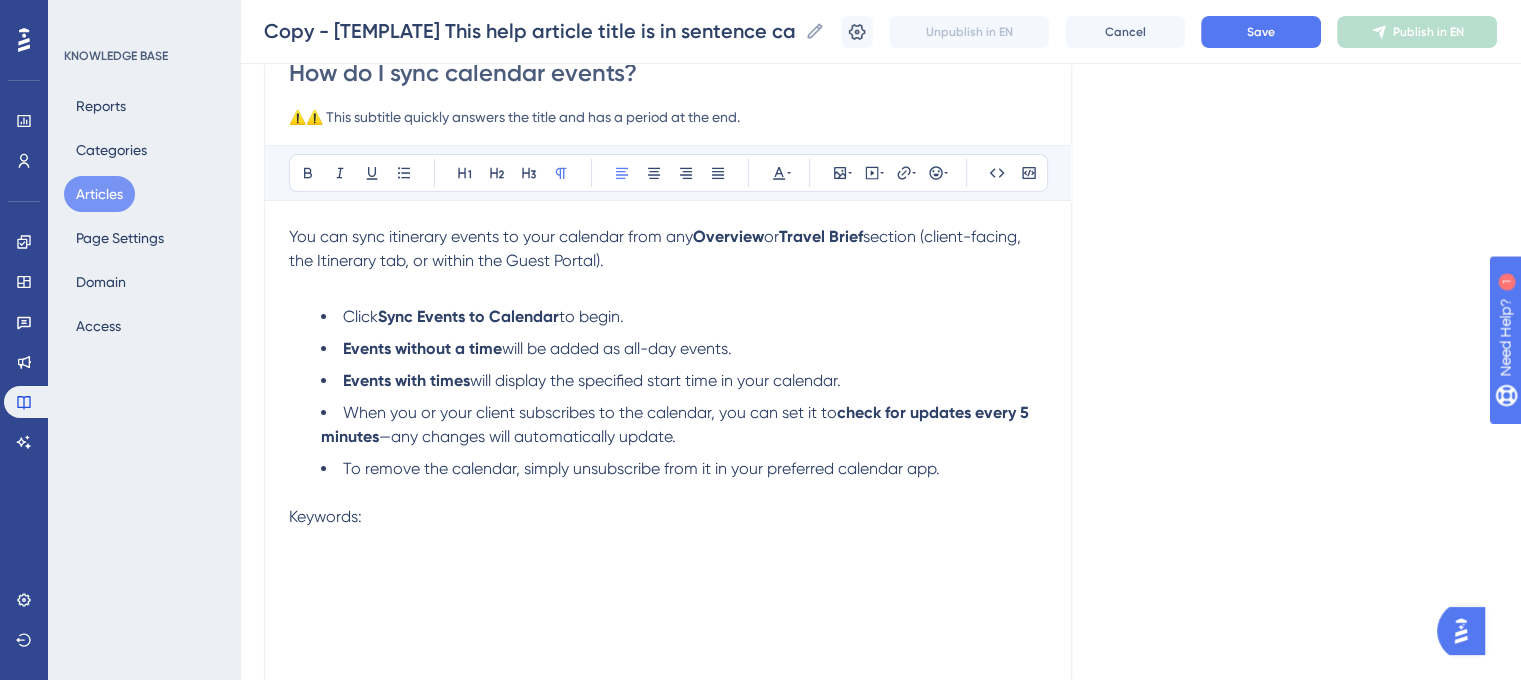click on "You can sync itinerary events to your calendar from any" at bounding box center (491, 236) 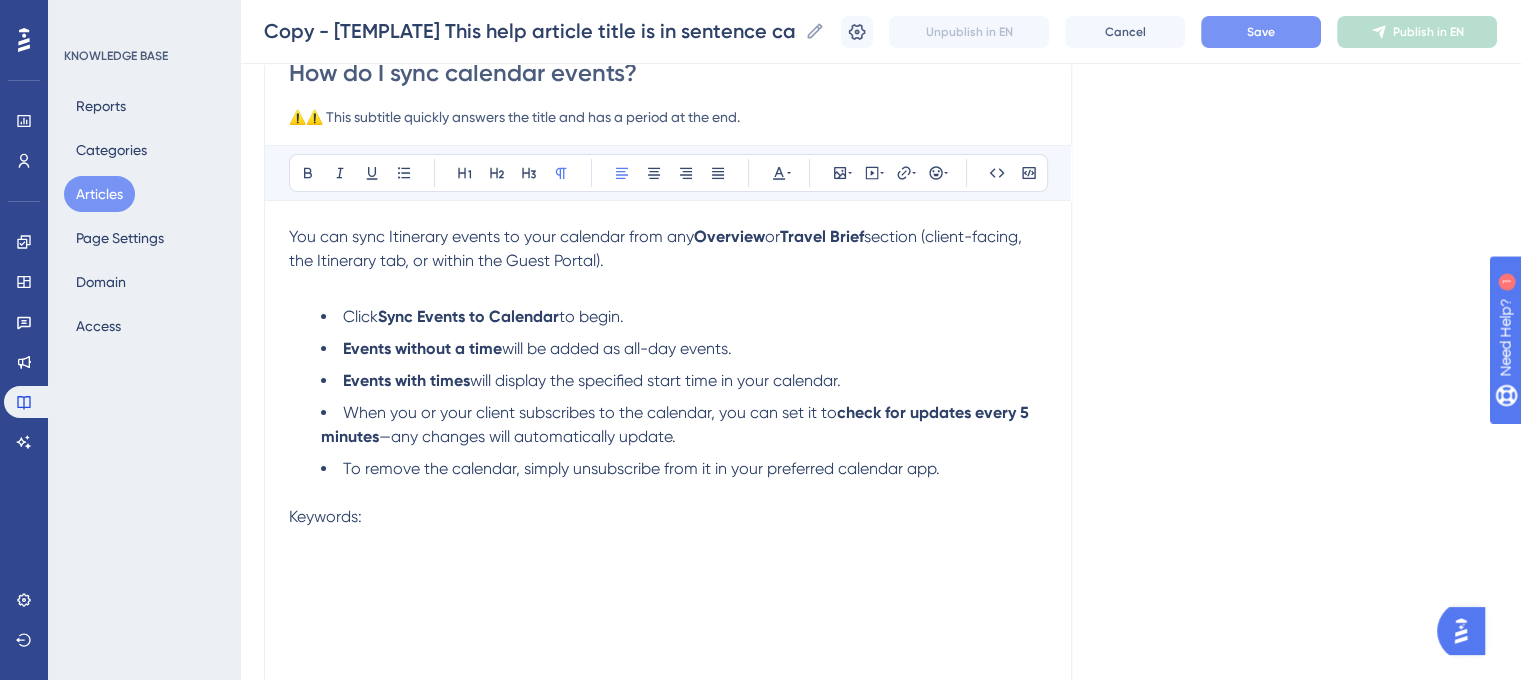 click on "Save" at bounding box center [1261, 32] 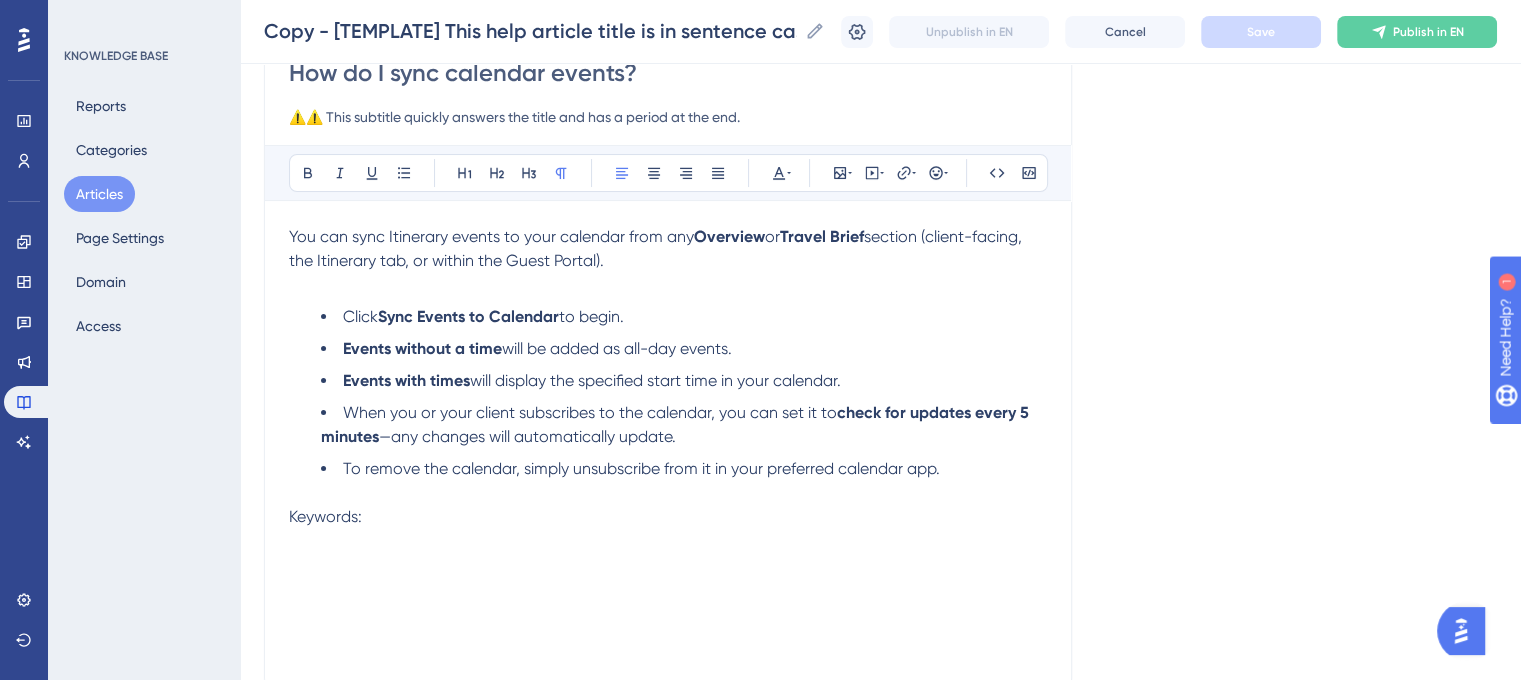 drag, startPoint x: 636, startPoint y: 71, endPoint x: 256, endPoint y: 73, distance: 380.00525 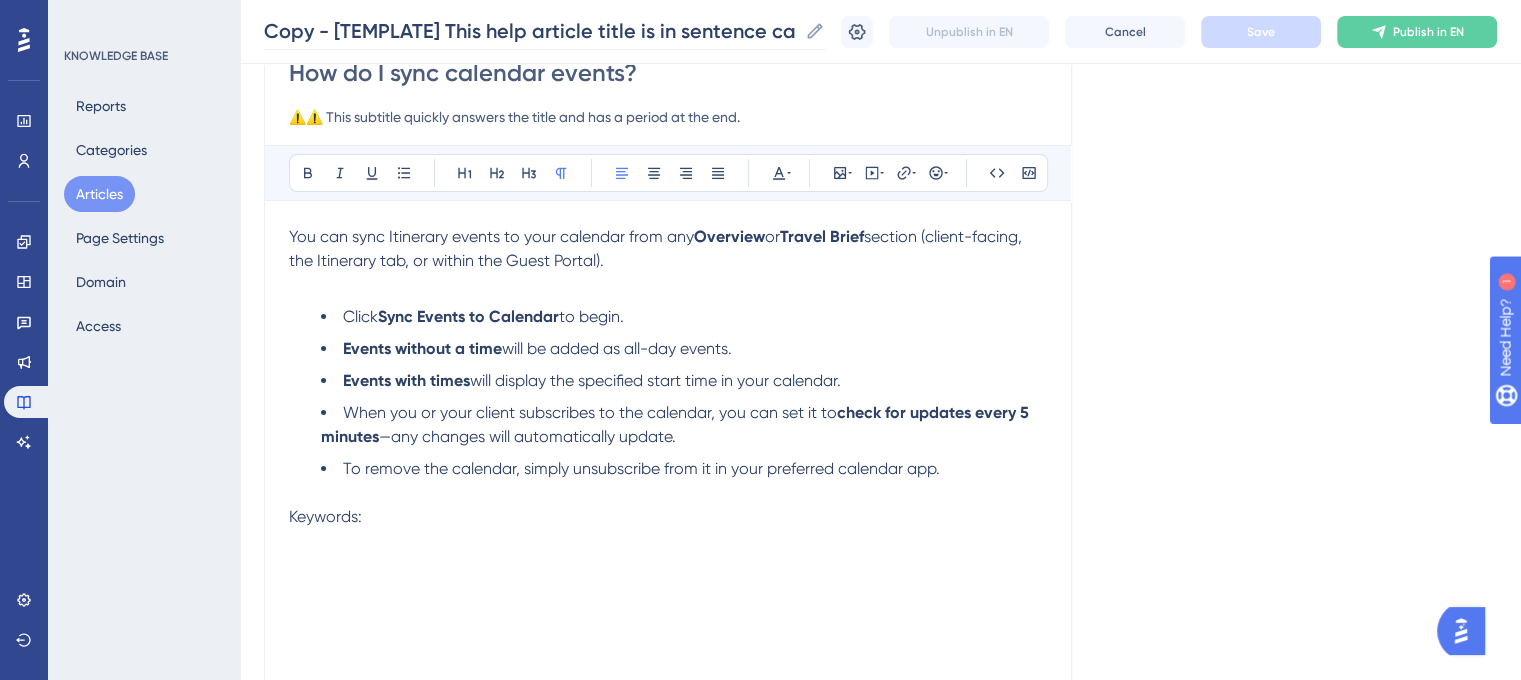 click 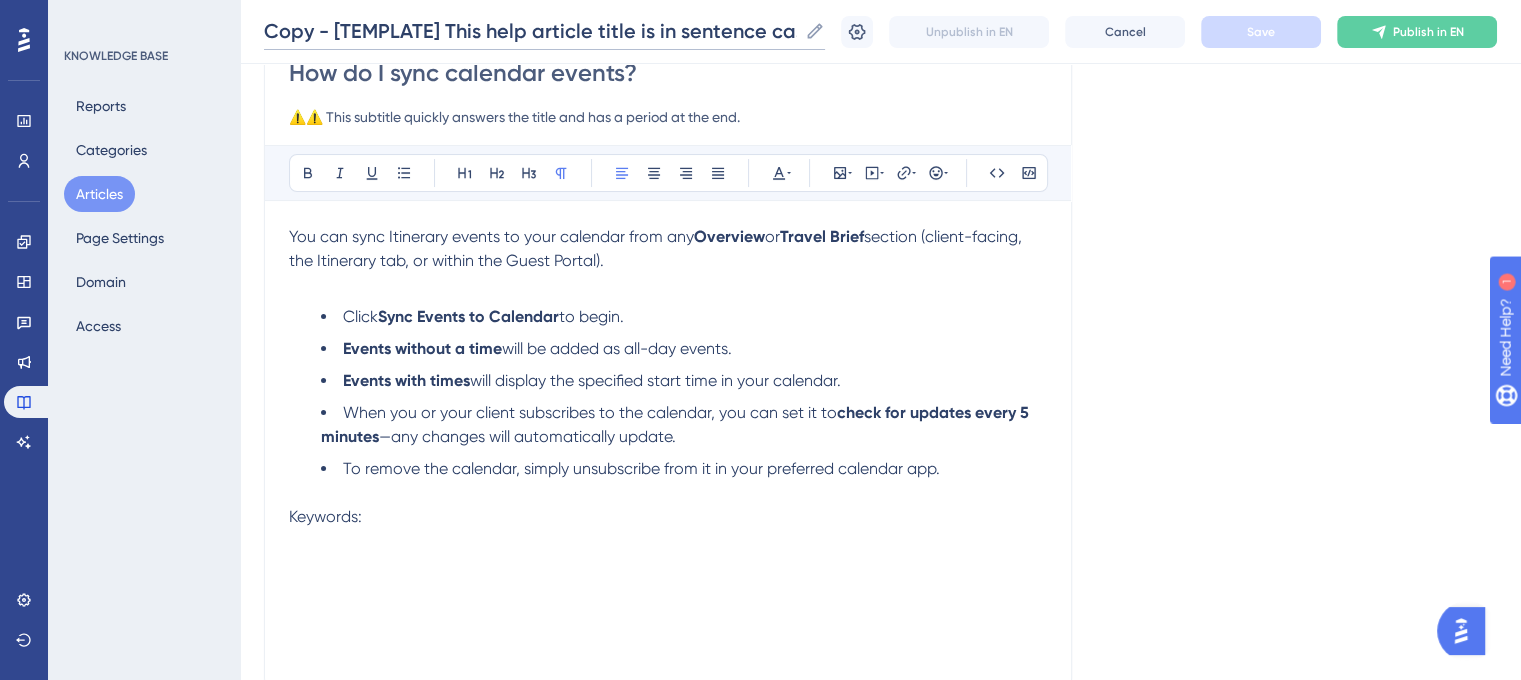 click on "Copy - [TEMPLATE] This help article title is in sentence case?" at bounding box center (530, 31) 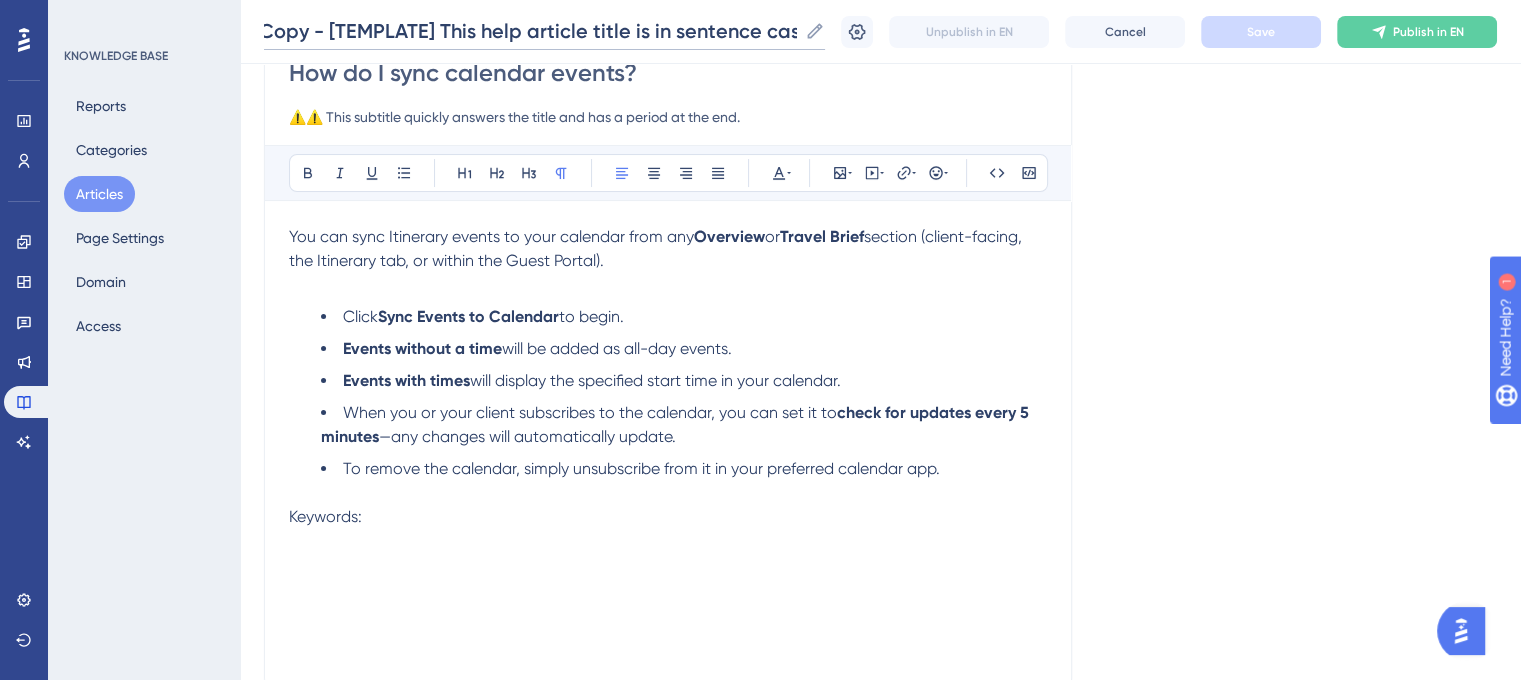 click on "Copy - [TEMPLATE] This help article title is in sentence case?" at bounding box center (530, 31) 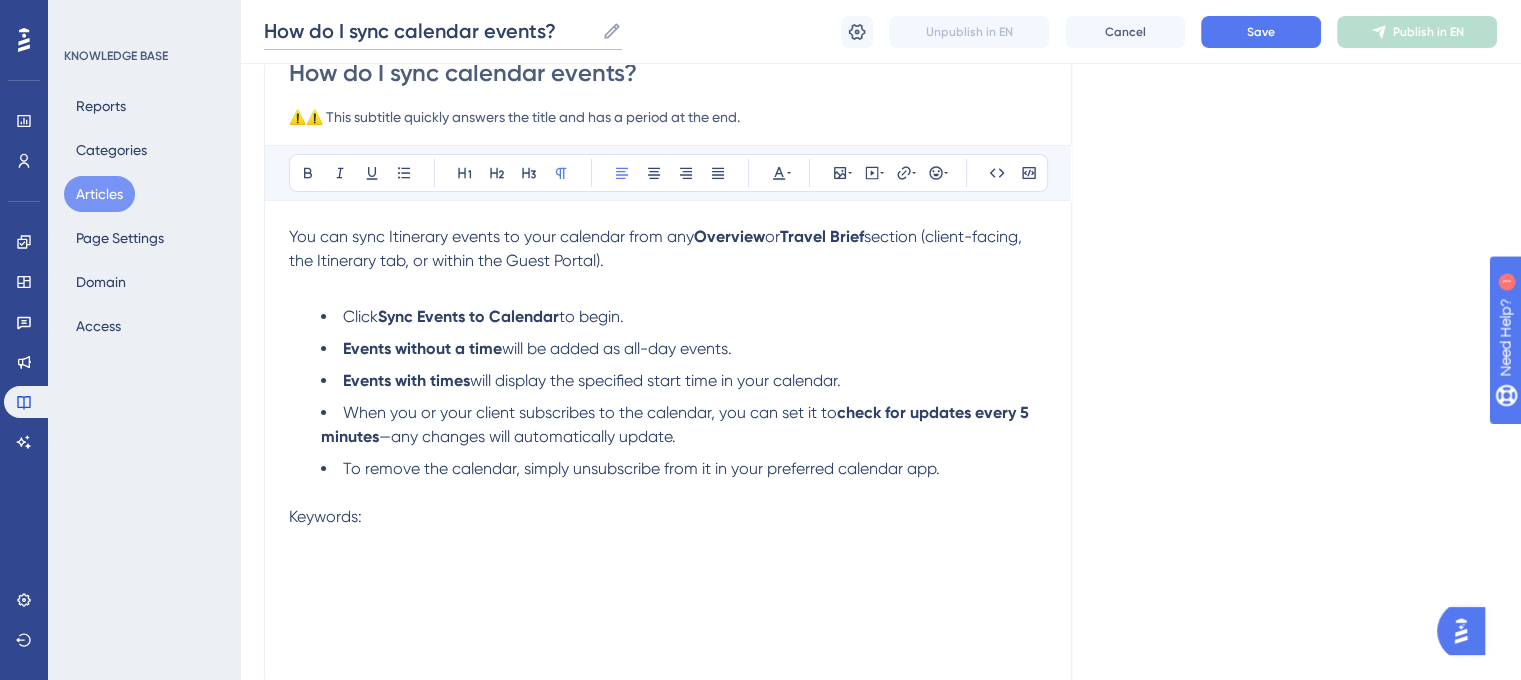 scroll, scrollTop: 0, scrollLeft: 0, axis: both 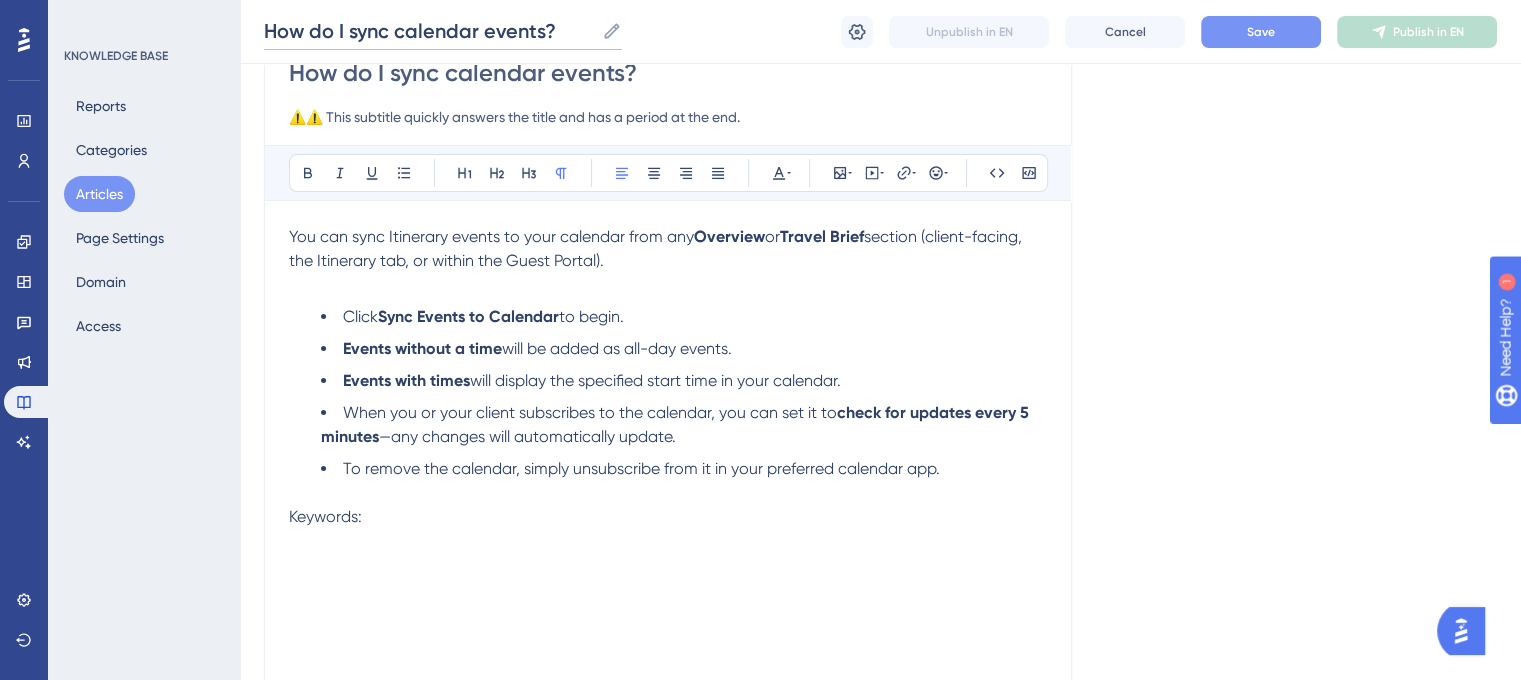 type on "How do I sync calendar events?" 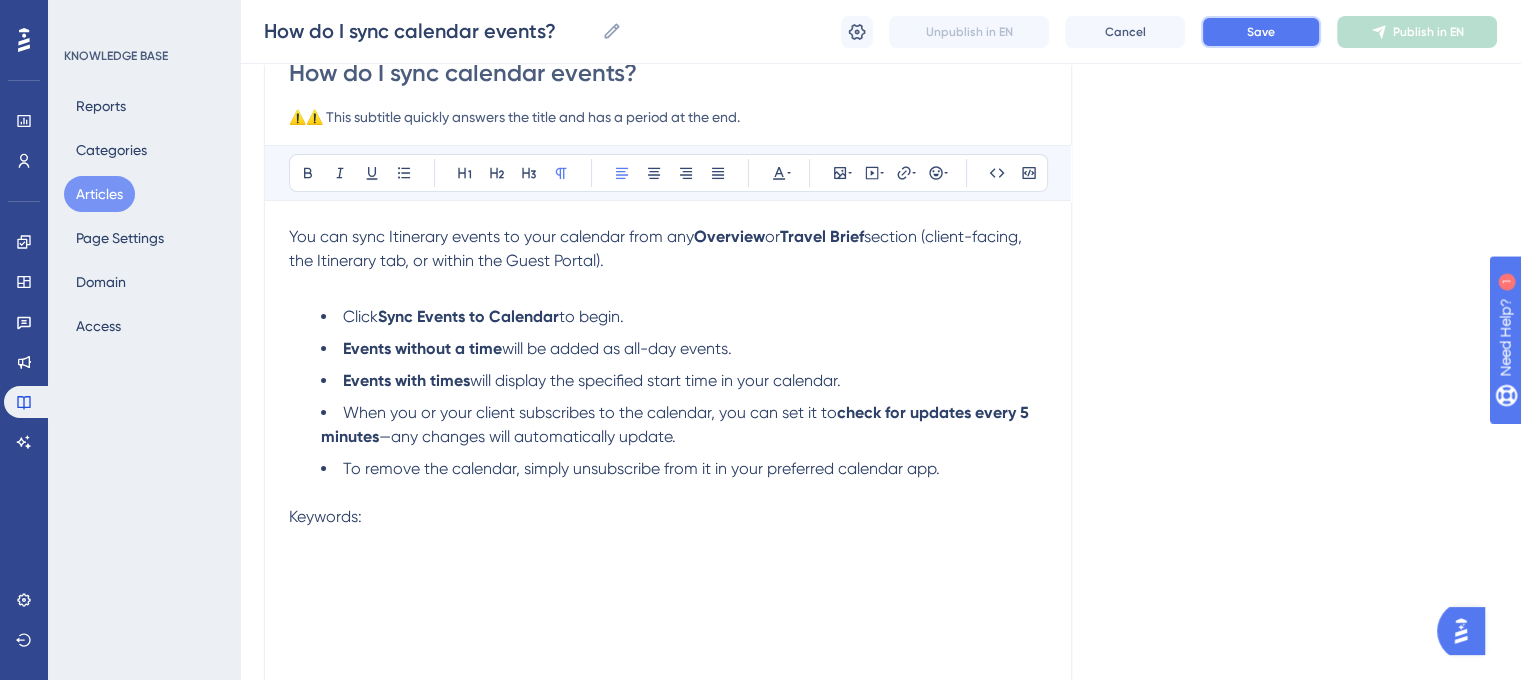 click on "Save" at bounding box center [1261, 32] 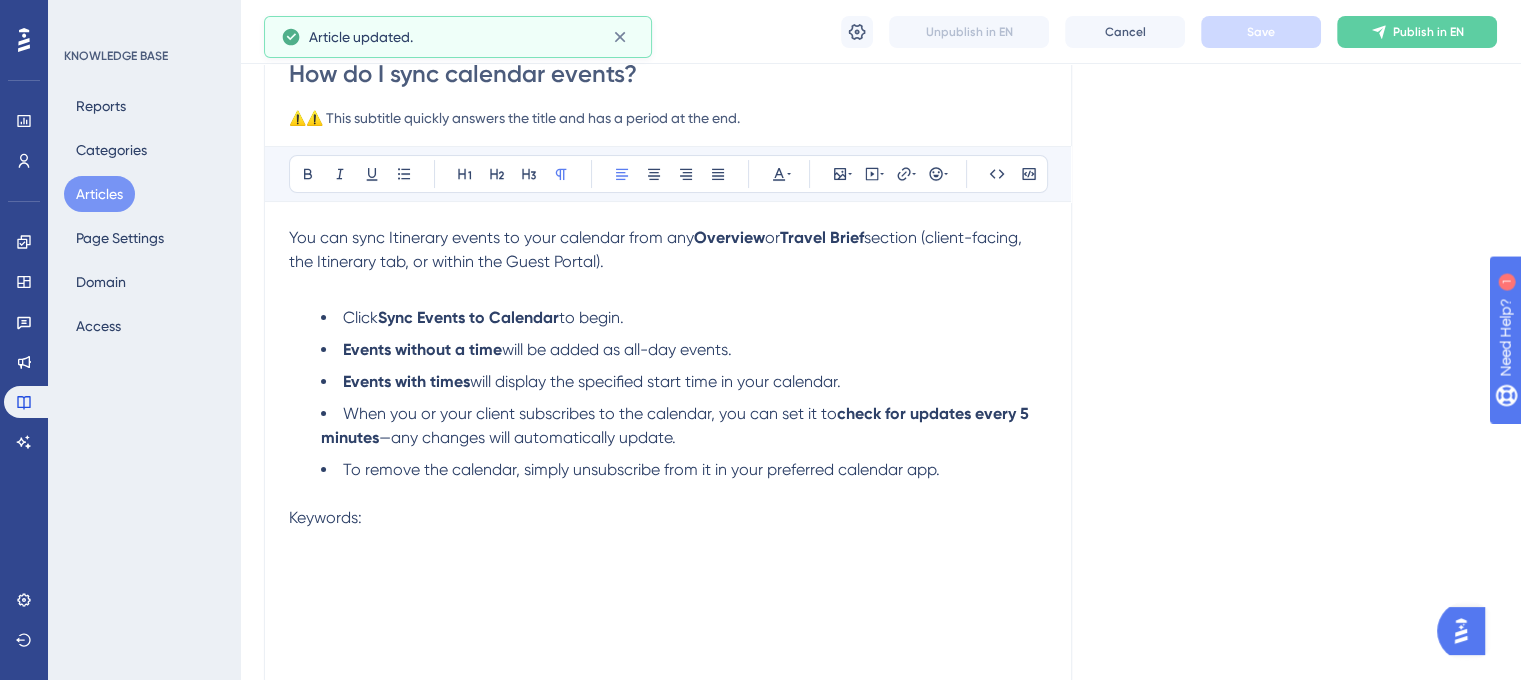 scroll, scrollTop: 200, scrollLeft: 0, axis: vertical 